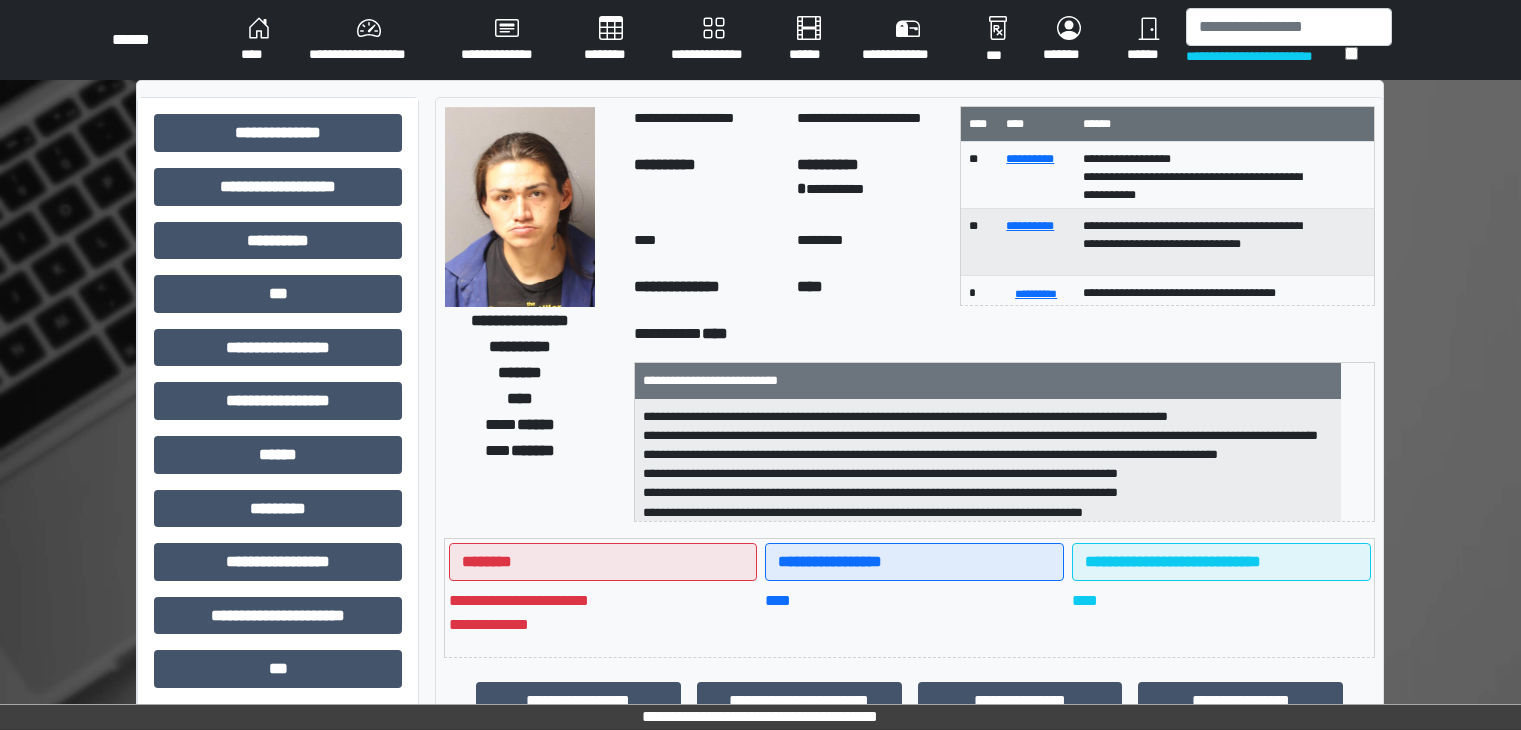 scroll, scrollTop: 0, scrollLeft: 0, axis: both 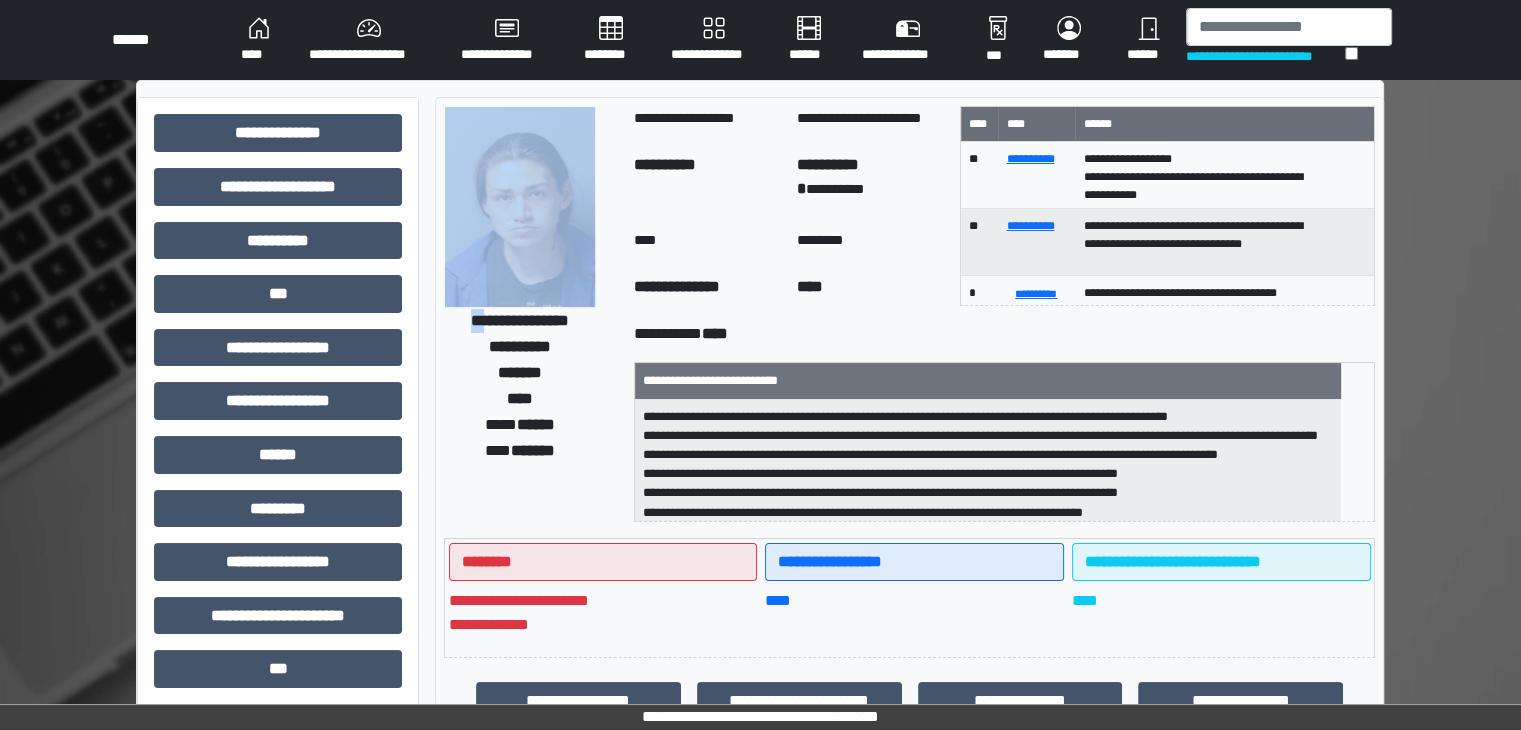 drag, startPoint x: 599, startPoint y: 322, endPoint x: 461, endPoint y: 326, distance: 138.05795 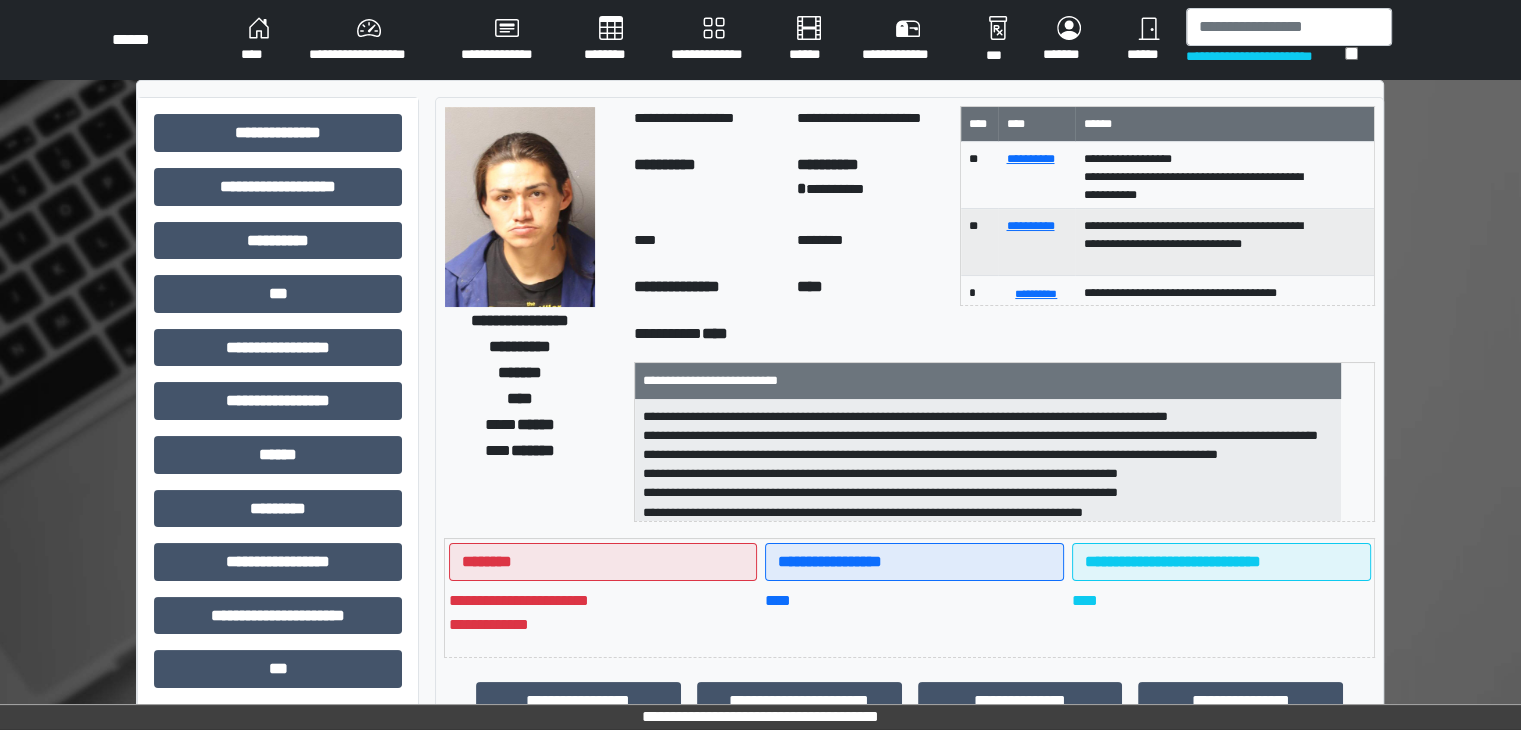 click on "**********" at bounding box center [520, 320] 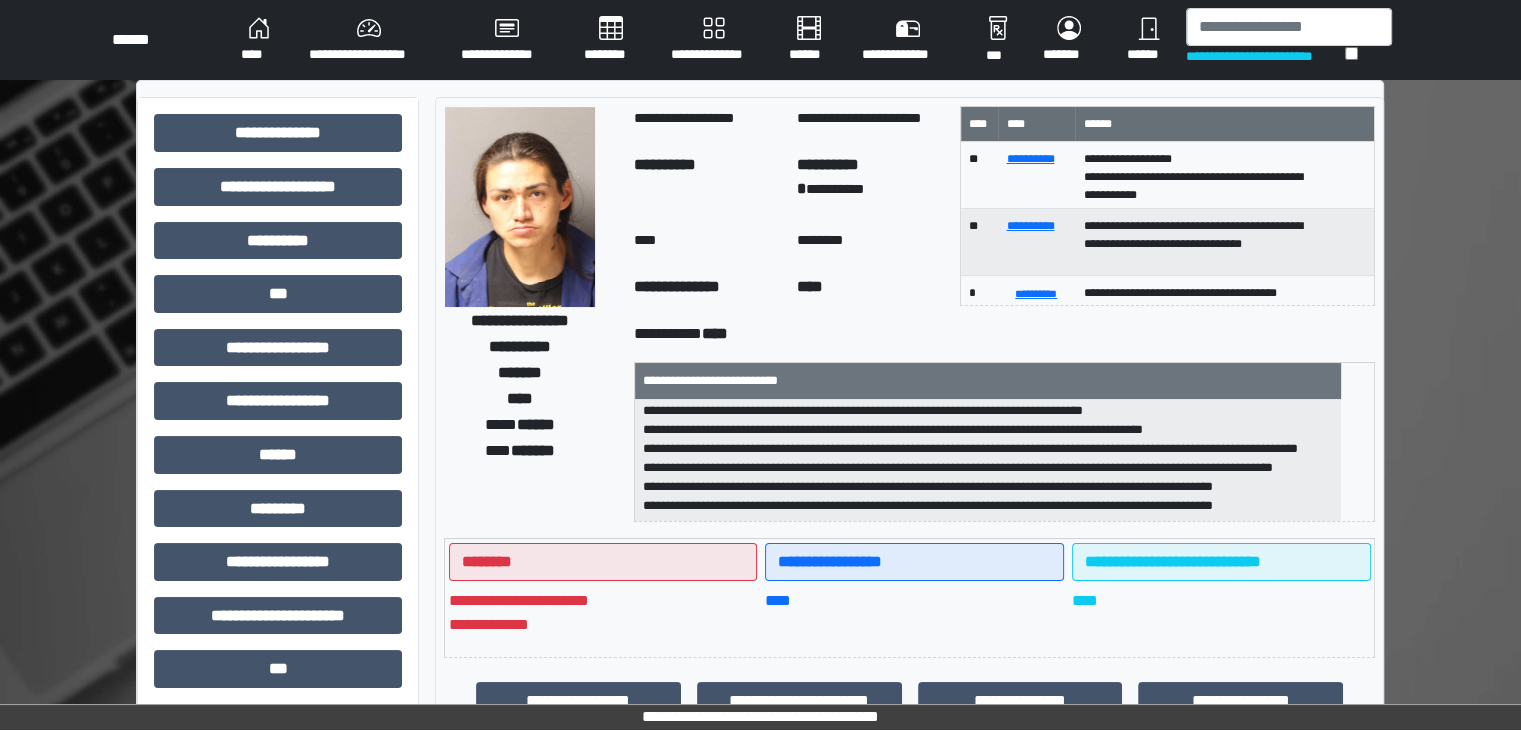 scroll, scrollTop: 198, scrollLeft: 0, axis: vertical 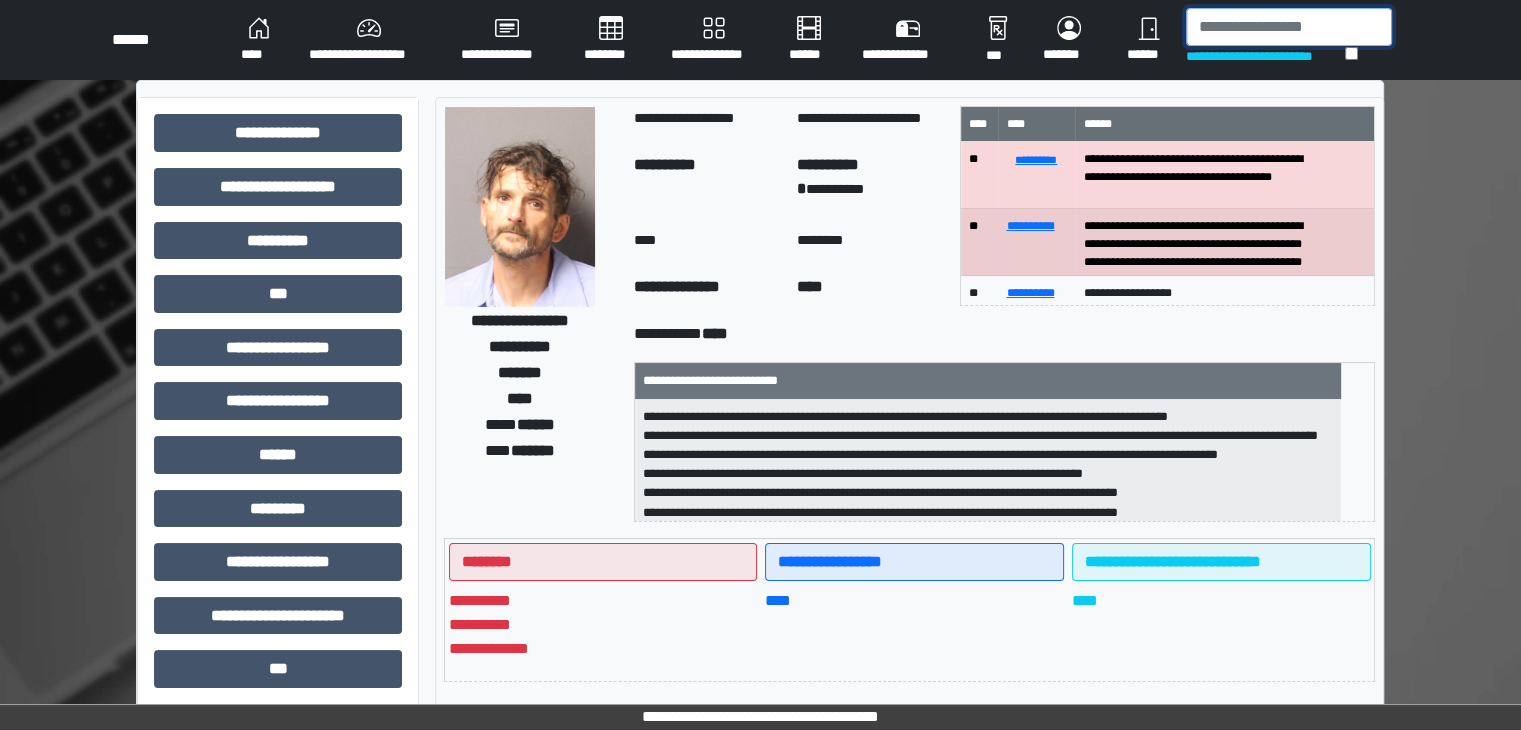 click at bounding box center [1289, 27] 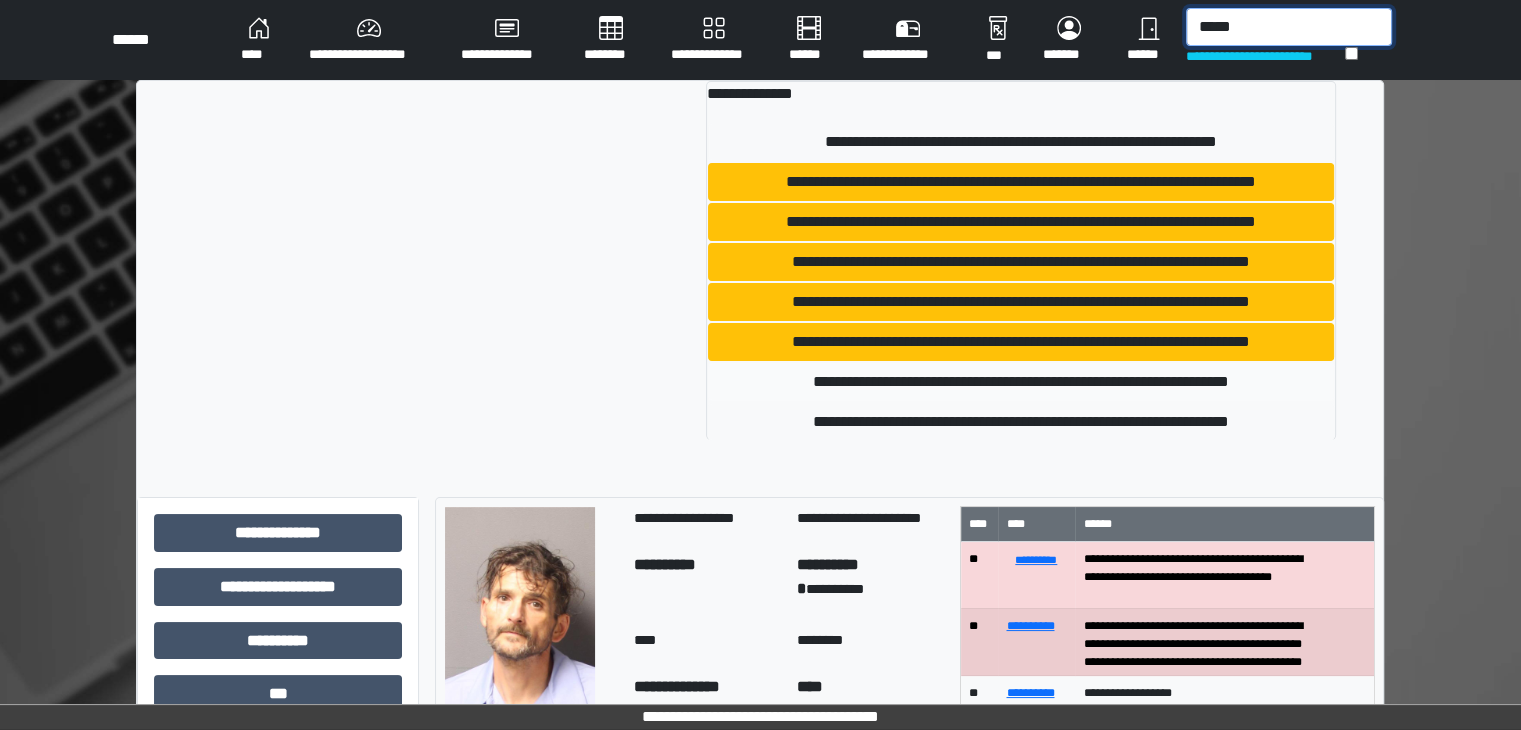 type on "*****" 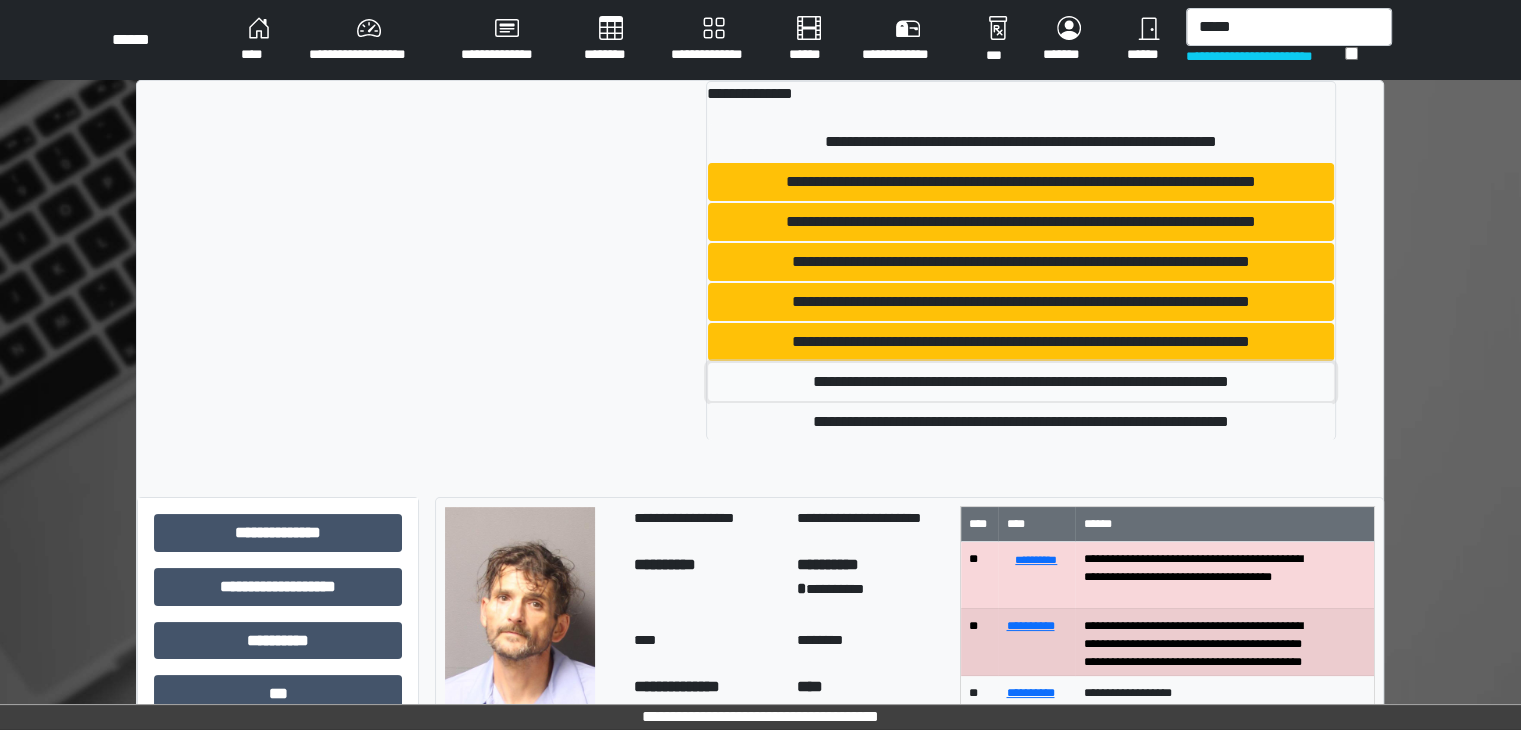click on "**********" at bounding box center [1021, 382] 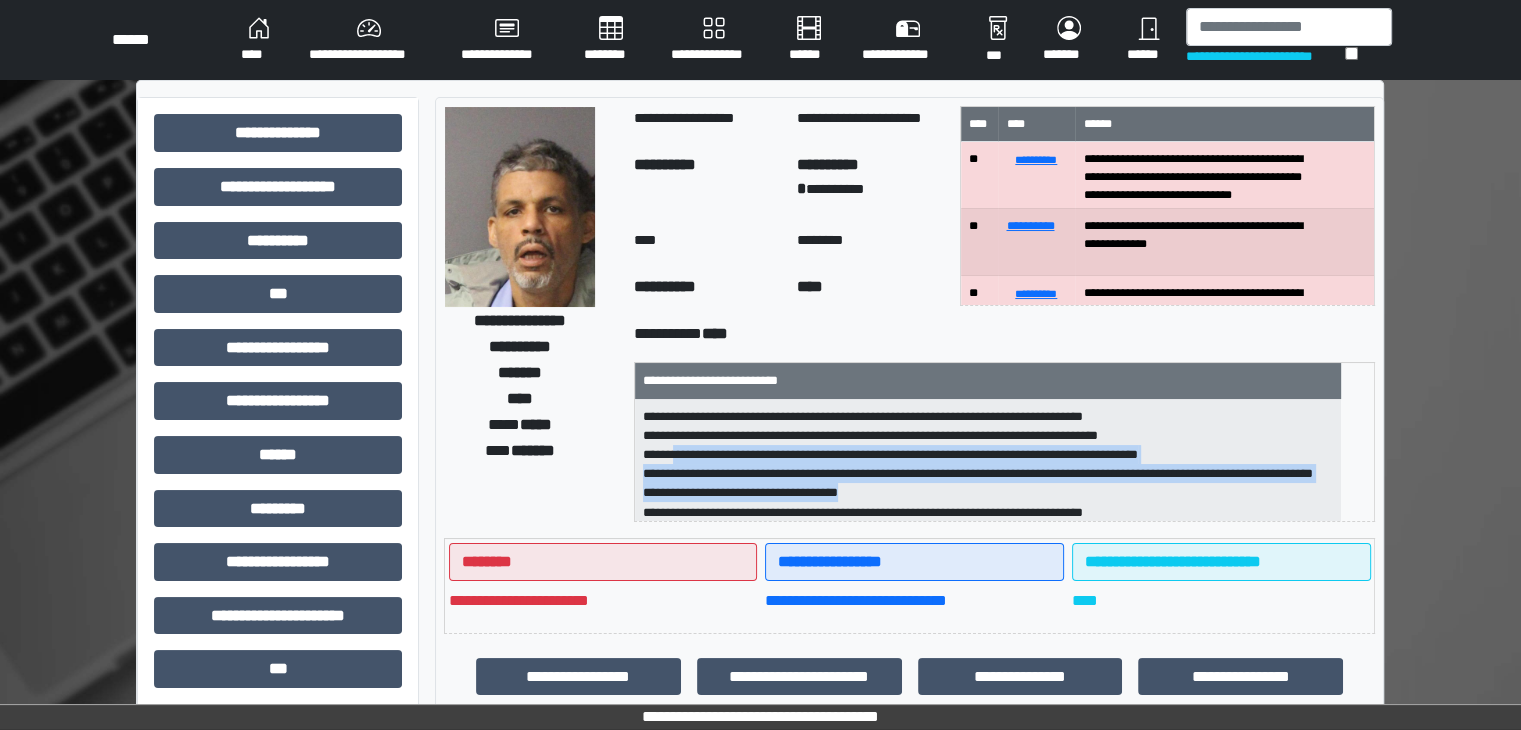 drag, startPoint x: 952, startPoint y: 477, endPoint x: 1152, endPoint y: 487, distance: 200.24985 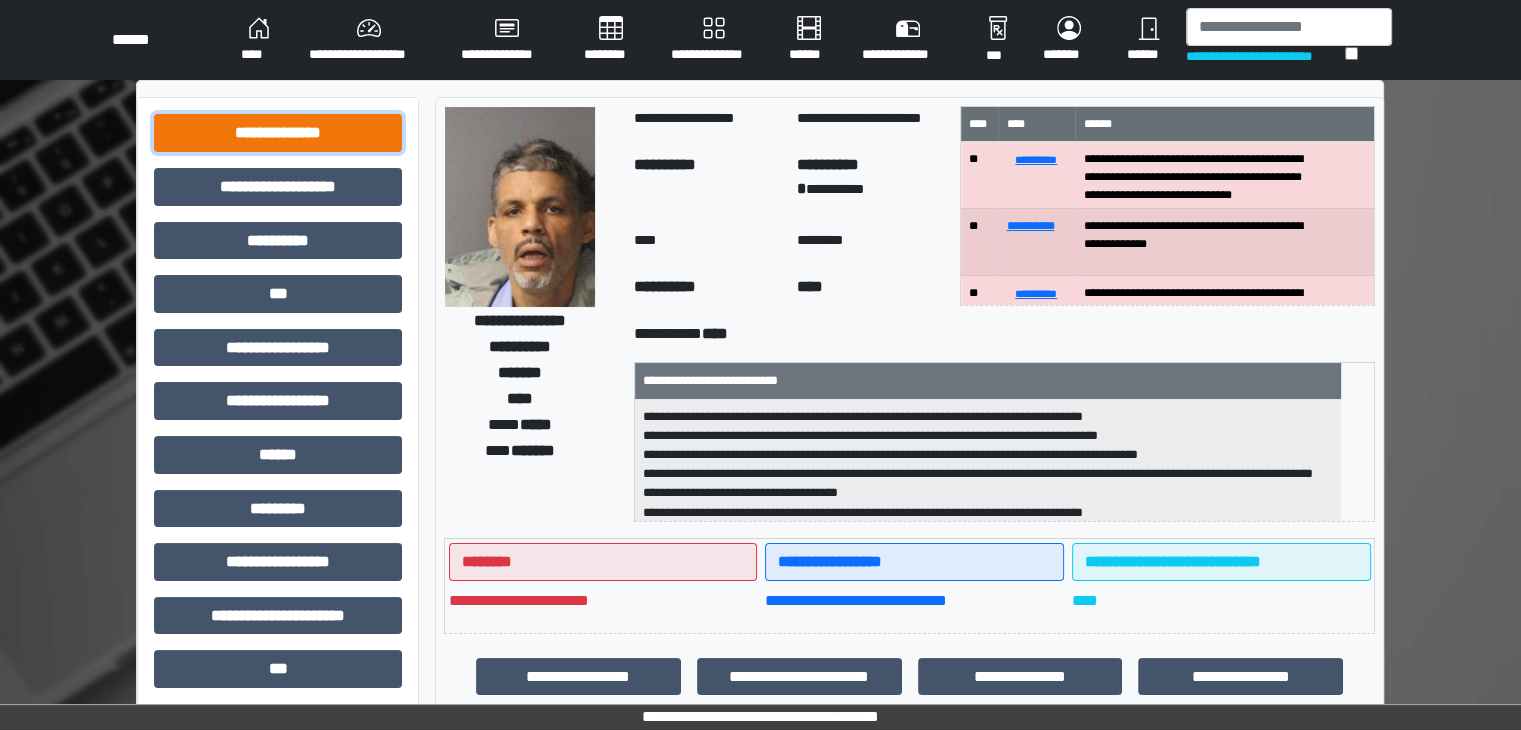click on "**********" at bounding box center (278, 133) 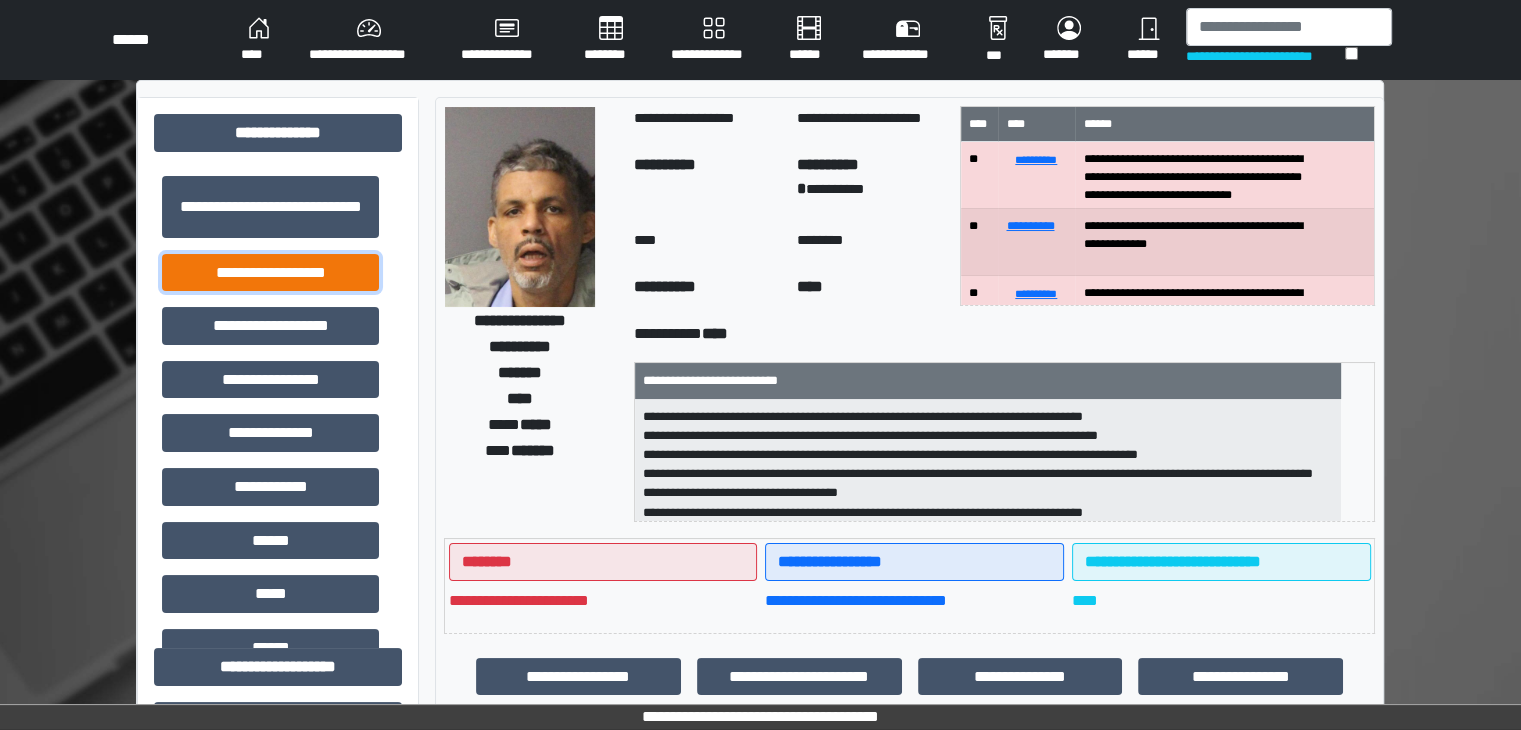 click on "**********" at bounding box center [270, 273] 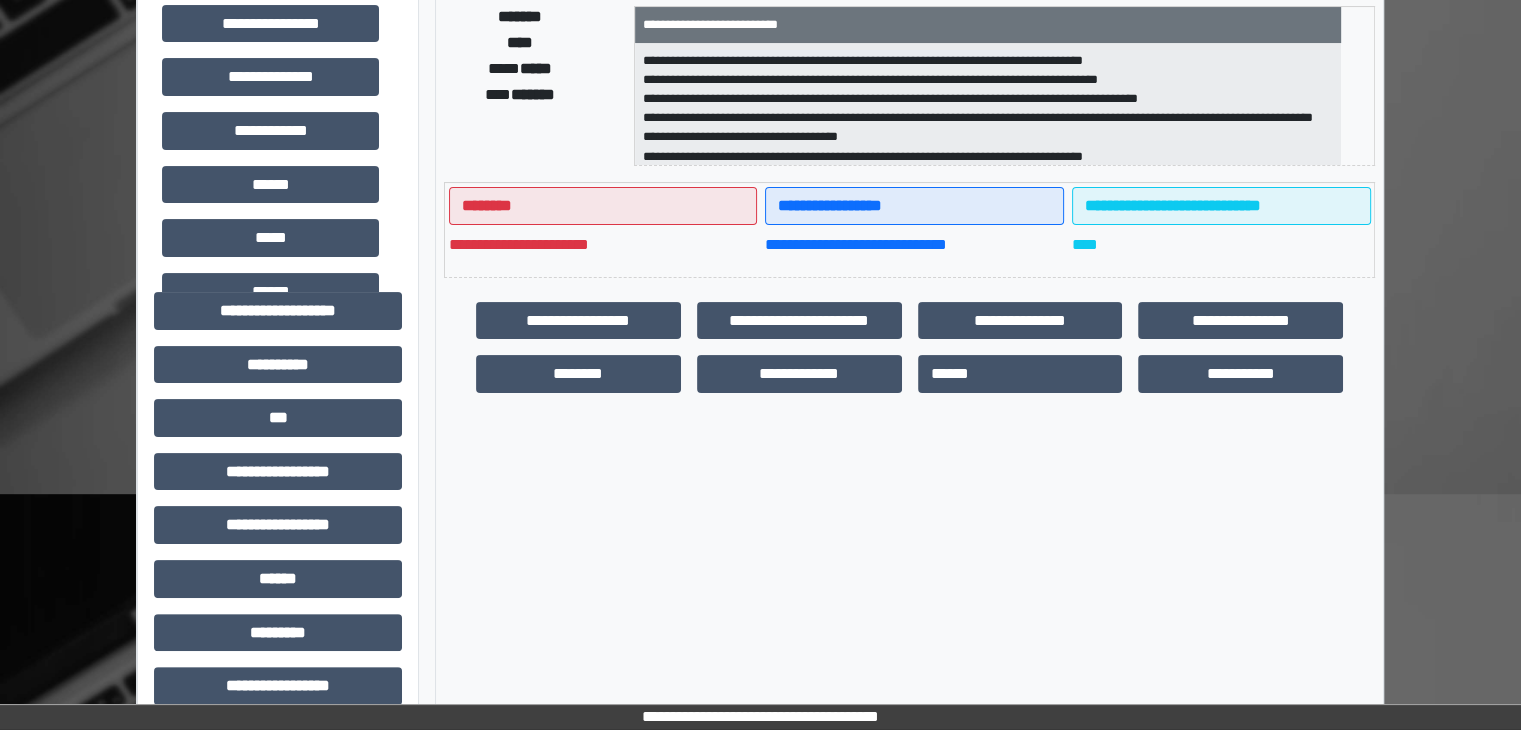 scroll, scrollTop: 500, scrollLeft: 0, axis: vertical 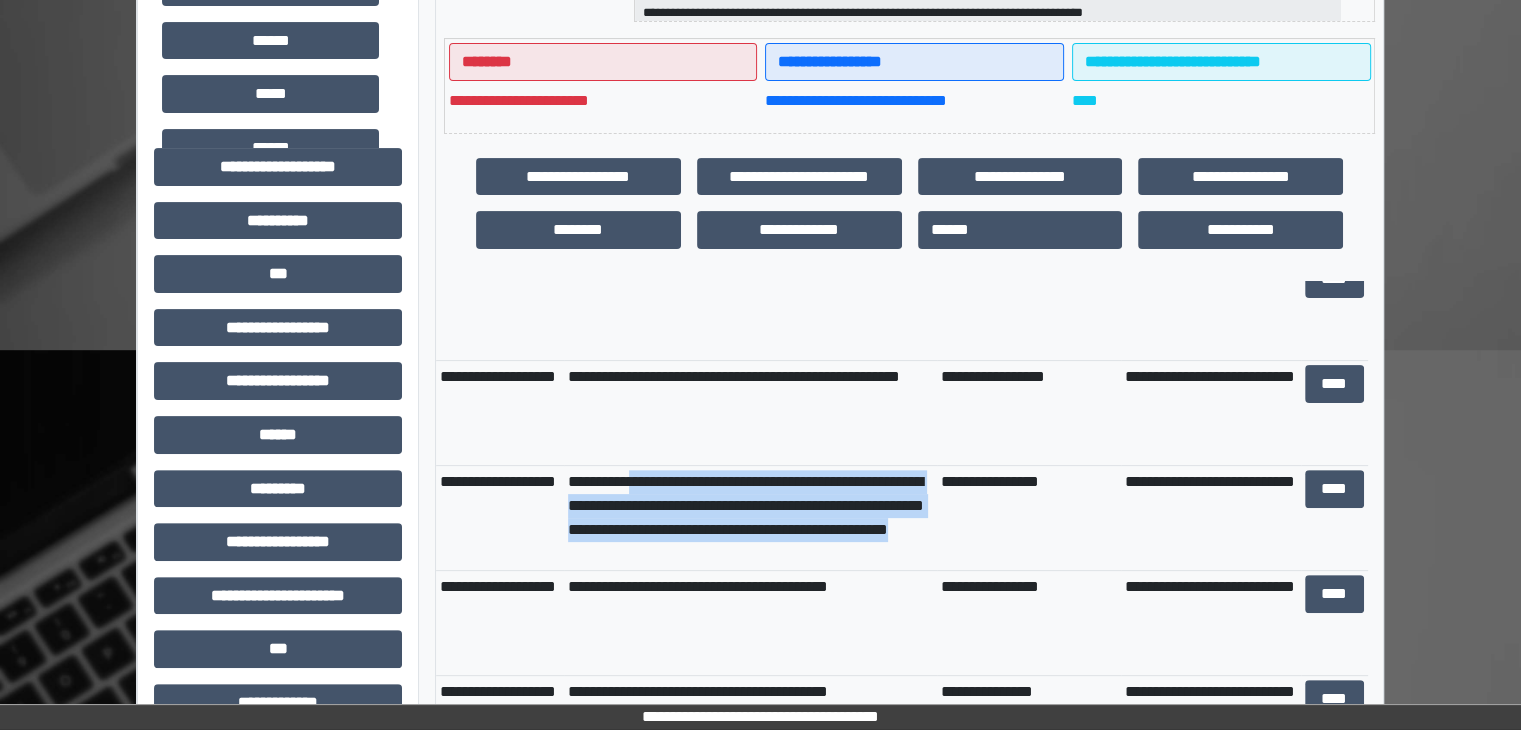 drag, startPoint x: 793, startPoint y: 542, endPoint x: 637, endPoint y: 489, distance: 164.7574 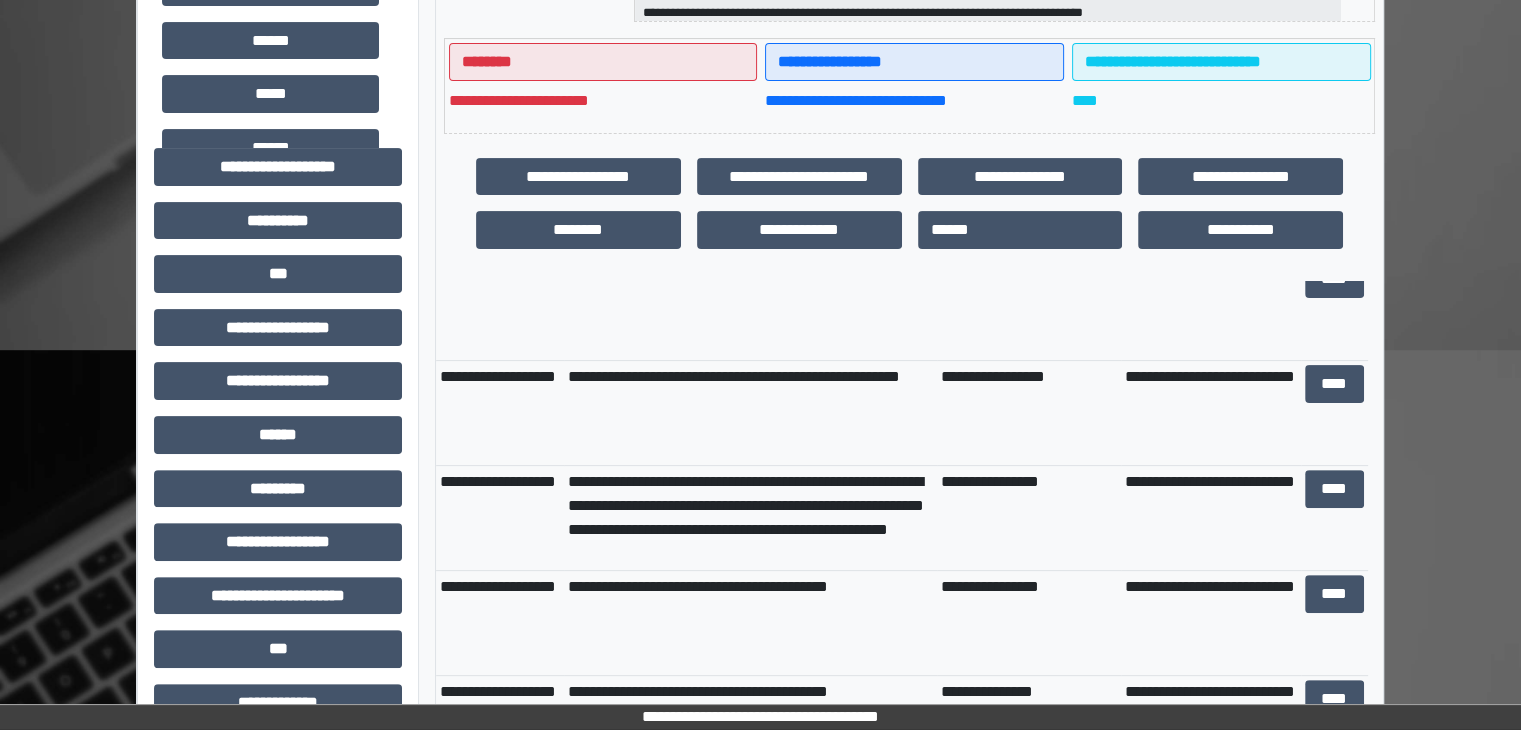 click on "**********" at bounding box center (750, 518) 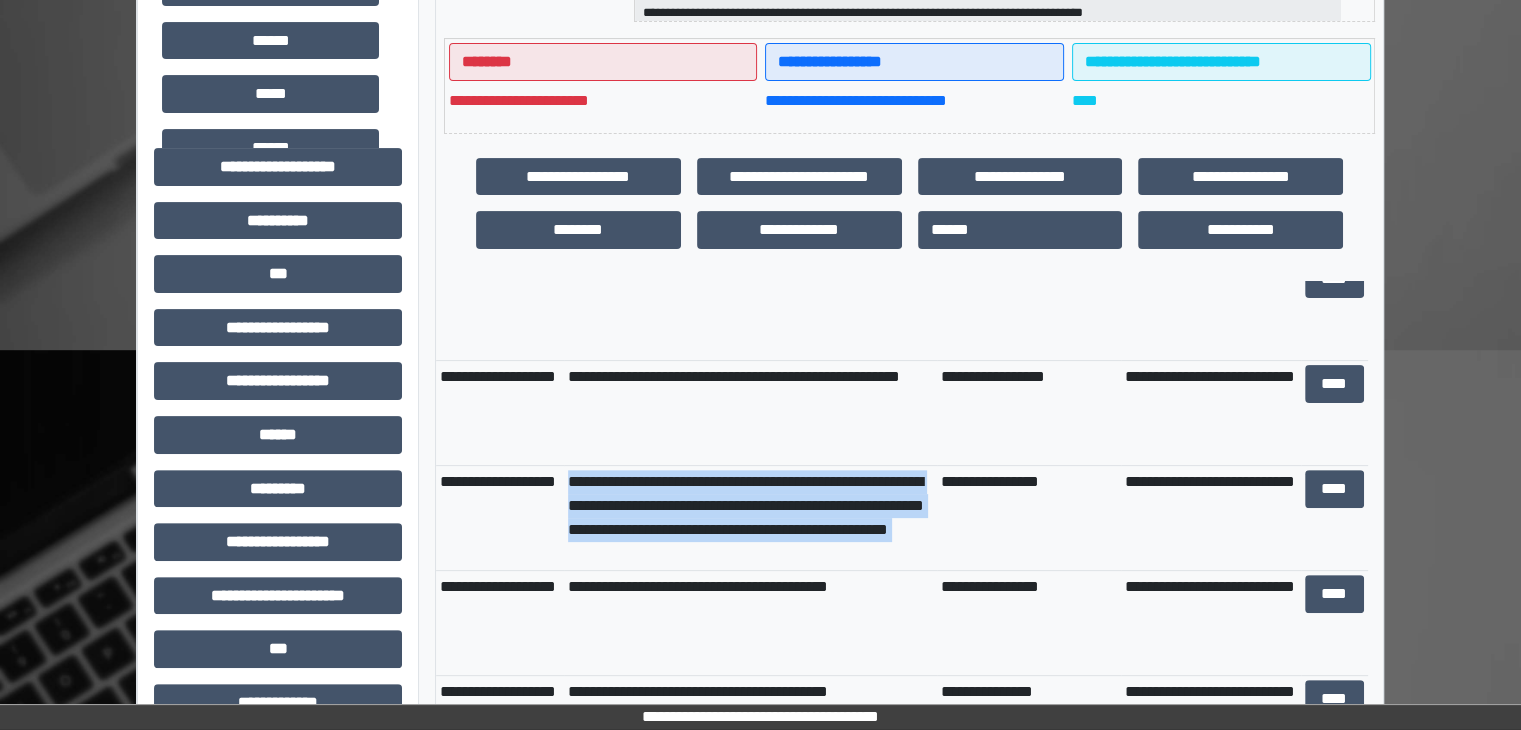 click on "**********" at bounding box center [750, 518] 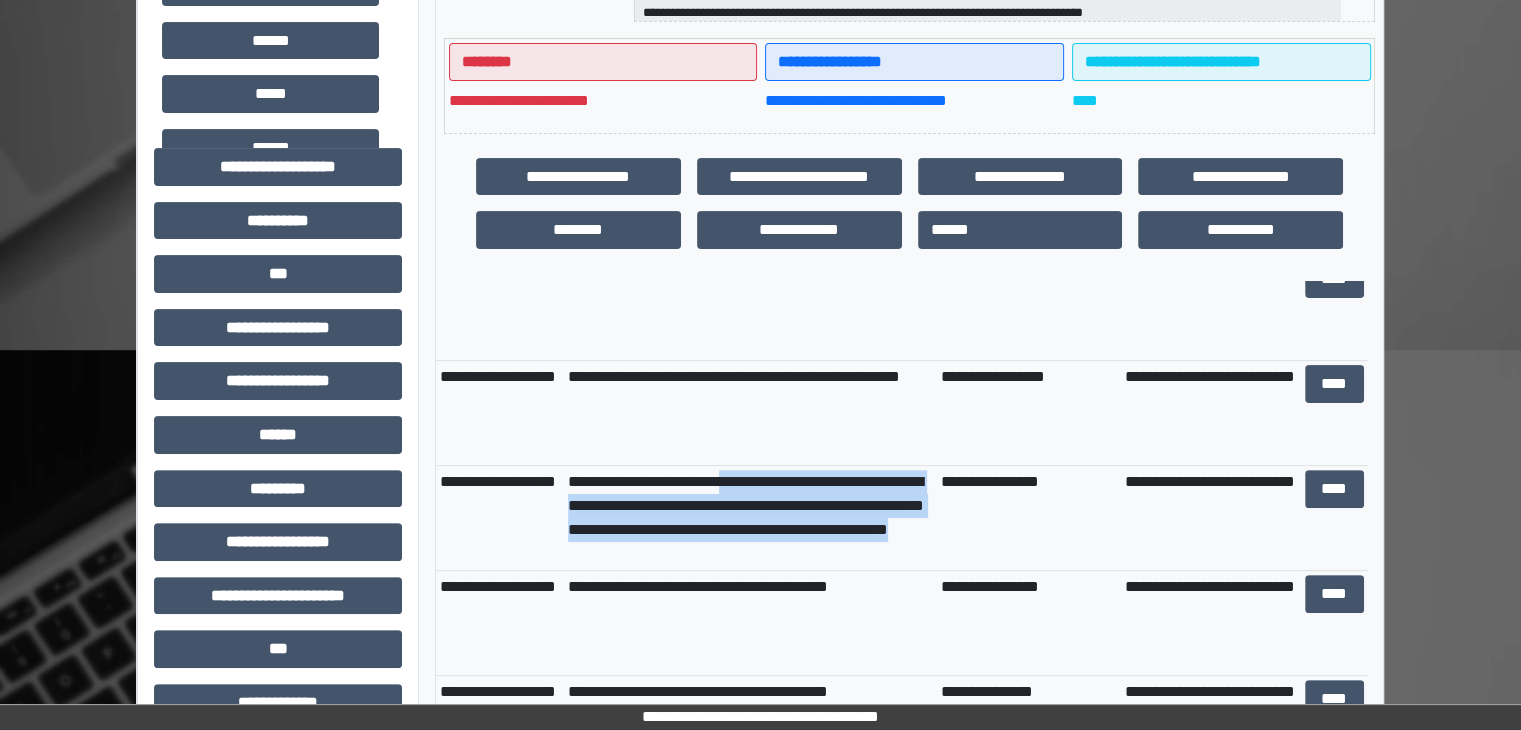 drag, startPoint x: 799, startPoint y: 524, endPoint x: 741, endPoint y: 484, distance: 70.45566 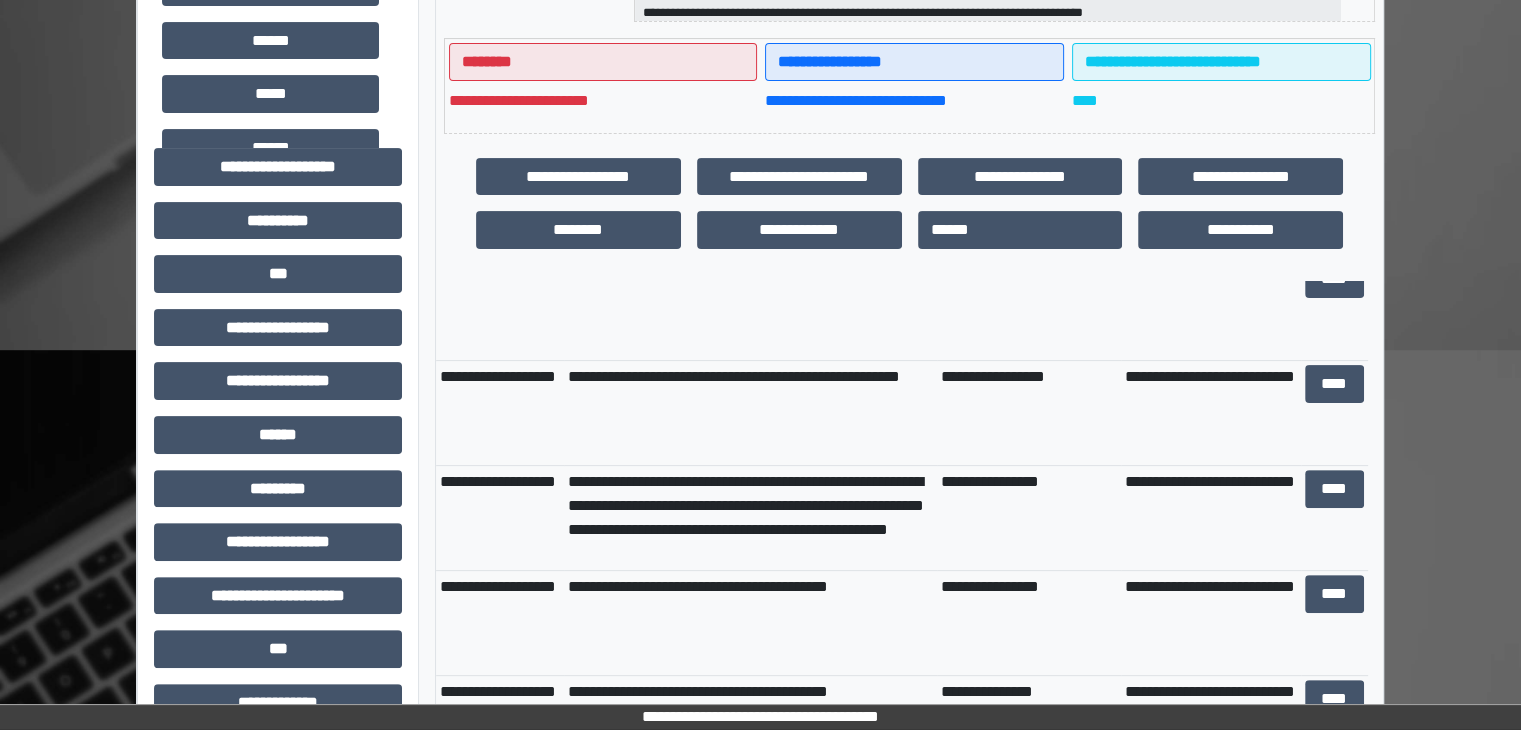 click on "**********" at bounding box center (750, 518) 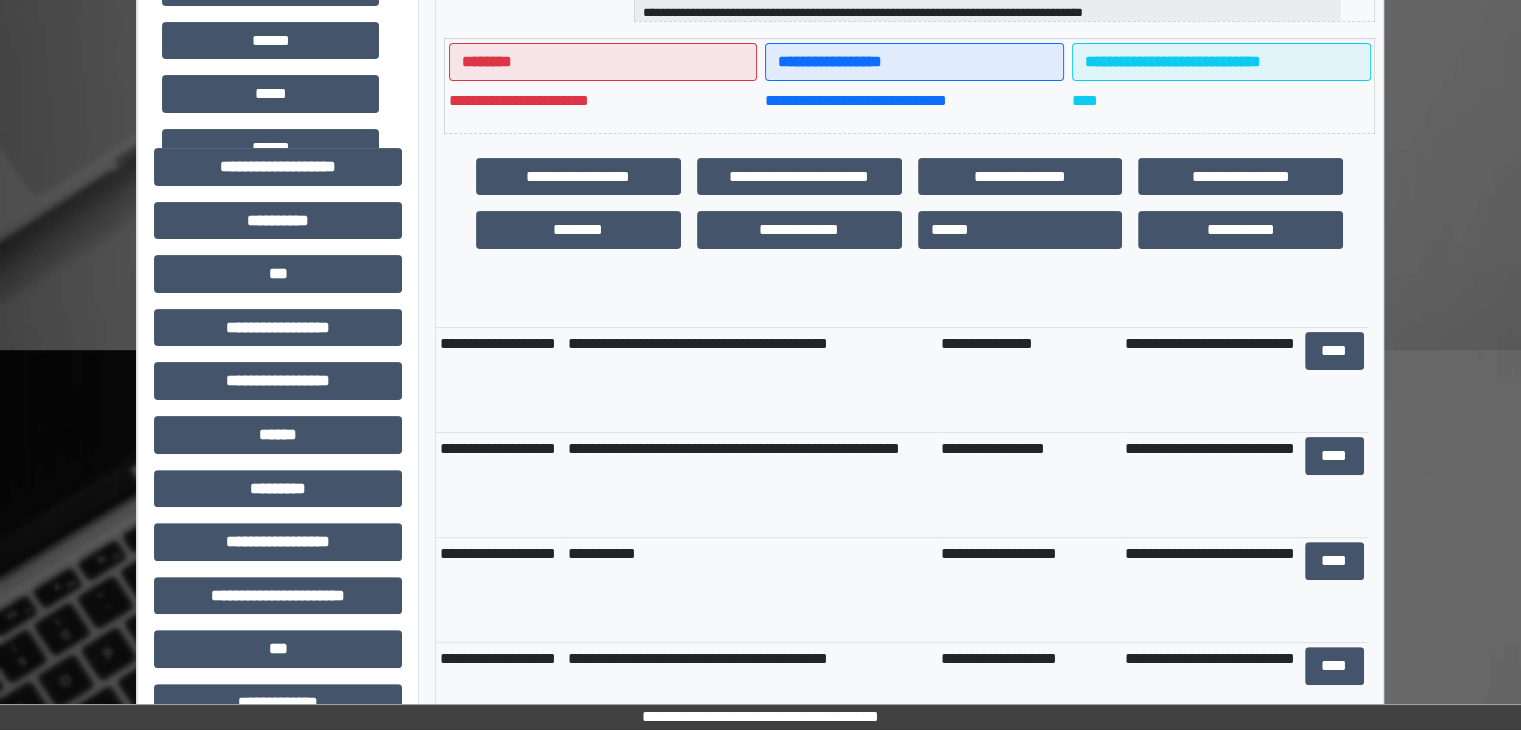 scroll, scrollTop: 600, scrollLeft: 0, axis: vertical 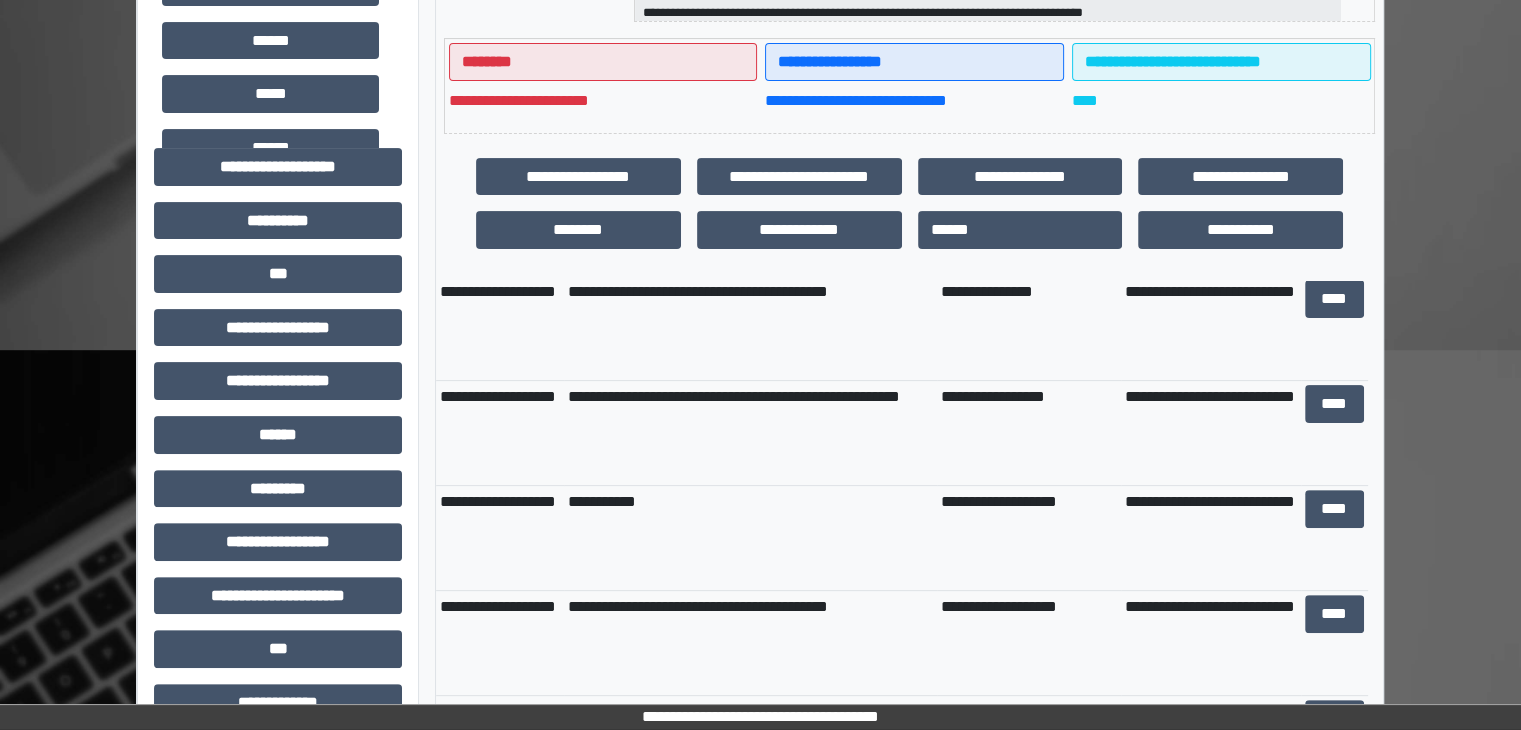 click on "**********" at bounding box center (750, 433) 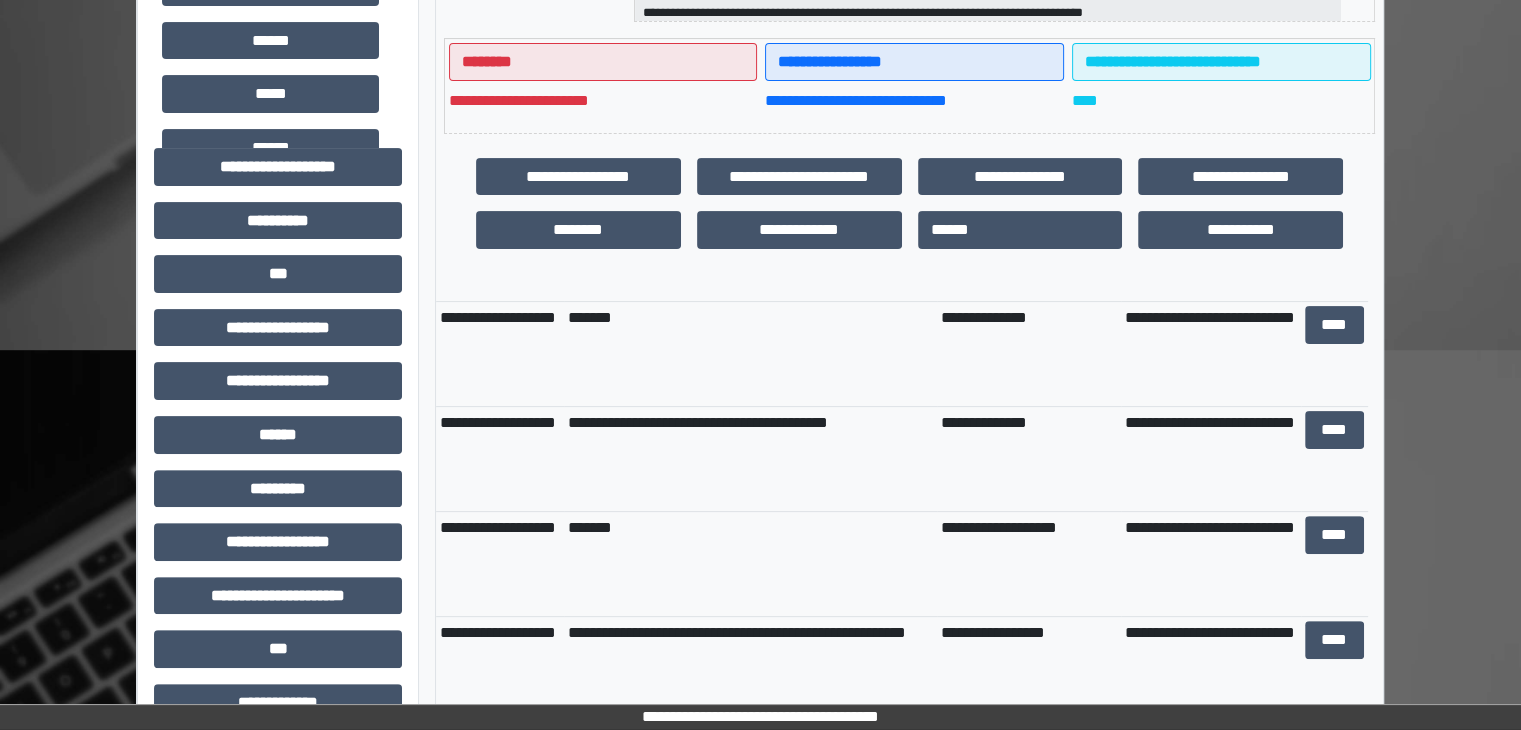 scroll, scrollTop: 2100, scrollLeft: 0, axis: vertical 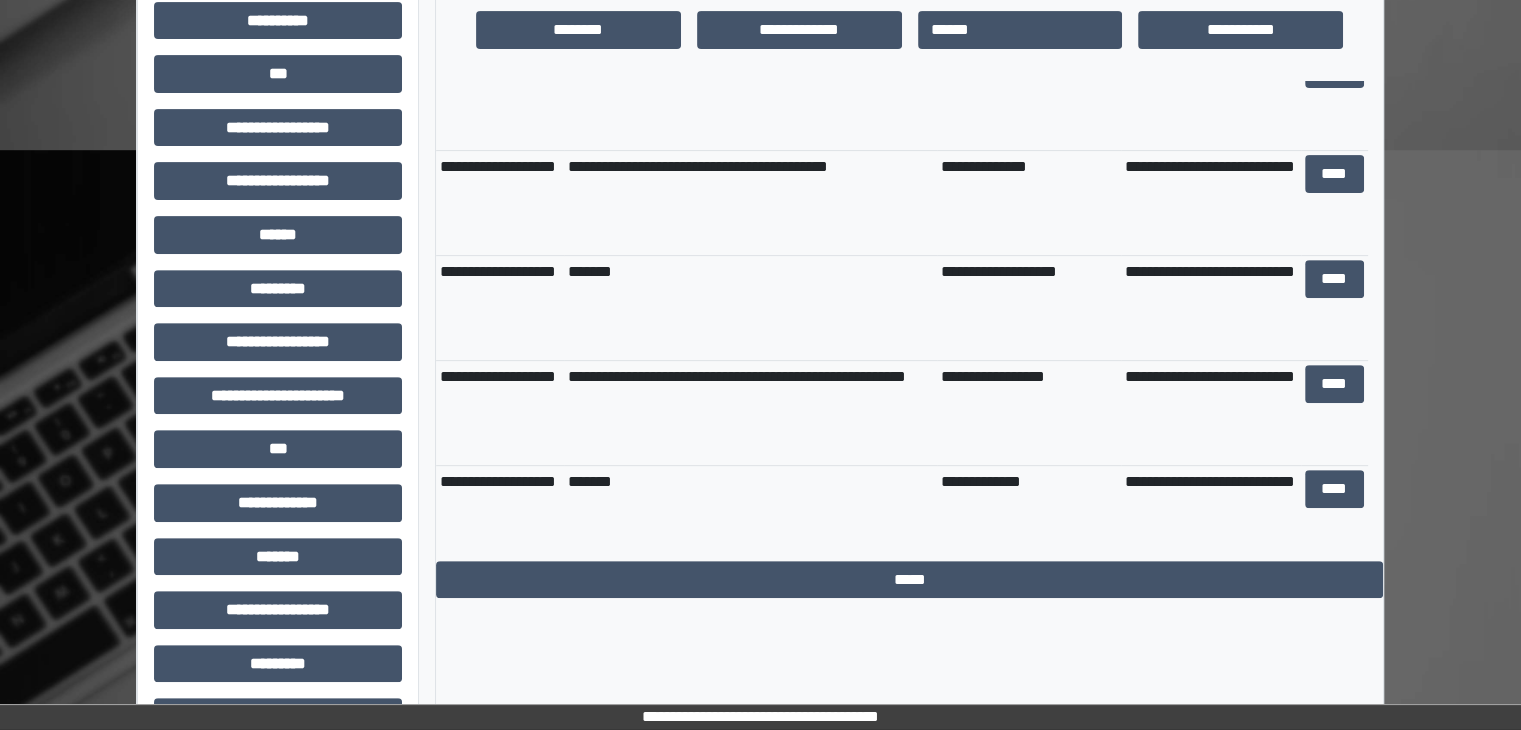 click on "**********" at bounding box center (278, 163) 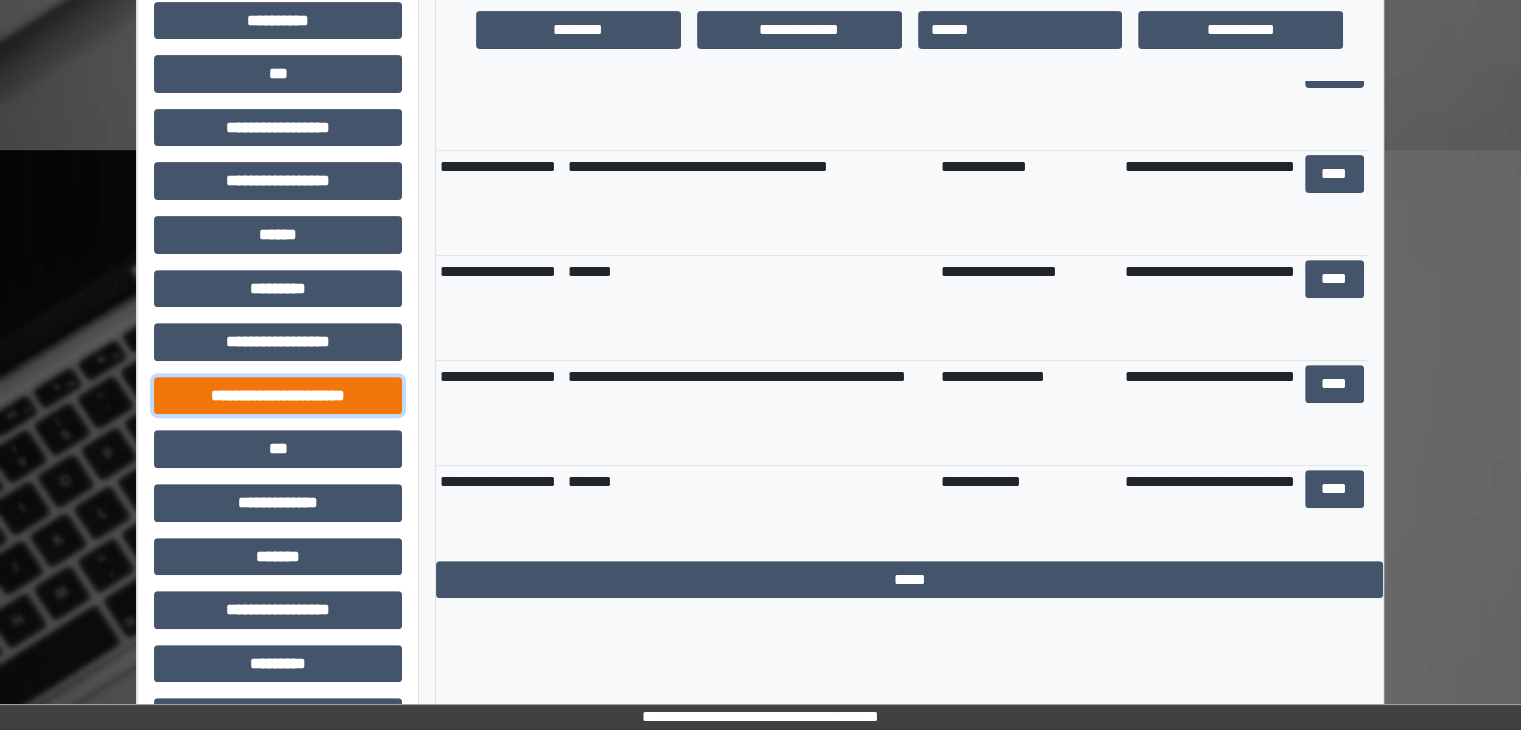 click on "**********" at bounding box center [278, 396] 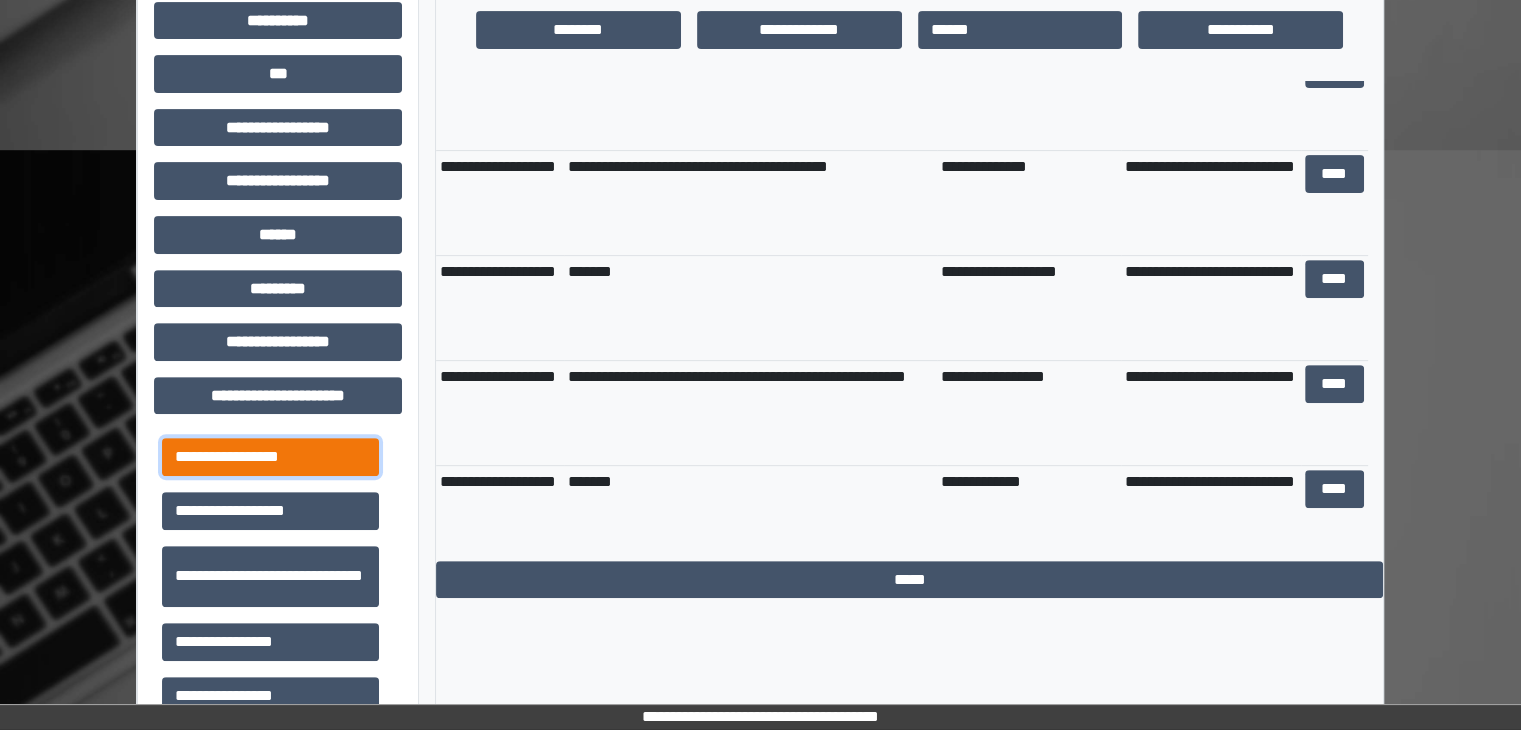 click on "**********" at bounding box center [270, 457] 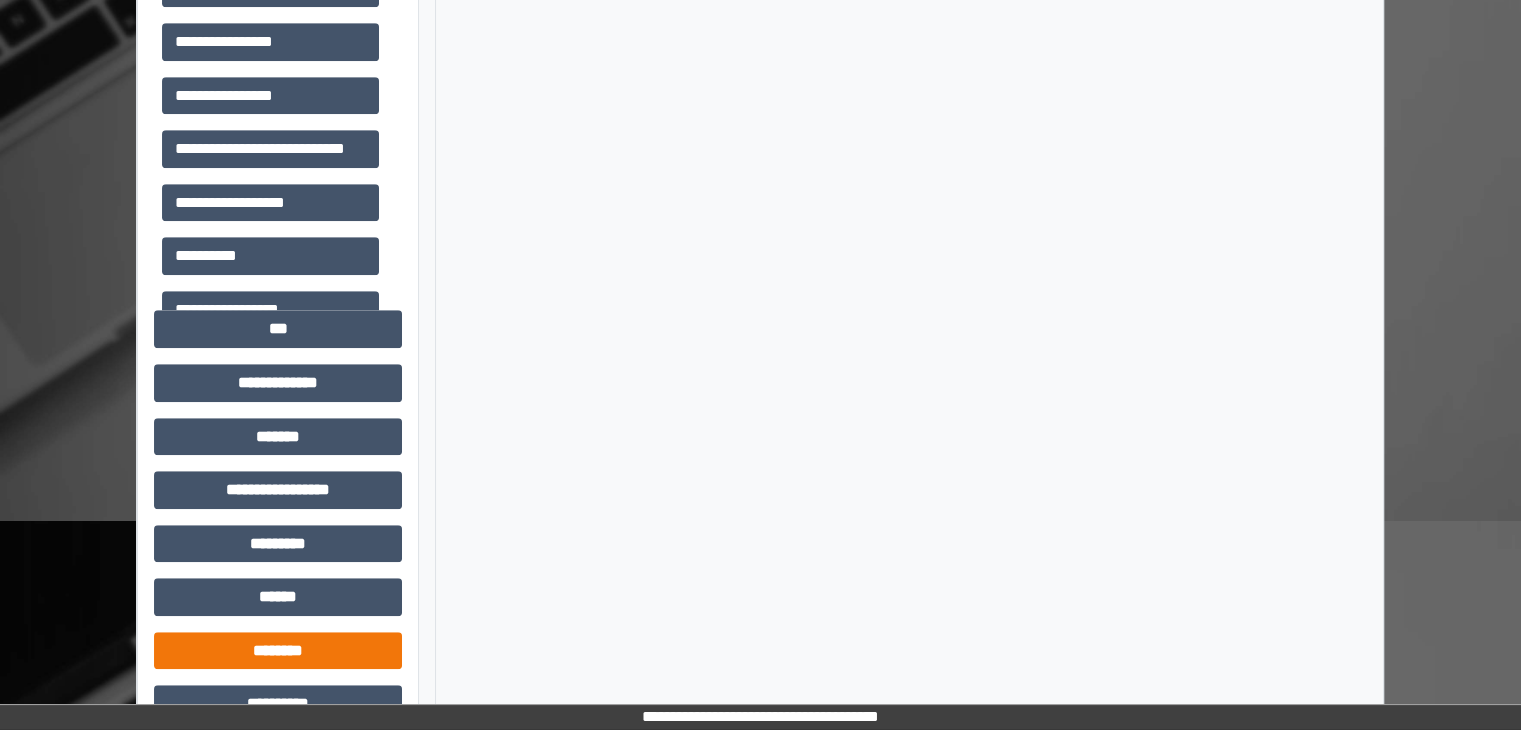 scroll, scrollTop: 1396, scrollLeft: 0, axis: vertical 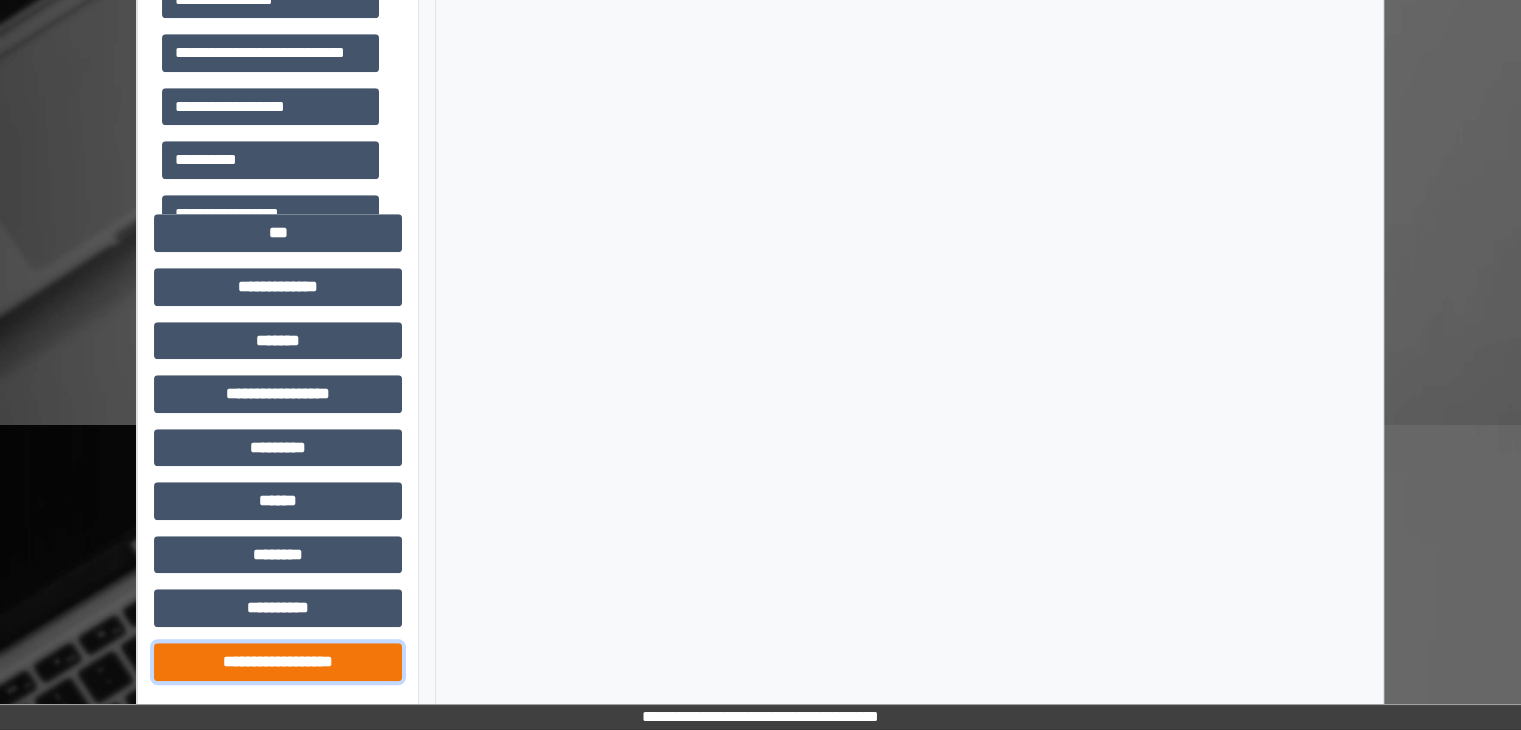 click on "**********" at bounding box center (278, 662) 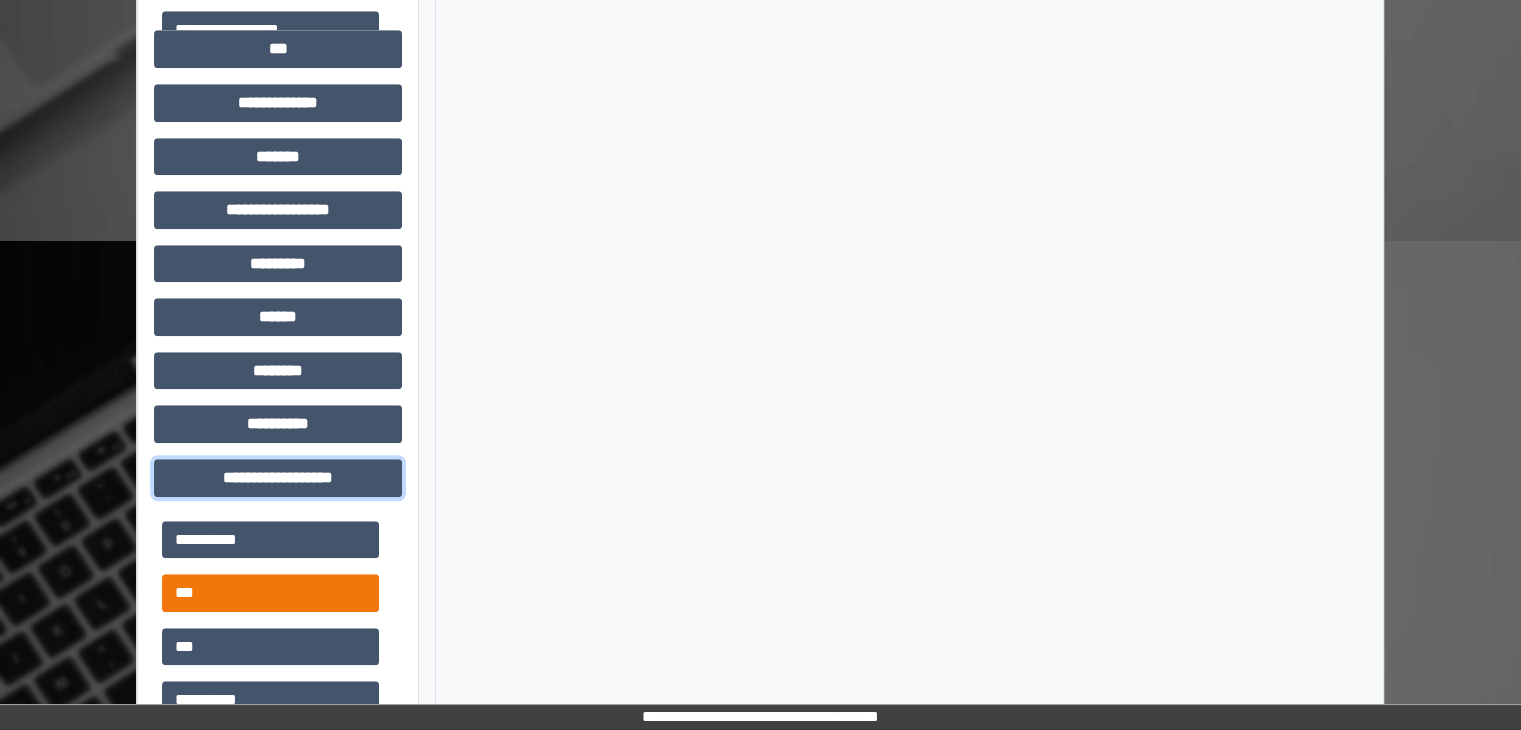 scroll, scrollTop: 1596, scrollLeft: 0, axis: vertical 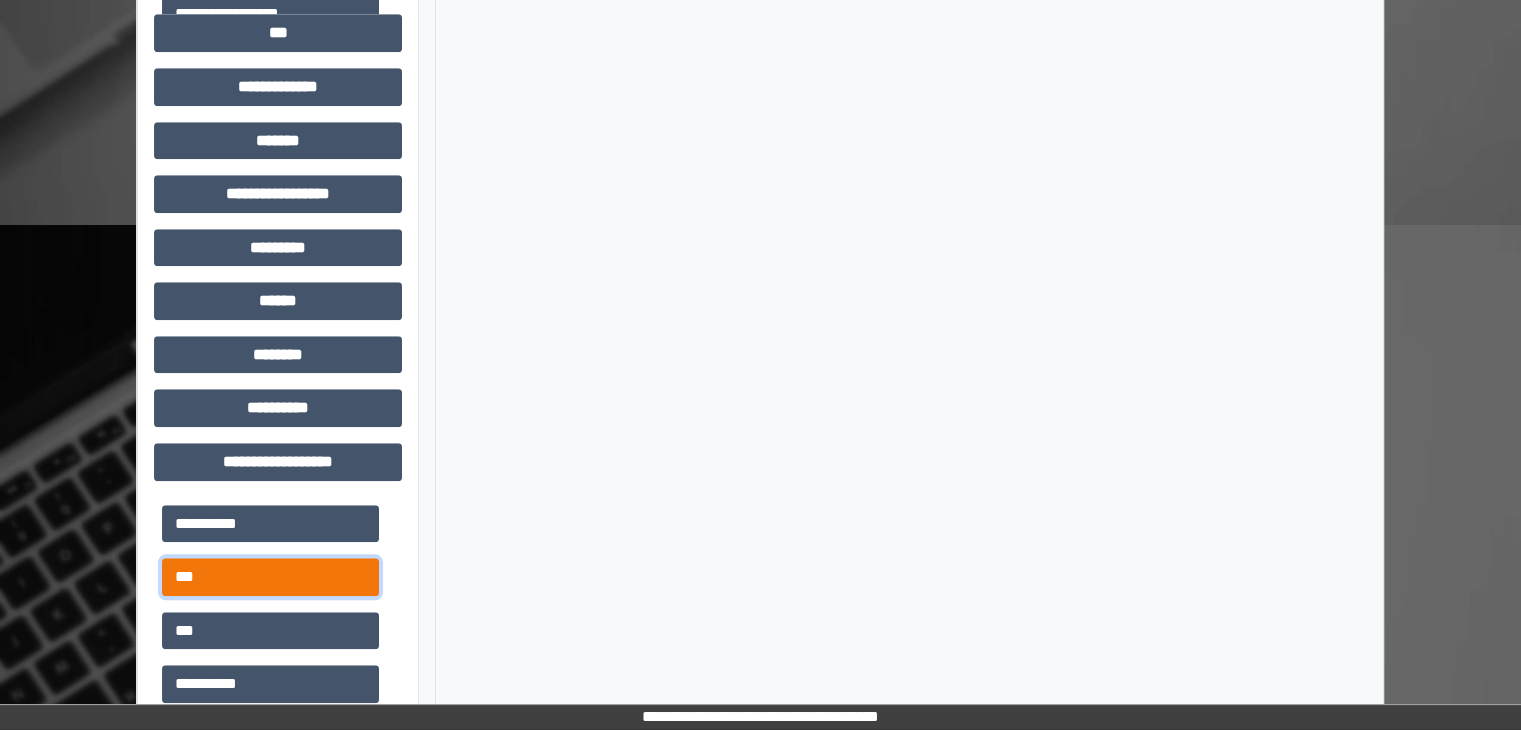 click on "***" at bounding box center (270, 577) 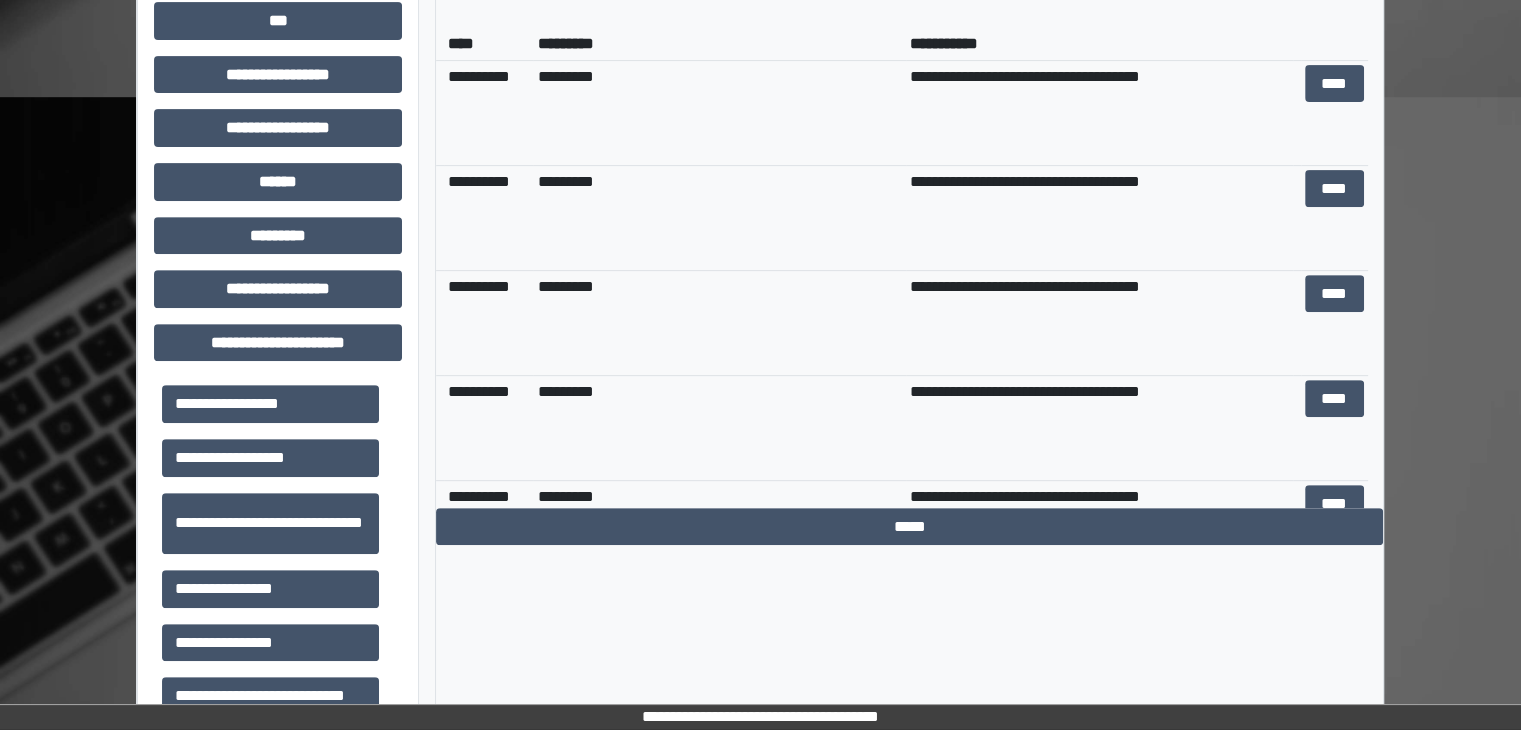 scroll, scrollTop: 696, scrollLeft: 0, axis: vertical 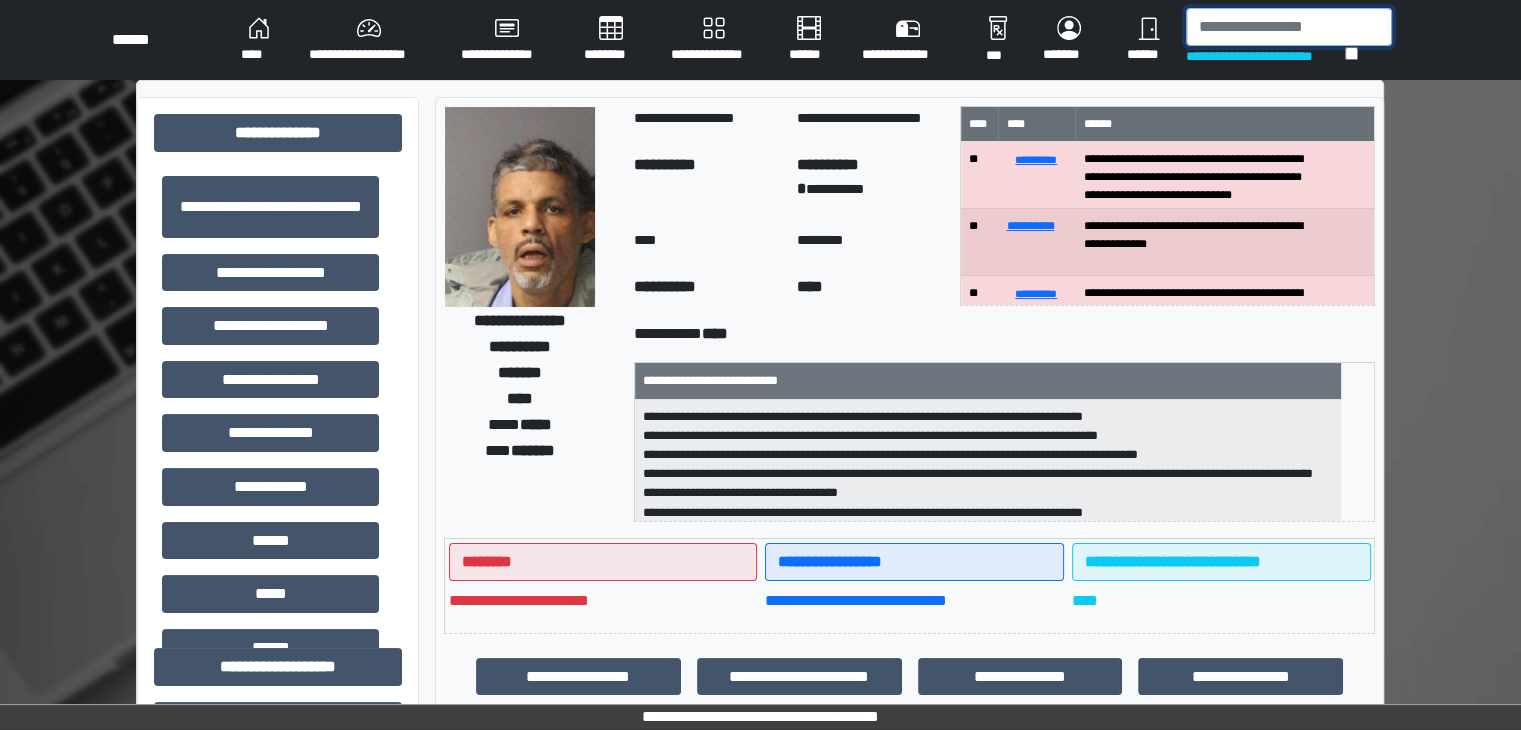 click at bounding box center (1289, 27) 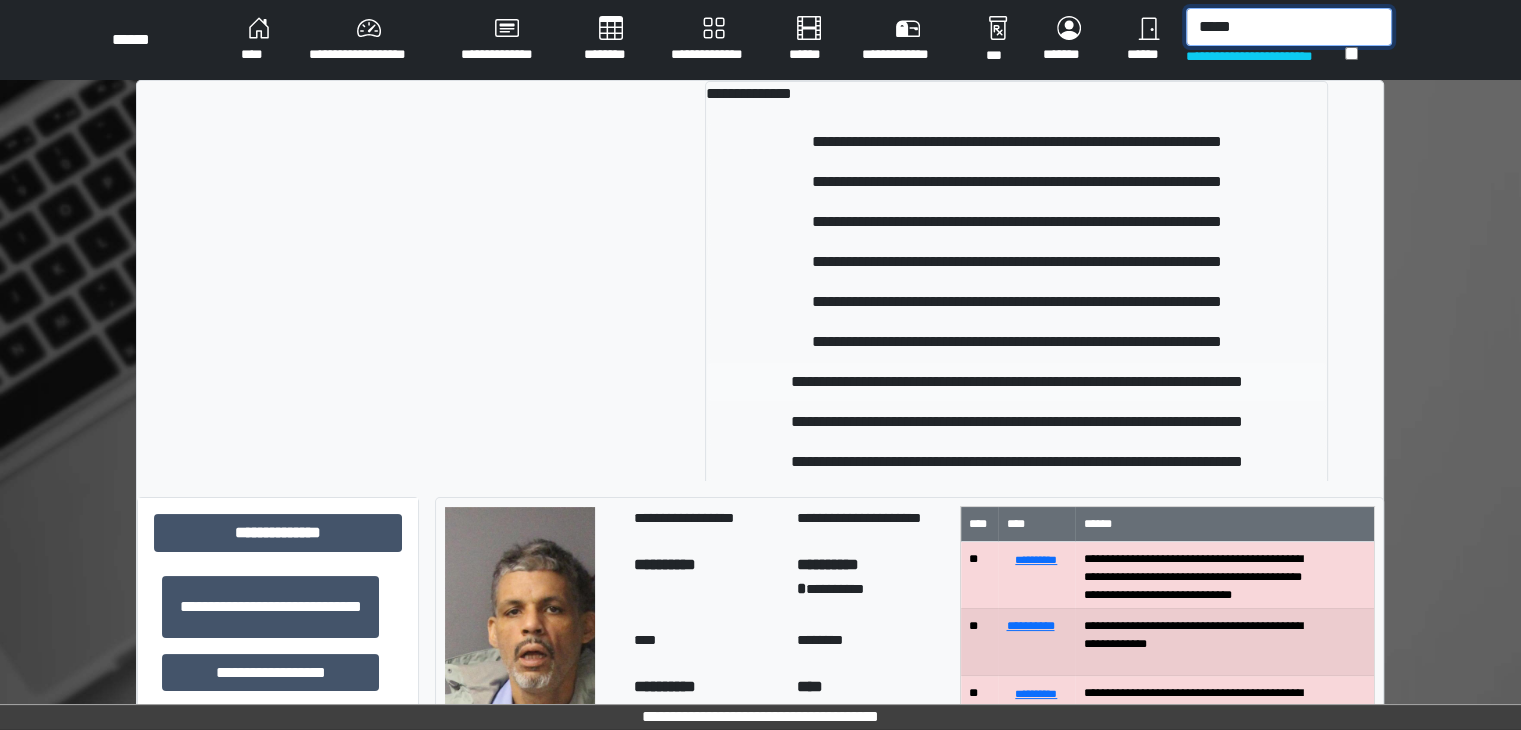 type on "*****" 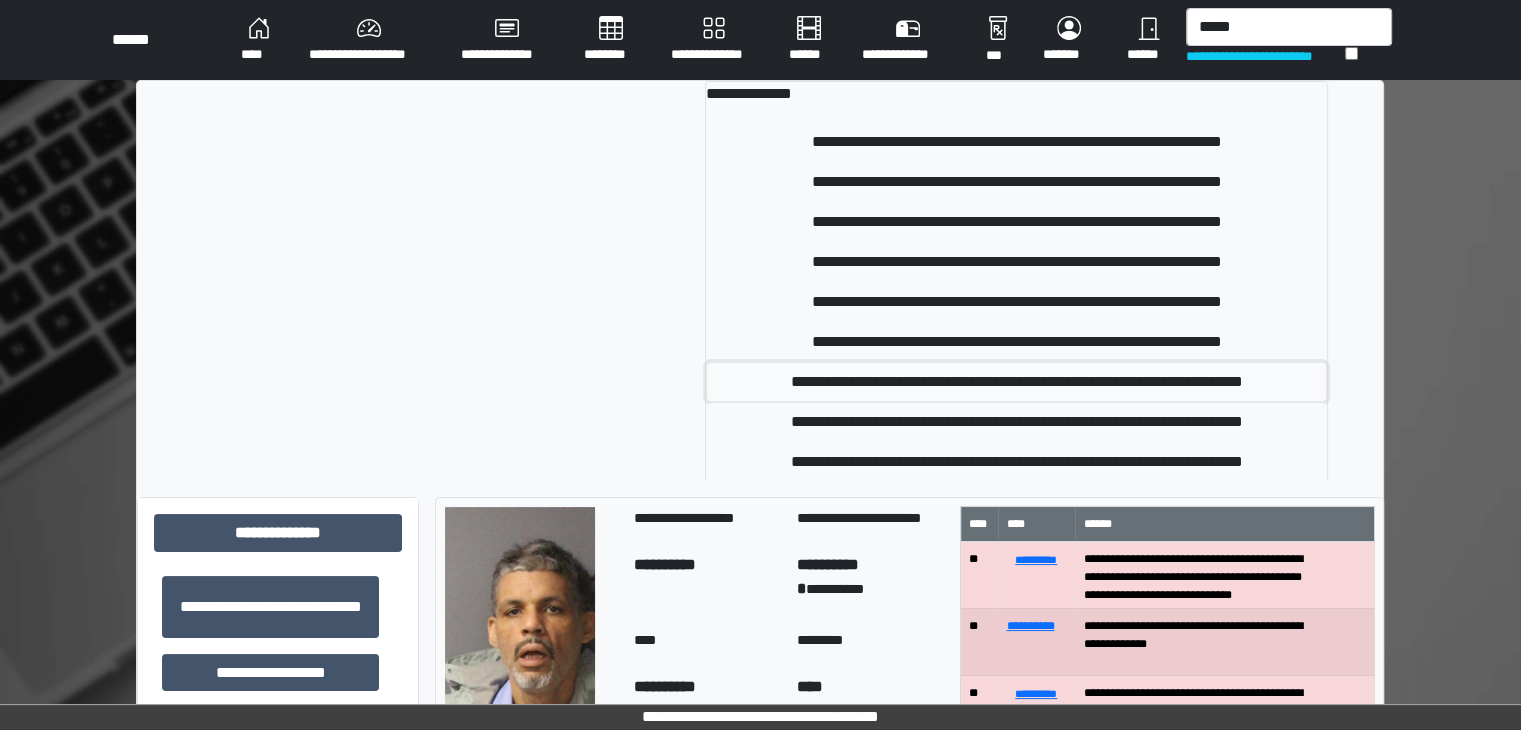 click on "**********" at bounding box center (1016, 382) 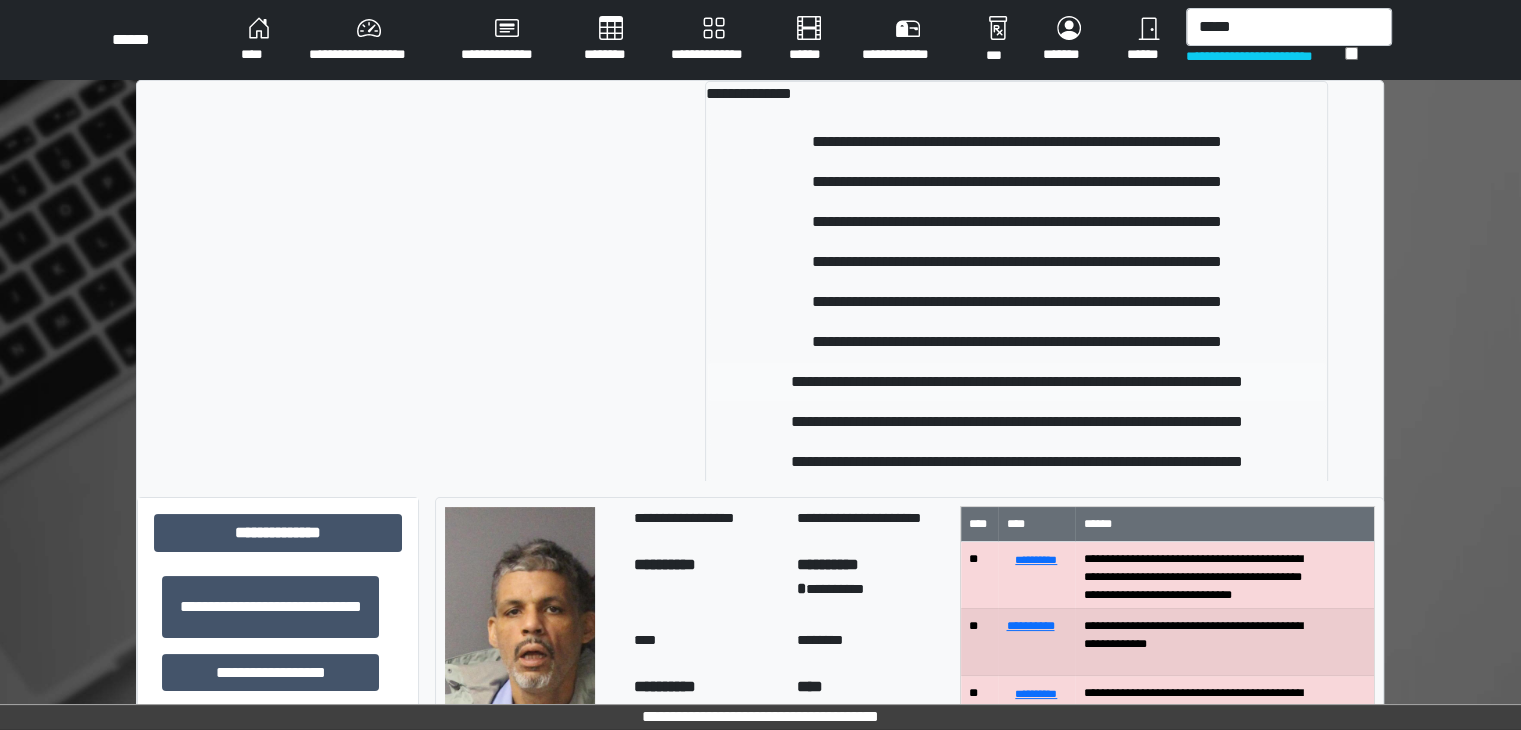 type 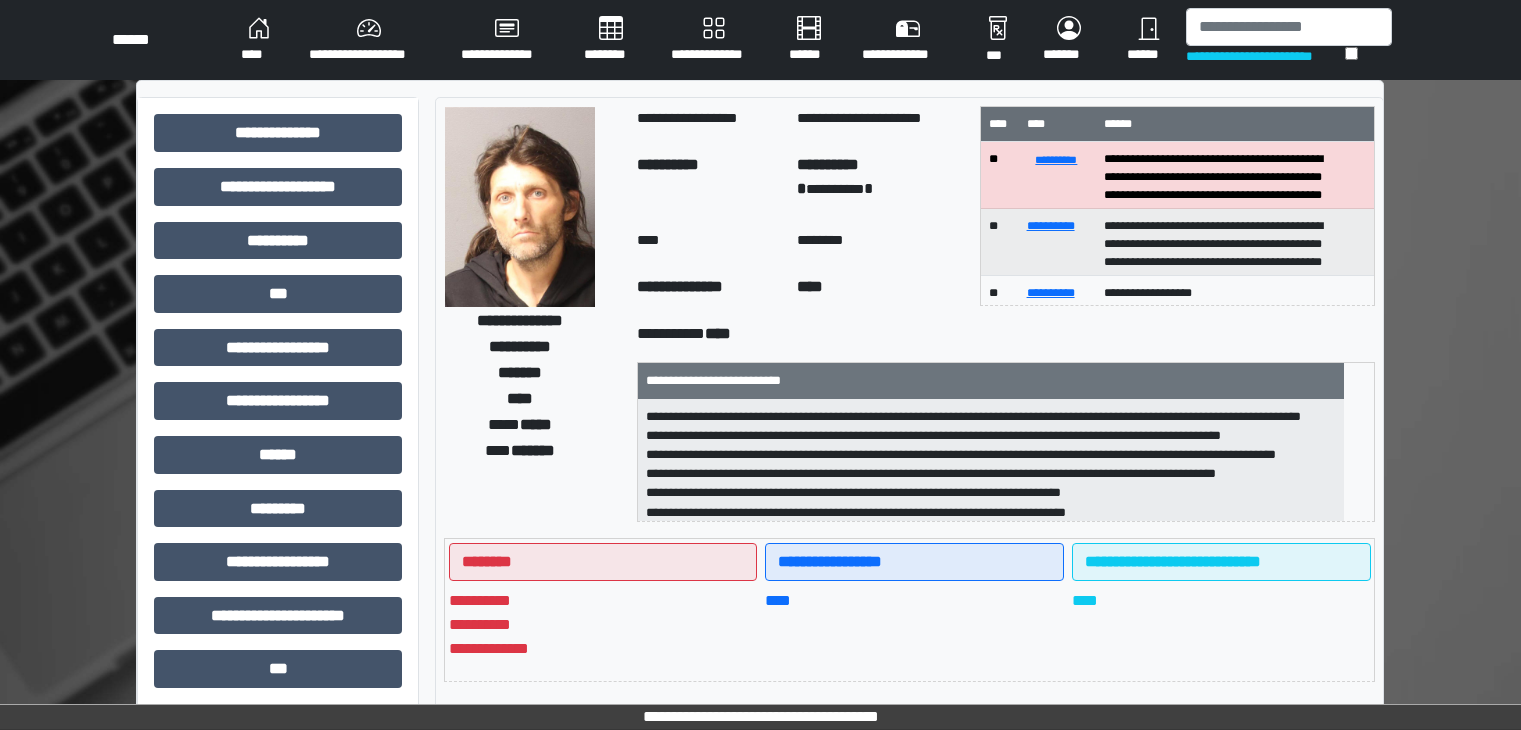 scroll, scrollTop: 0, scrollLeft: 0, axis: both 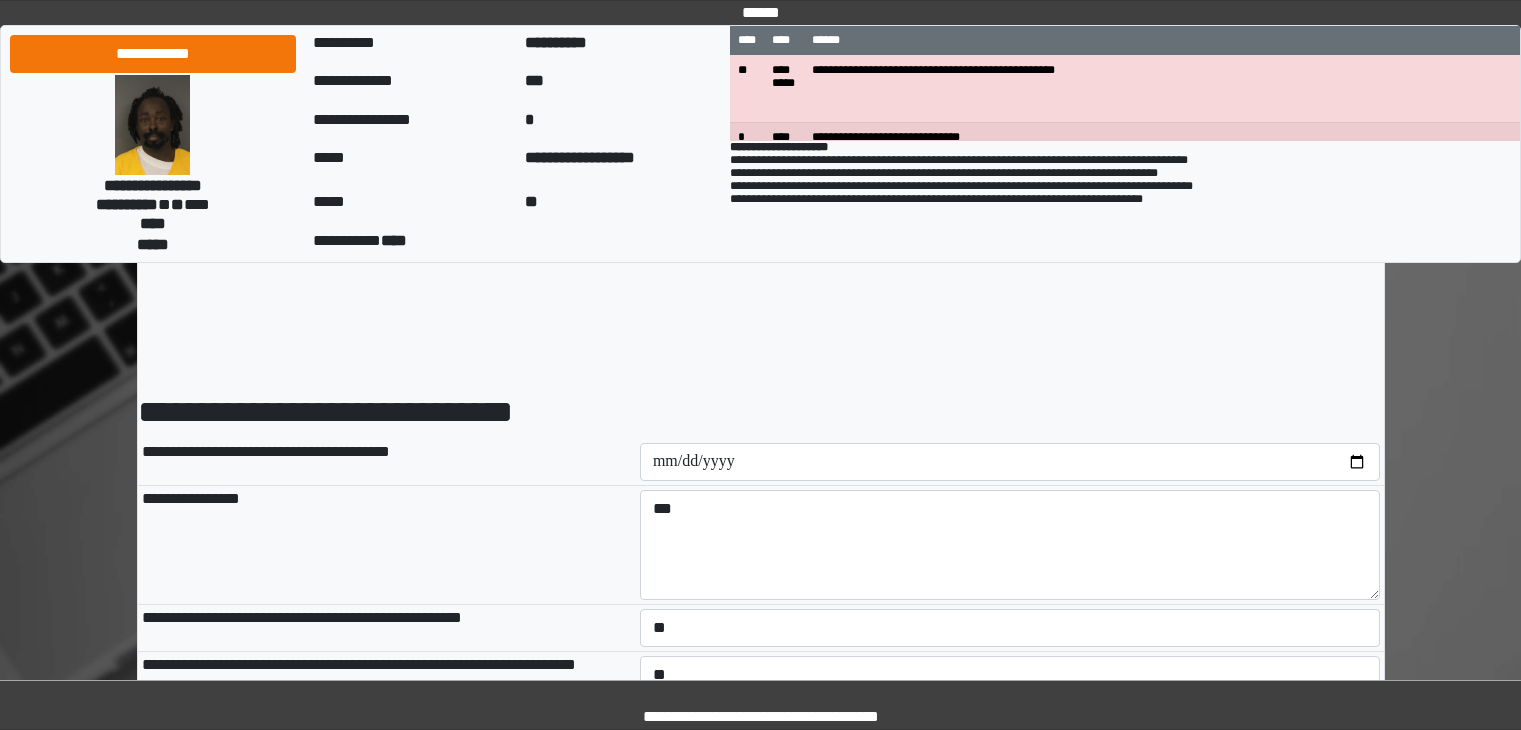 select on "*" 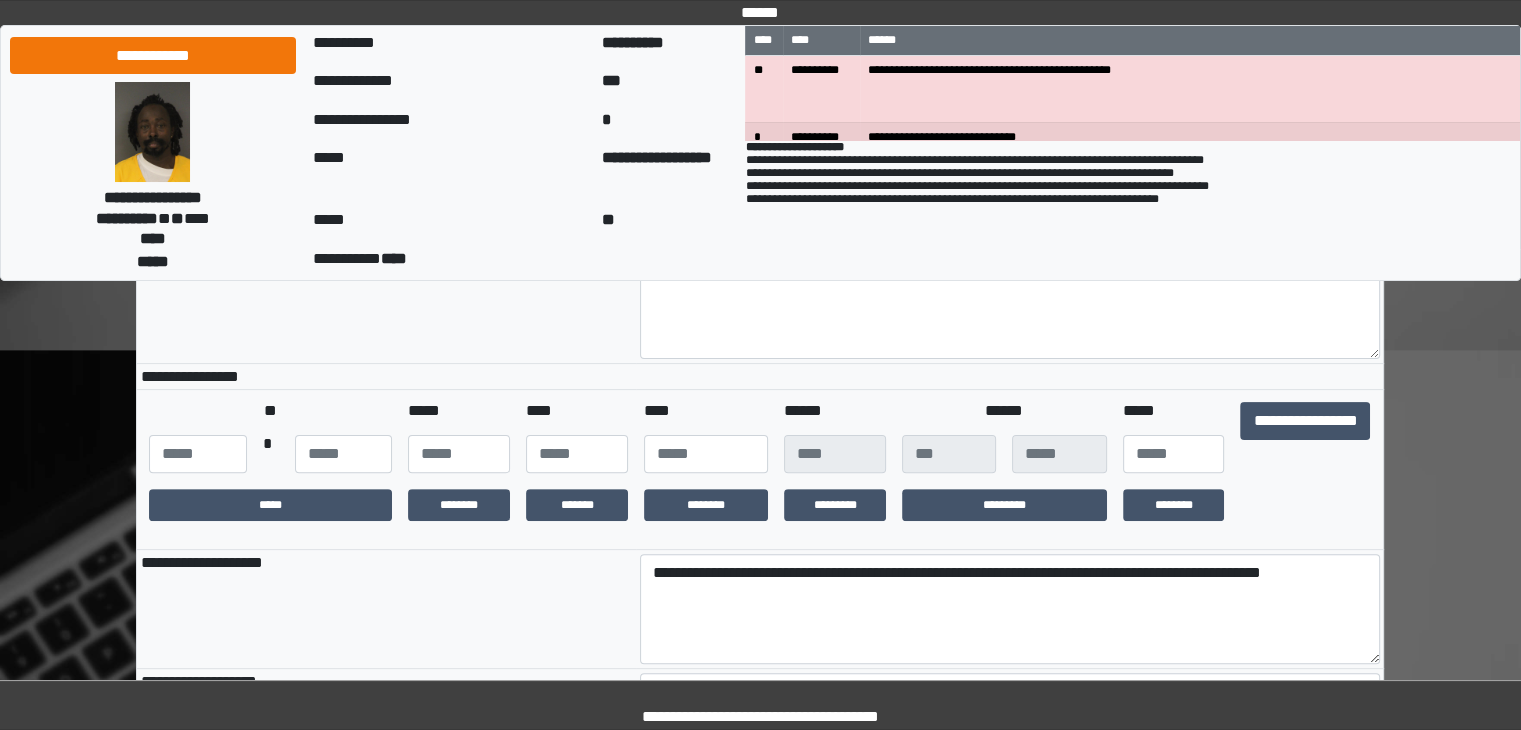 scroll, scrollTop: 500, scrollLeft: 0, axis: vertical 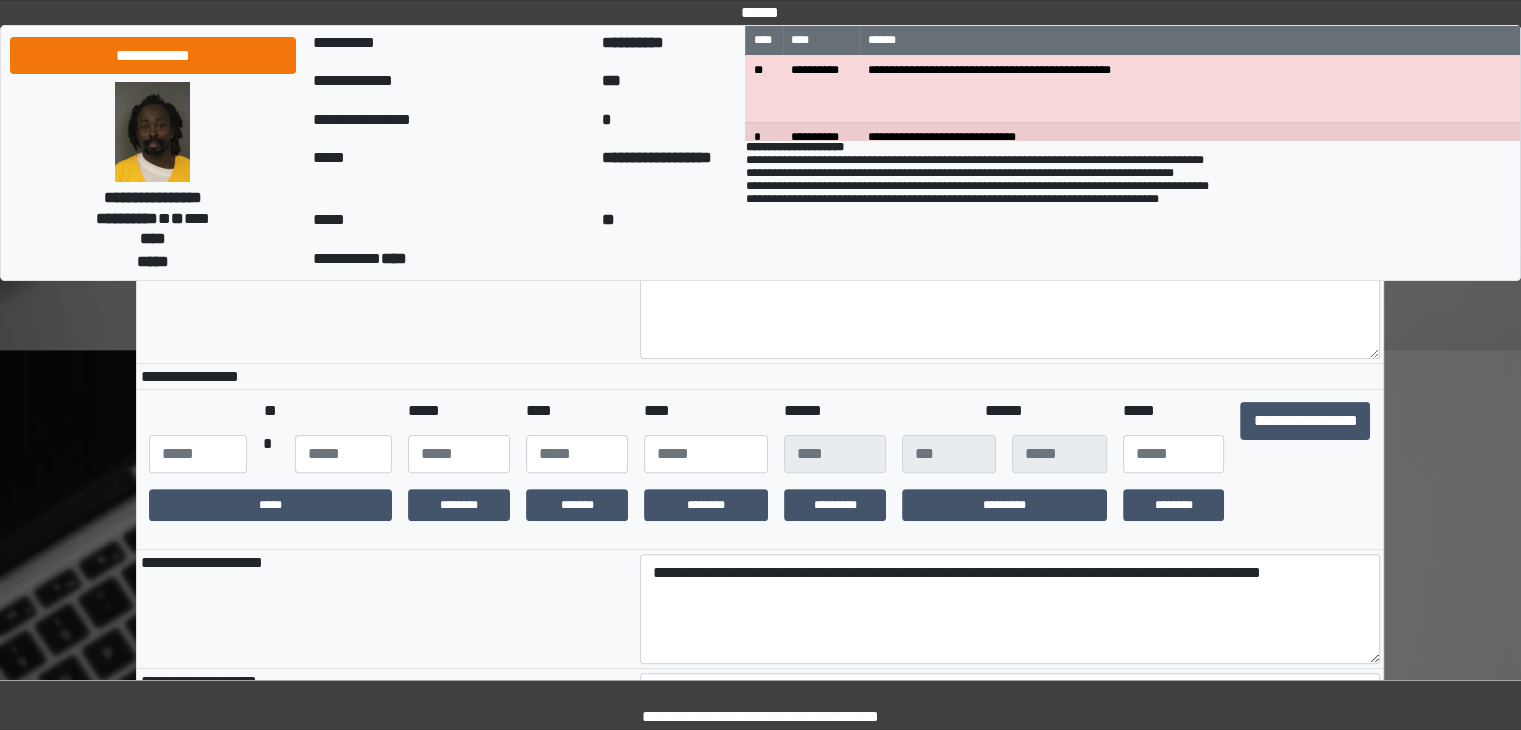 type on "**********" 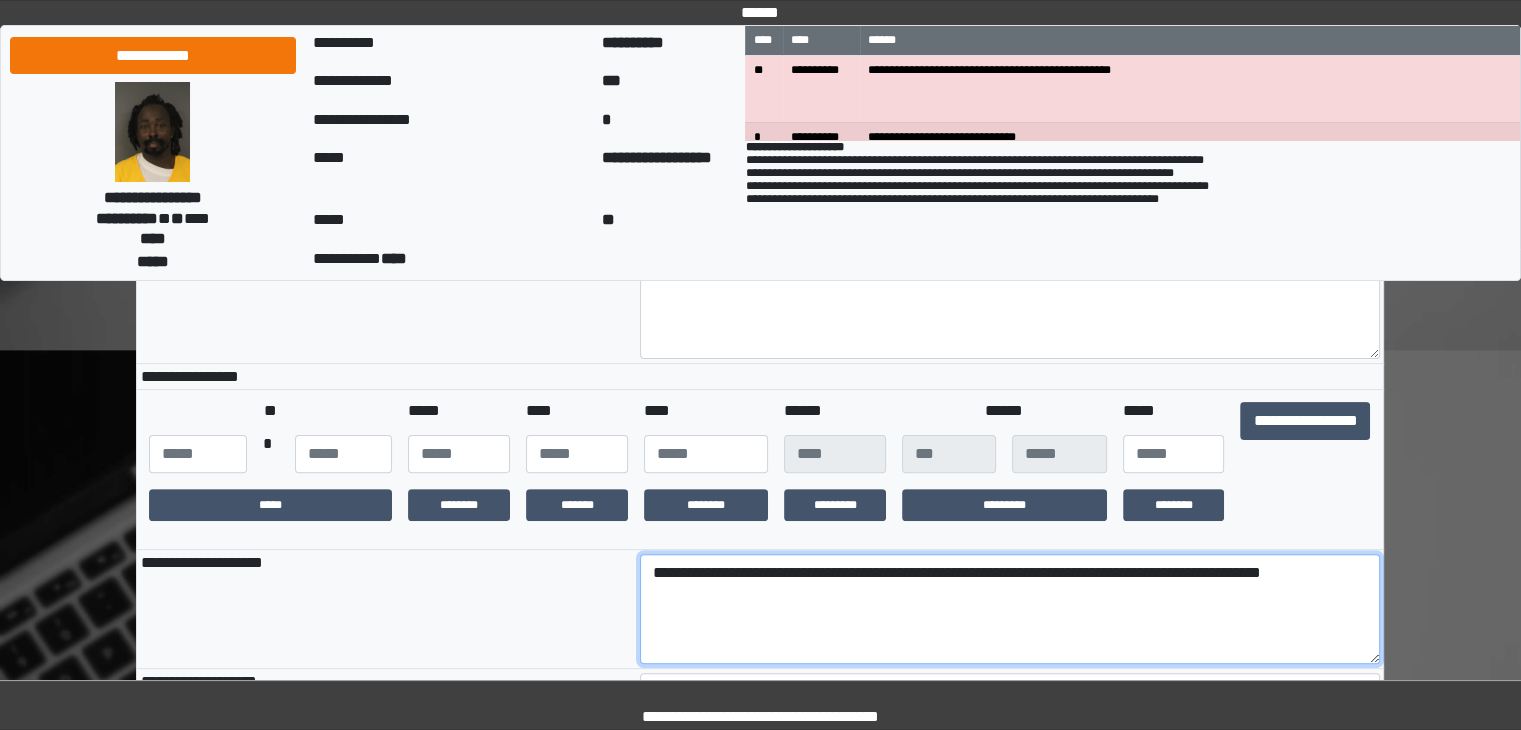 click on "**********" at bounding box center [1010, 609] 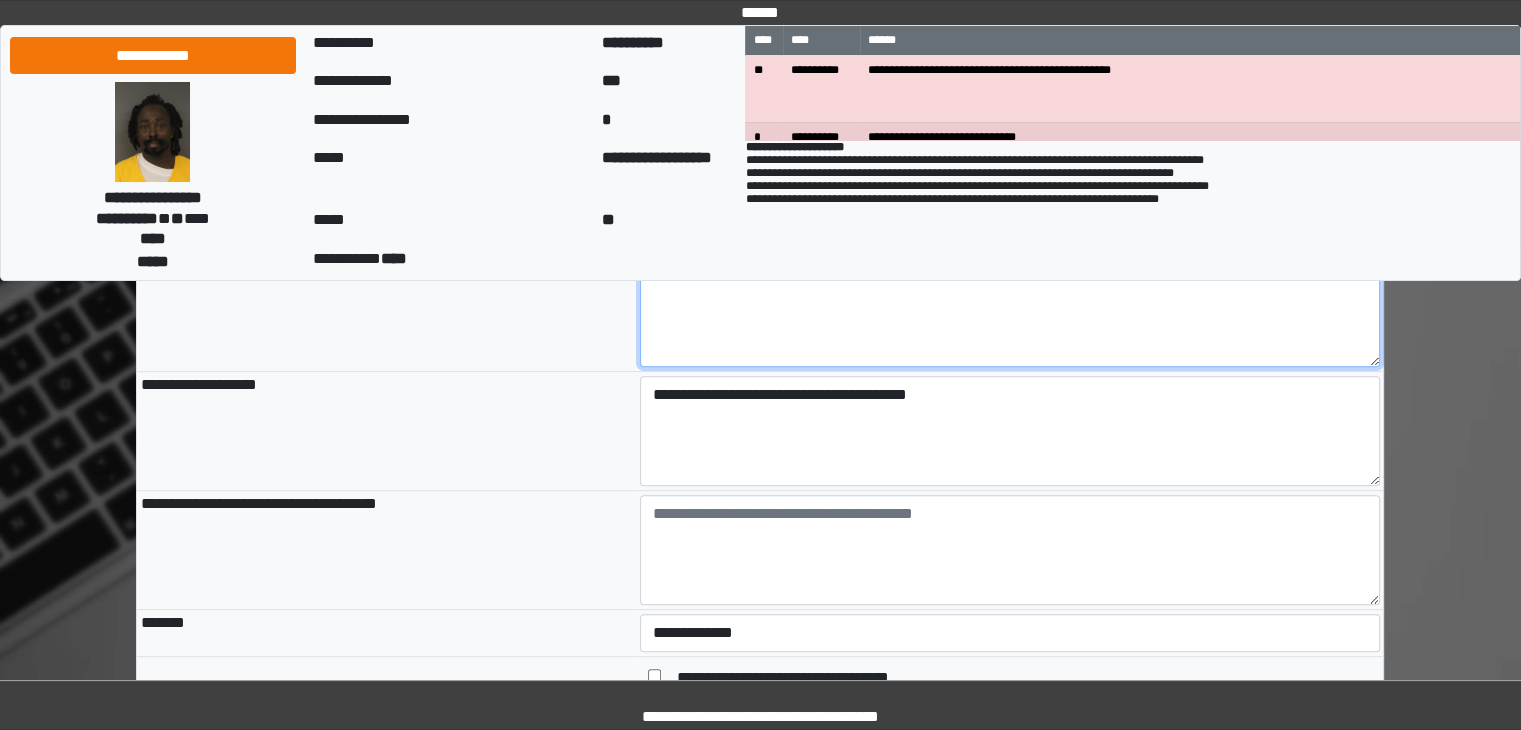 scroll, scrollTop: 800, scrollLeft: 0, axis: vertical 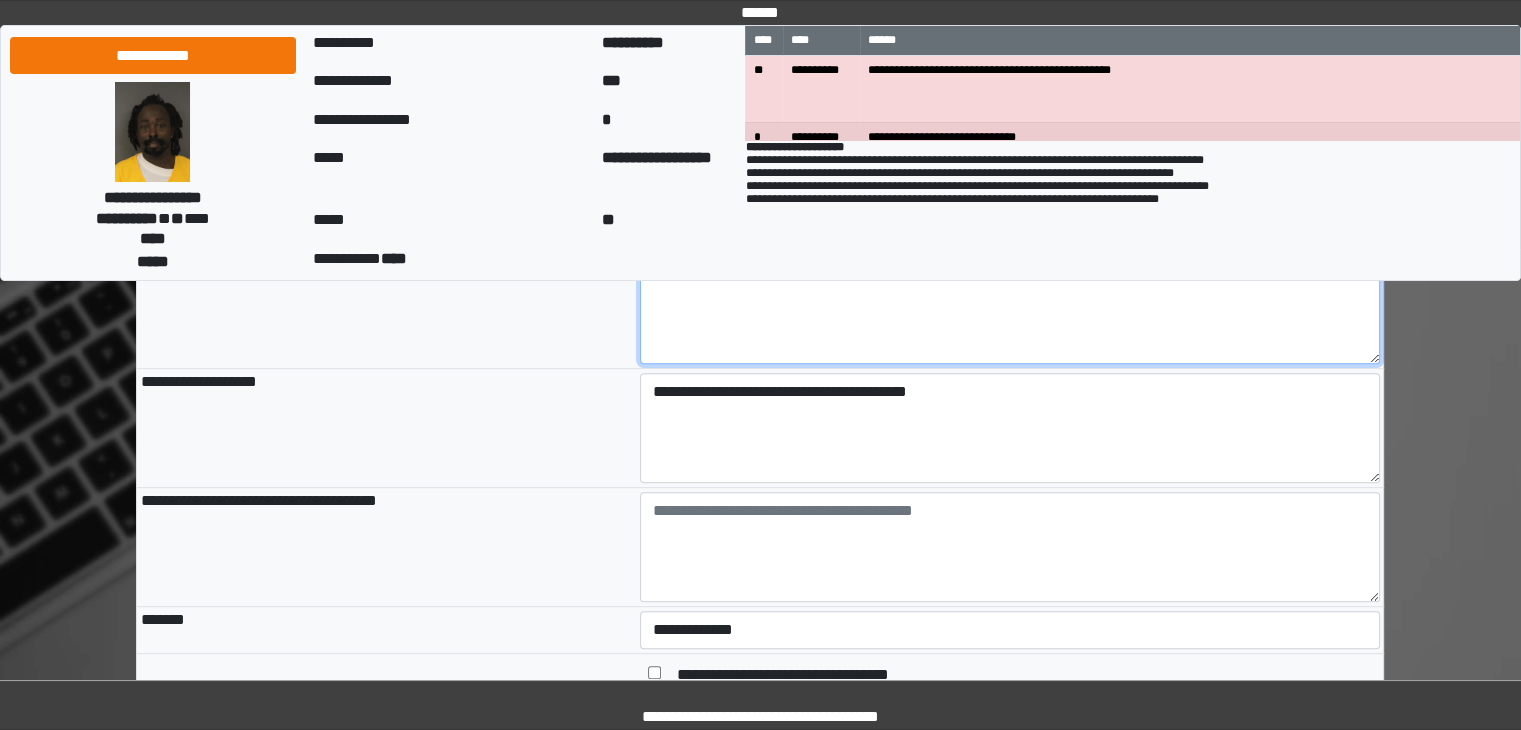type on "**********" 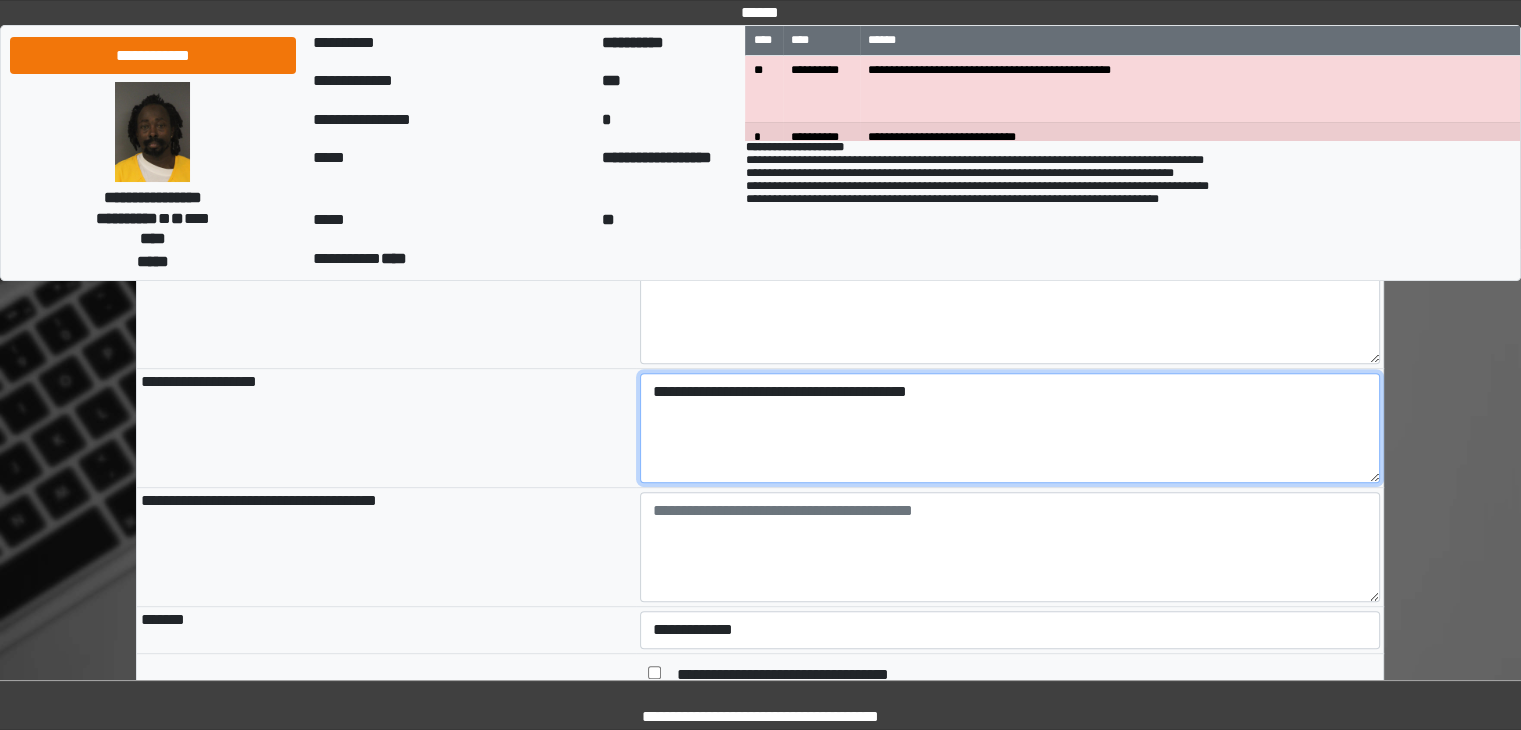 drag, startPoint x: 992, startPoint y: 406, endPoint x: 764, endPoint y: 402, distance: 228.03508 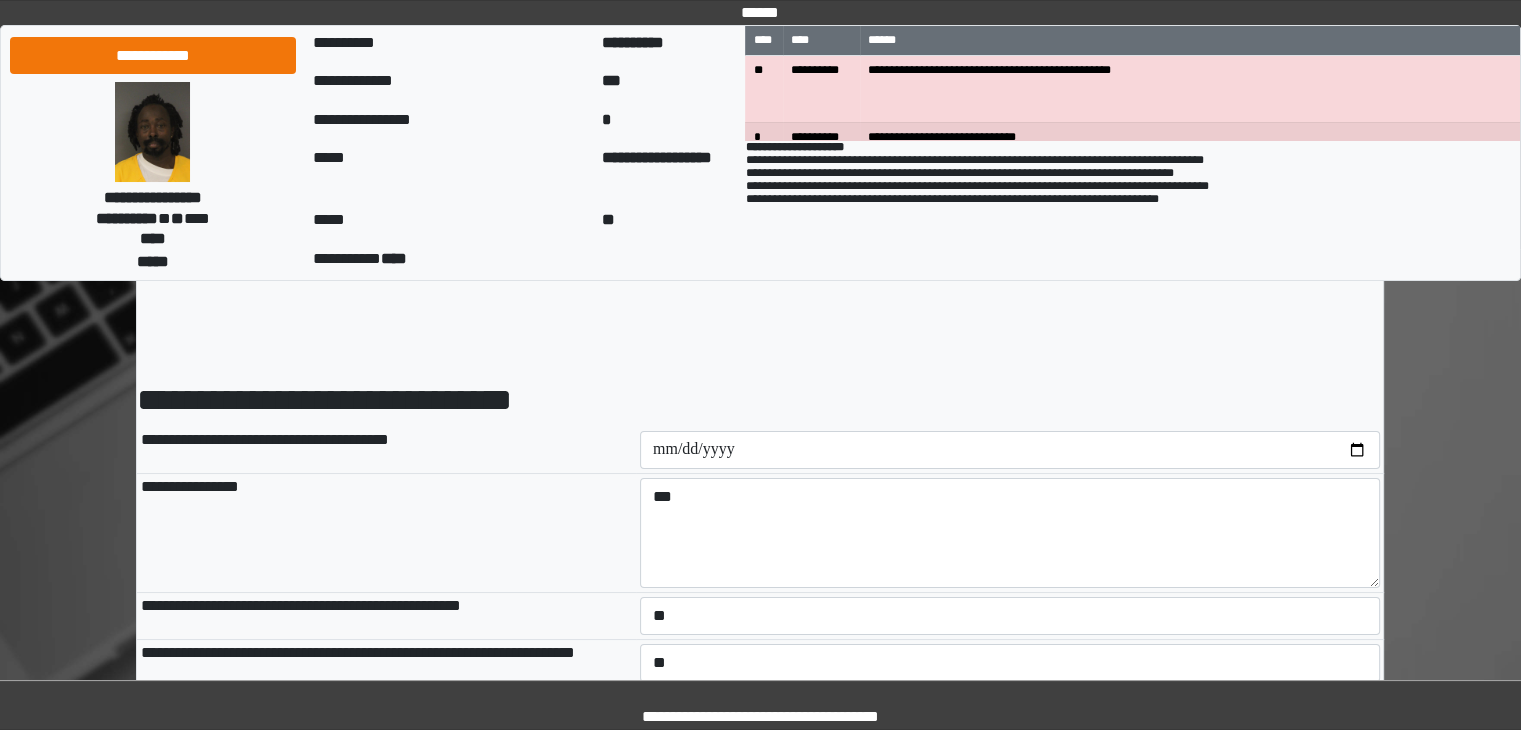 scroll, scrollTop: 0, scrollLeft: 0, axis: both 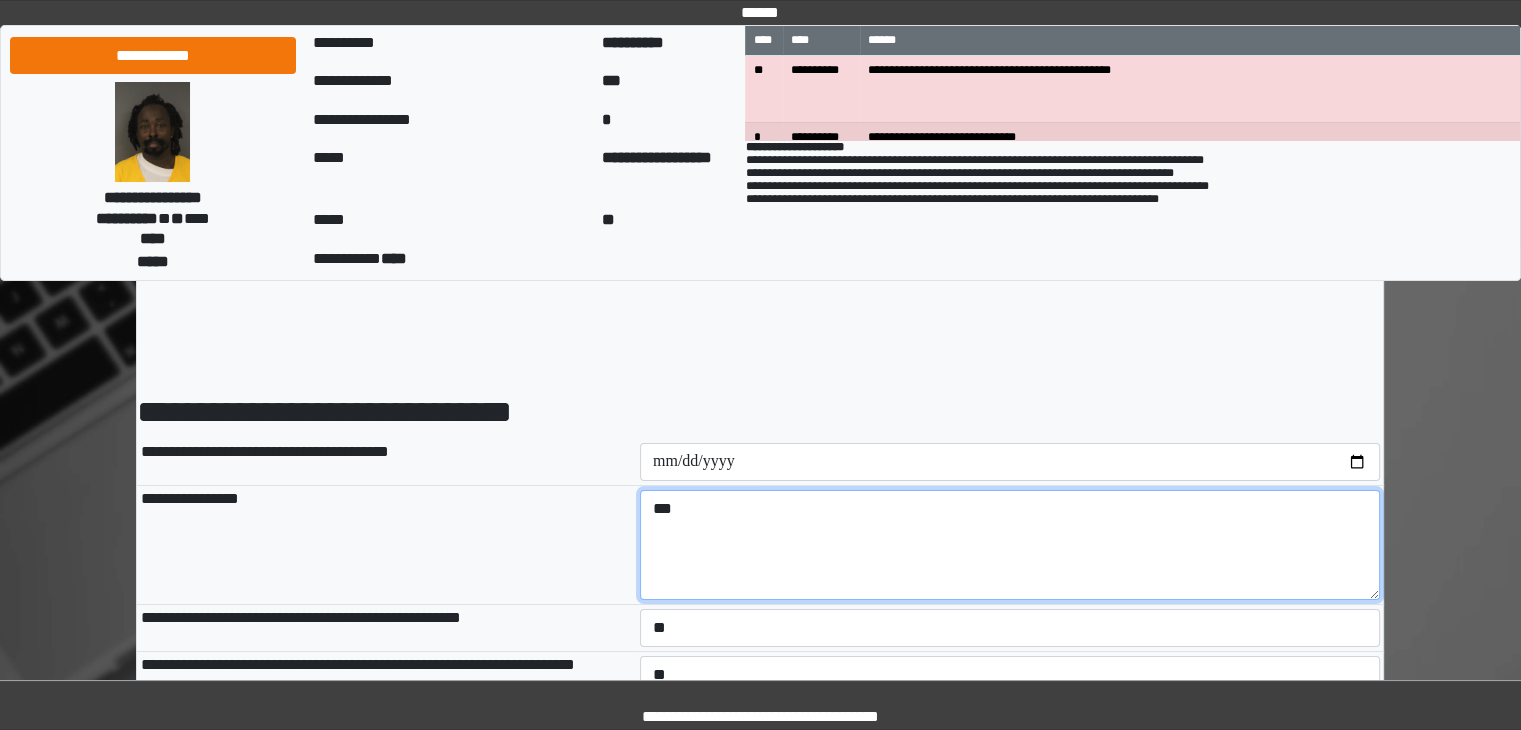 drag, startPoint x: 689, startPoint y: 514, endPoint x: 632, endPoint y: 522, distance: 57.558666 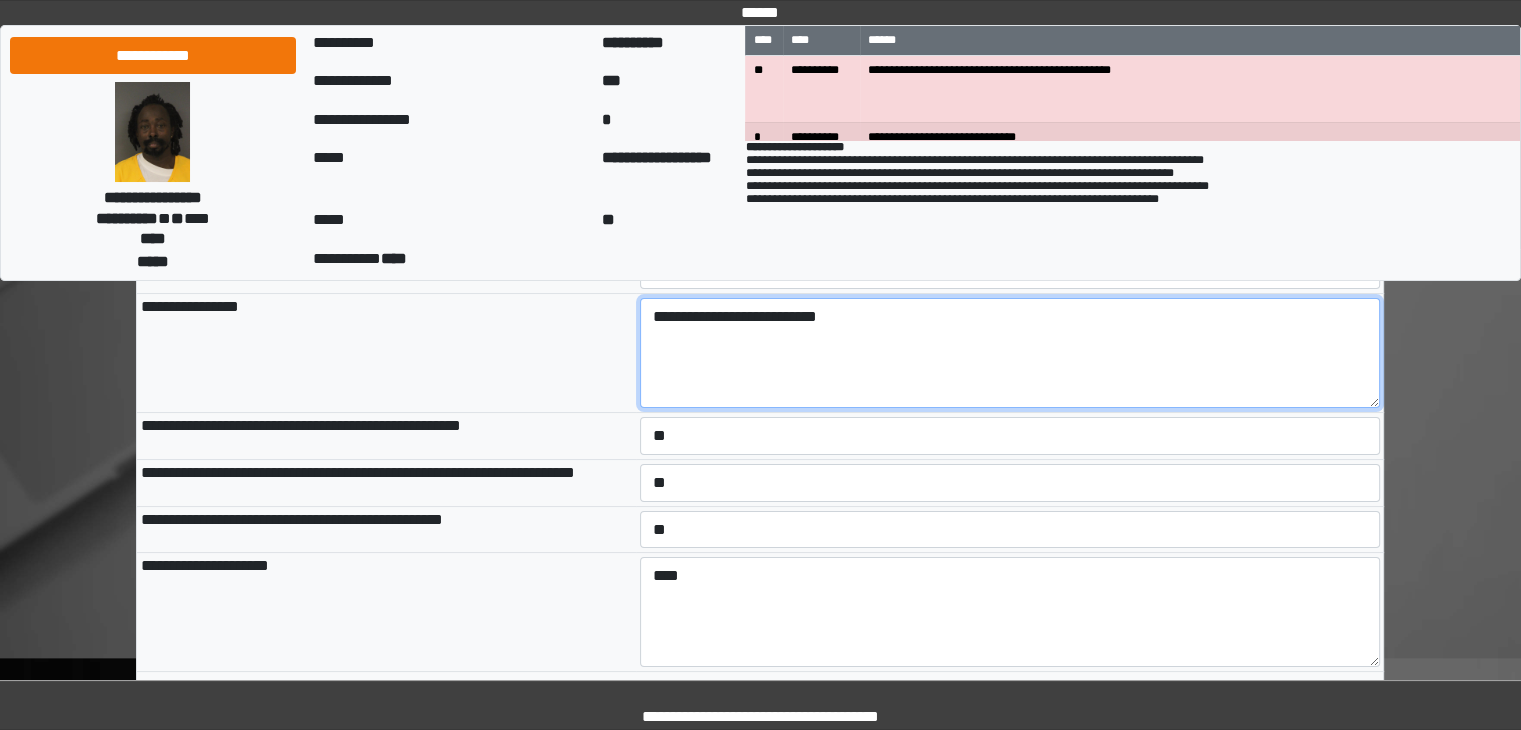 scroll, scrollTop: 200, scrollLeft: 0, axis: vertical 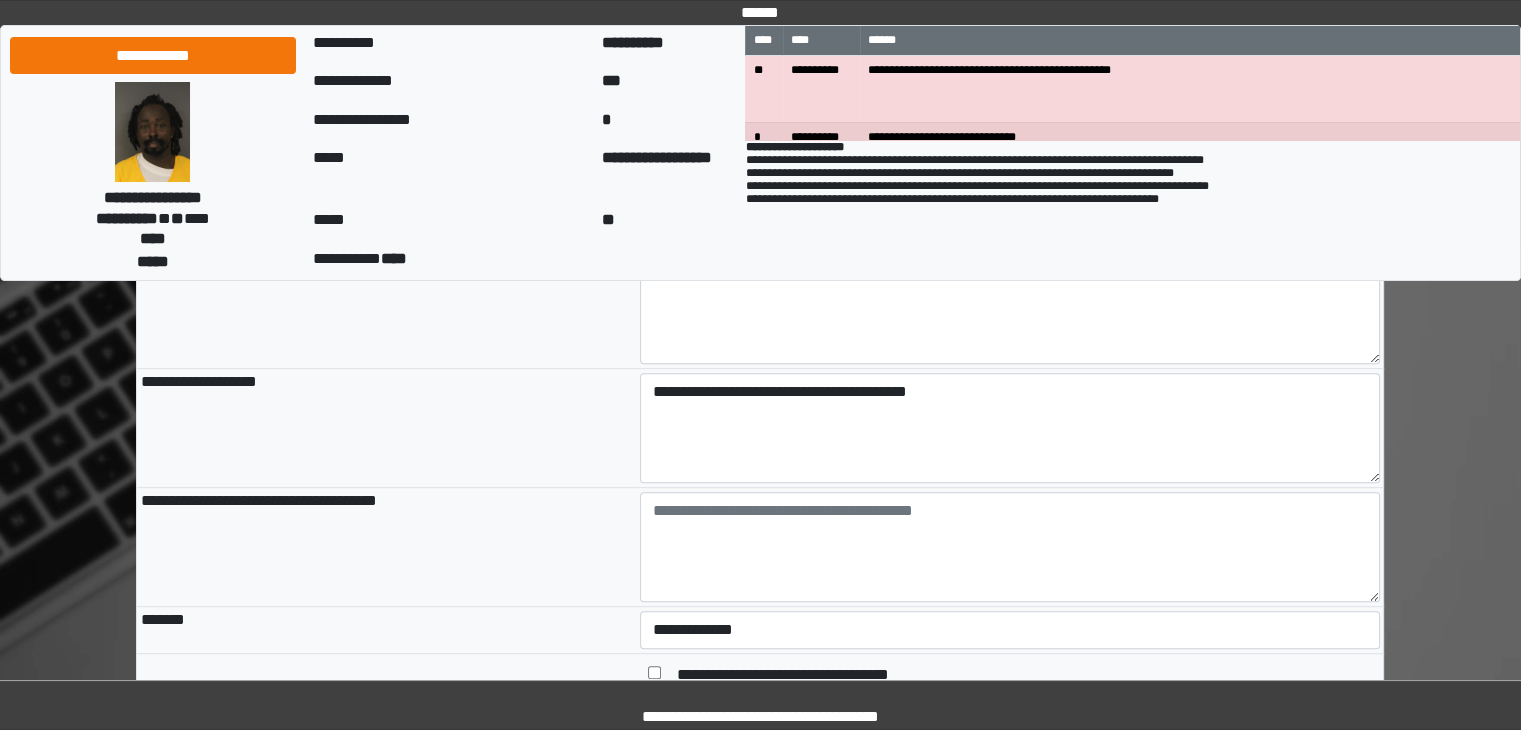 type on "**********" 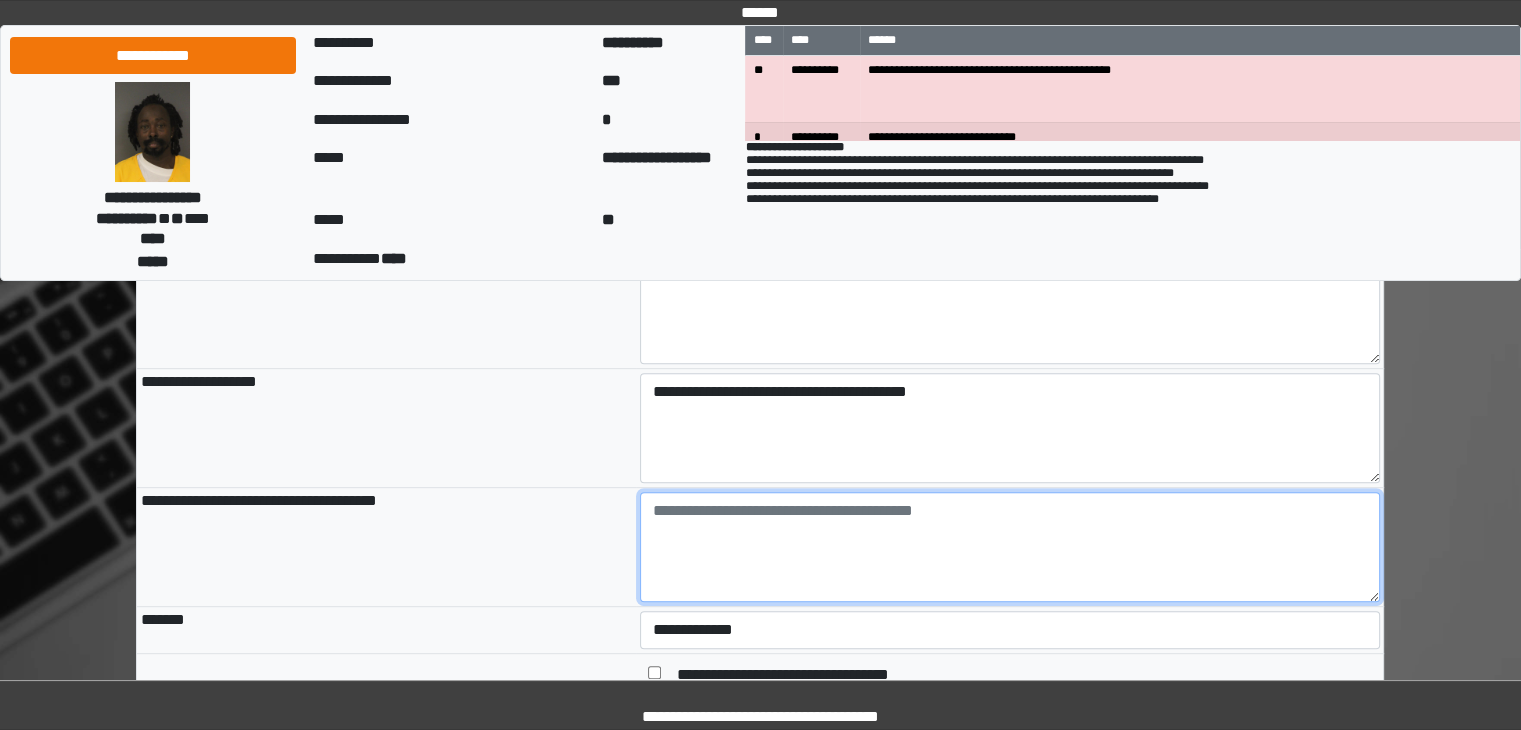 click at bounding box center (1010, 547) 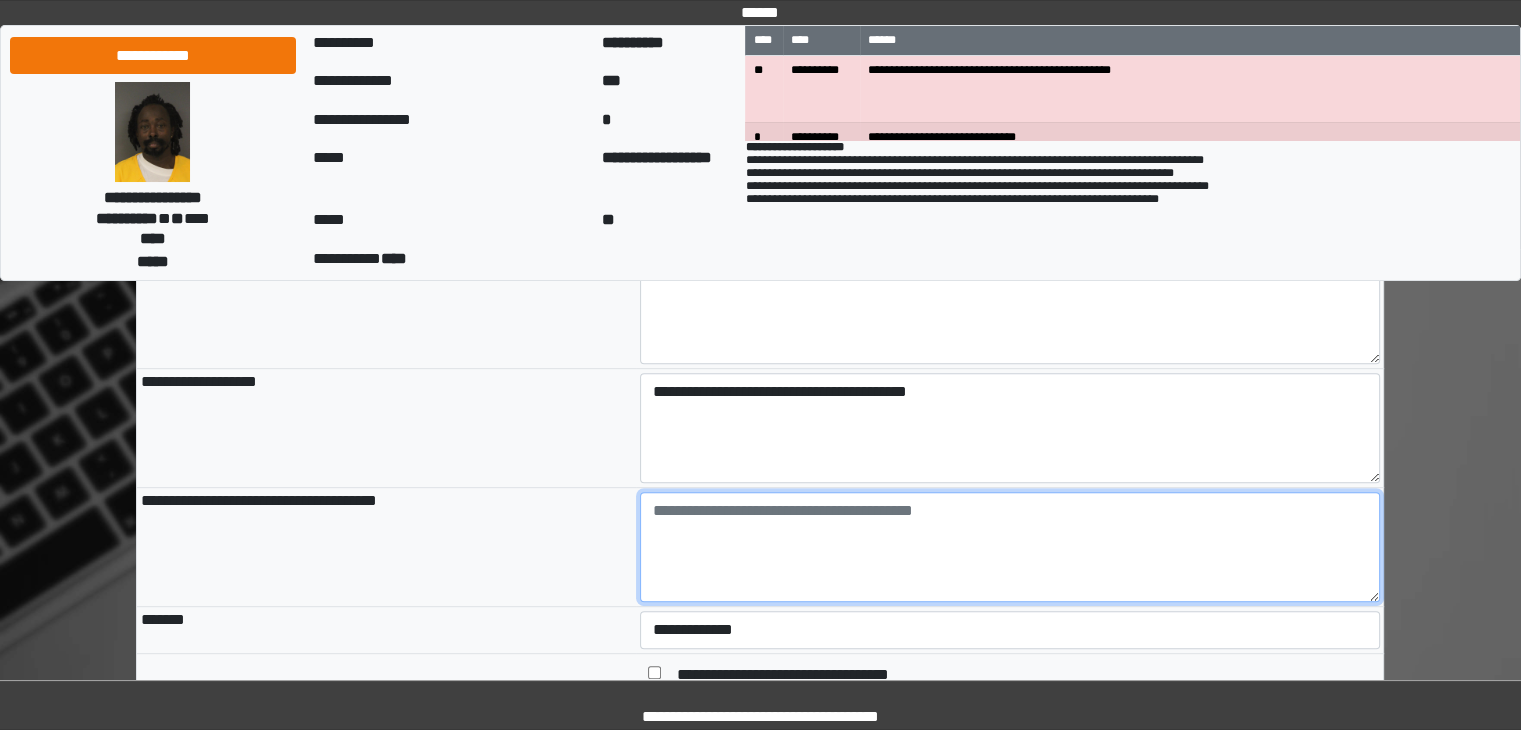 type on "*" 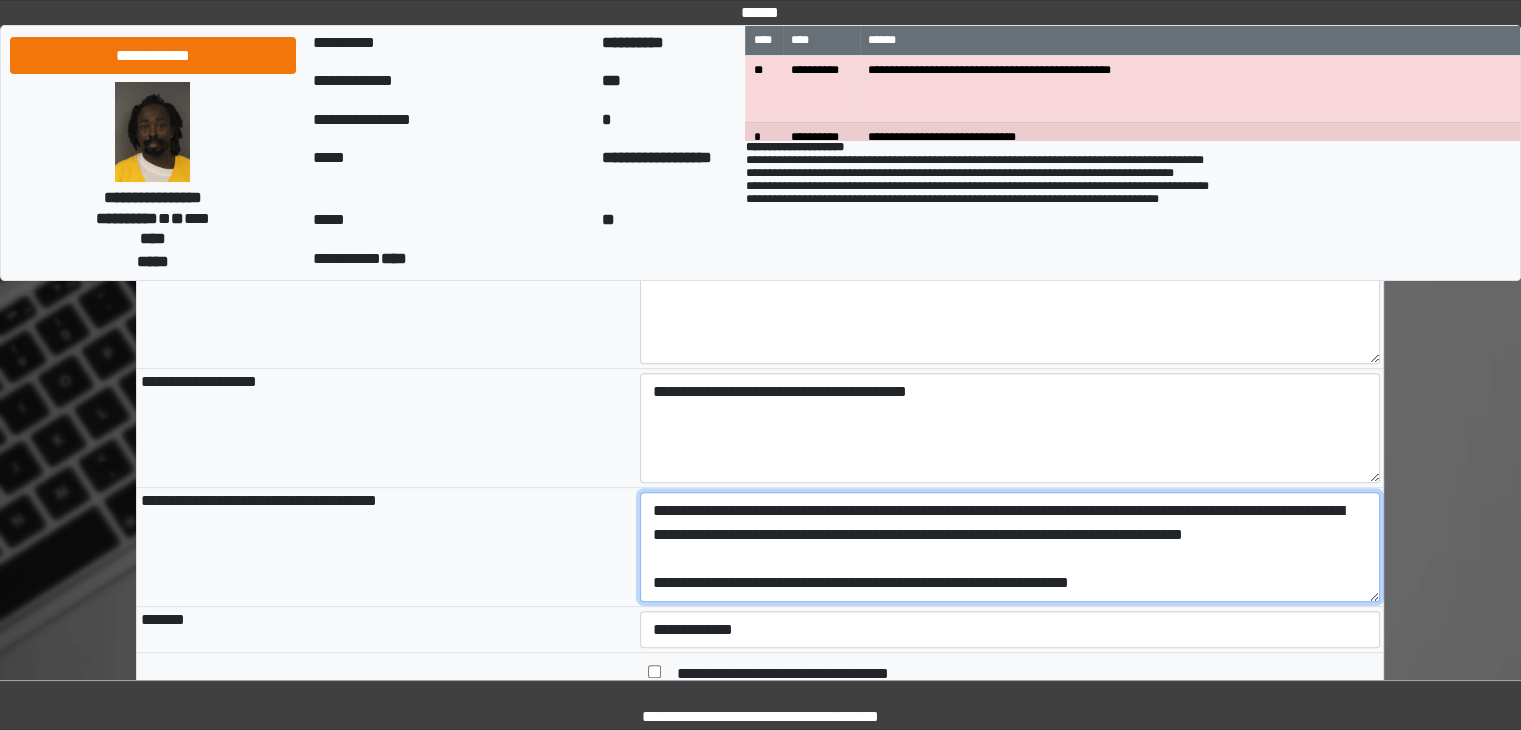 scroll, scrollTop: 24, scrollLeft: 0, axis: vertical 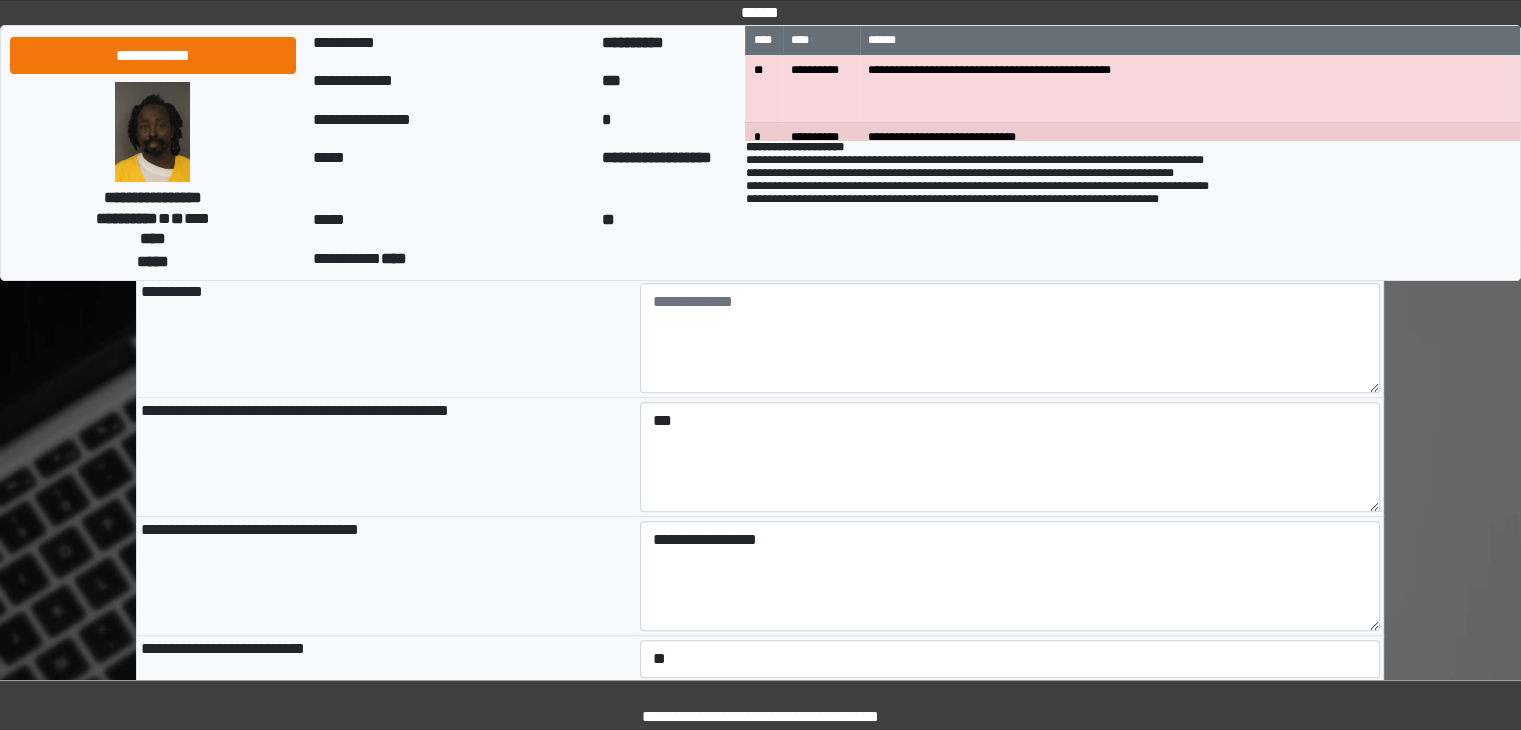type on "**********" 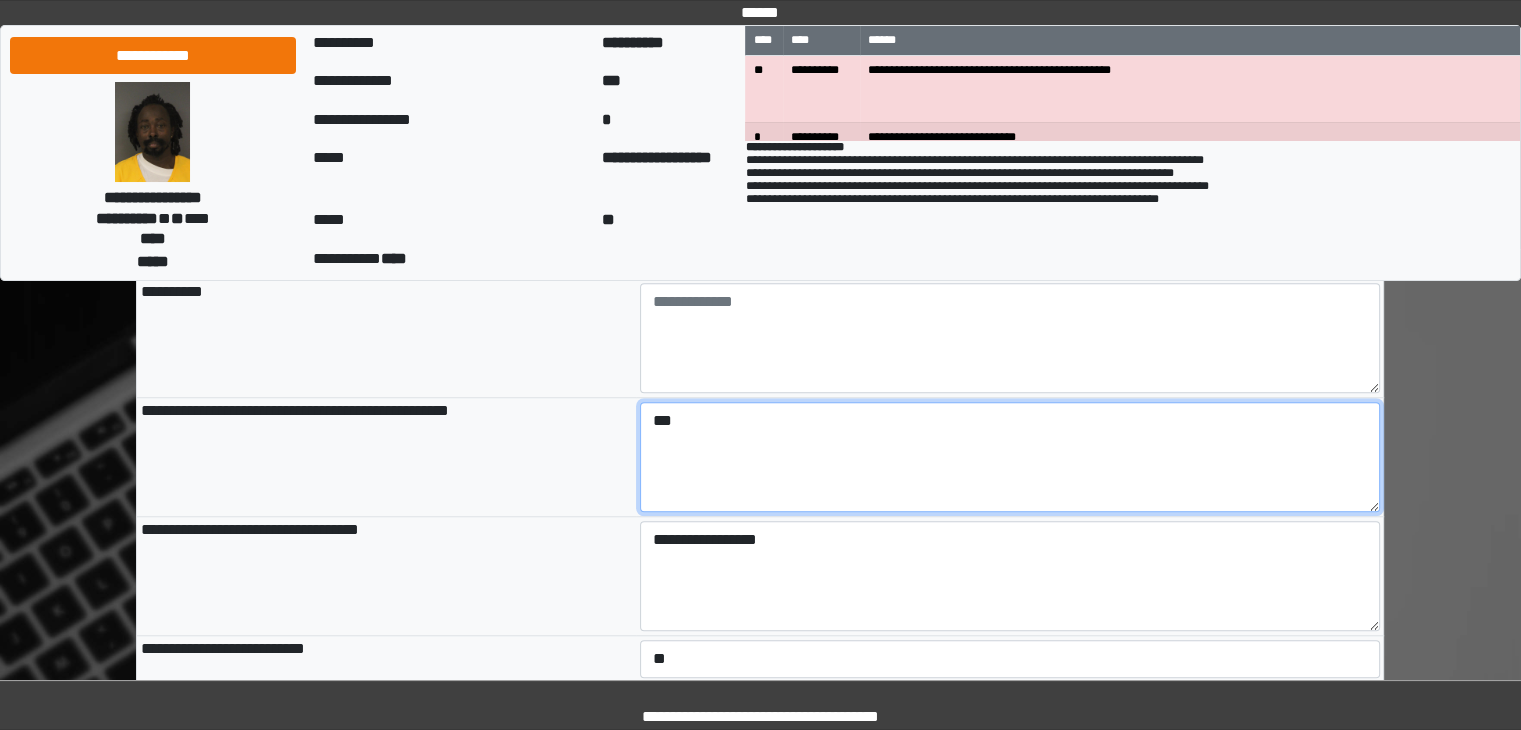 drag, startPoint x: 745, startPoint y: 434, endPoint x: 638, endPoint y: 432, distance: 107.01869 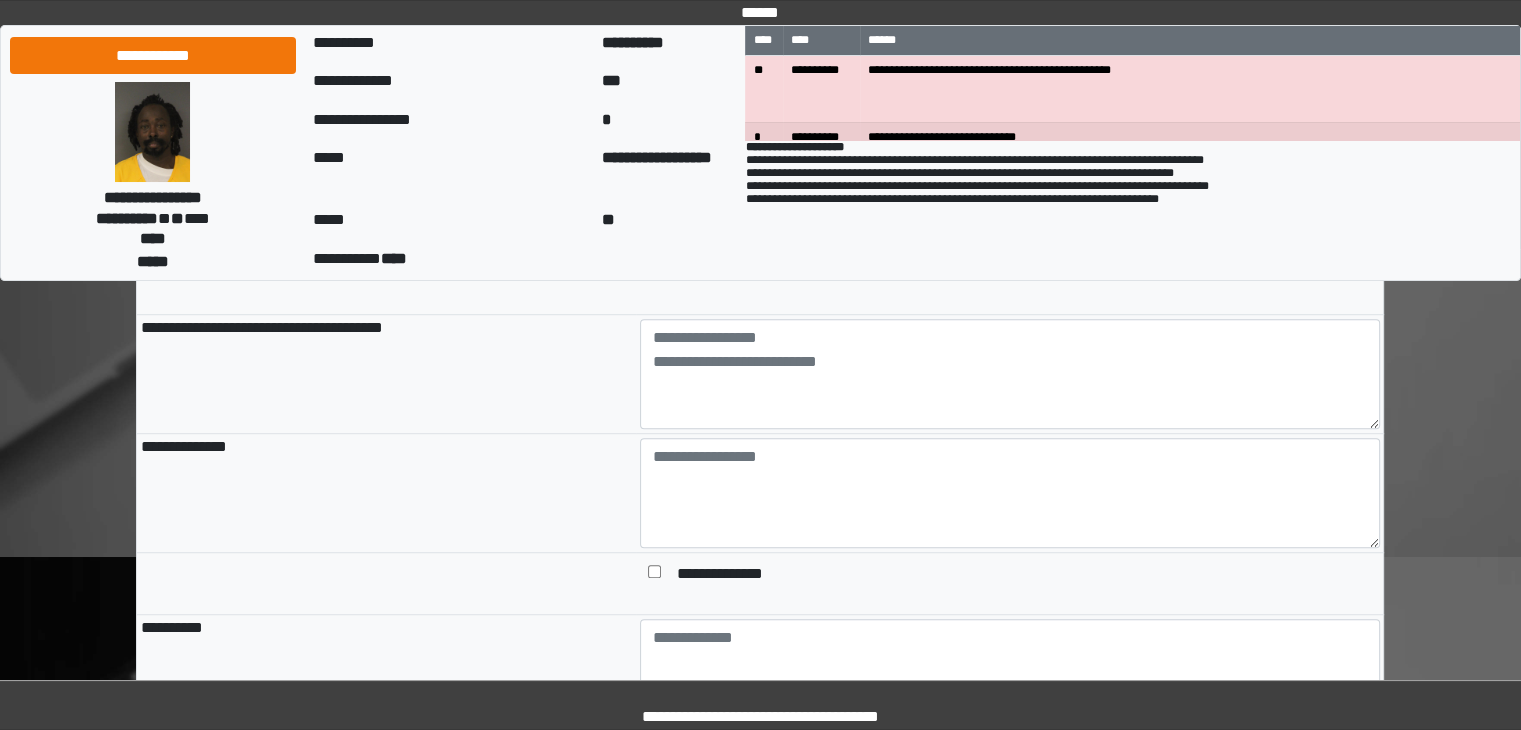 scroll, scrollTop: 1200, scrollLeft: 0, axis: vertical 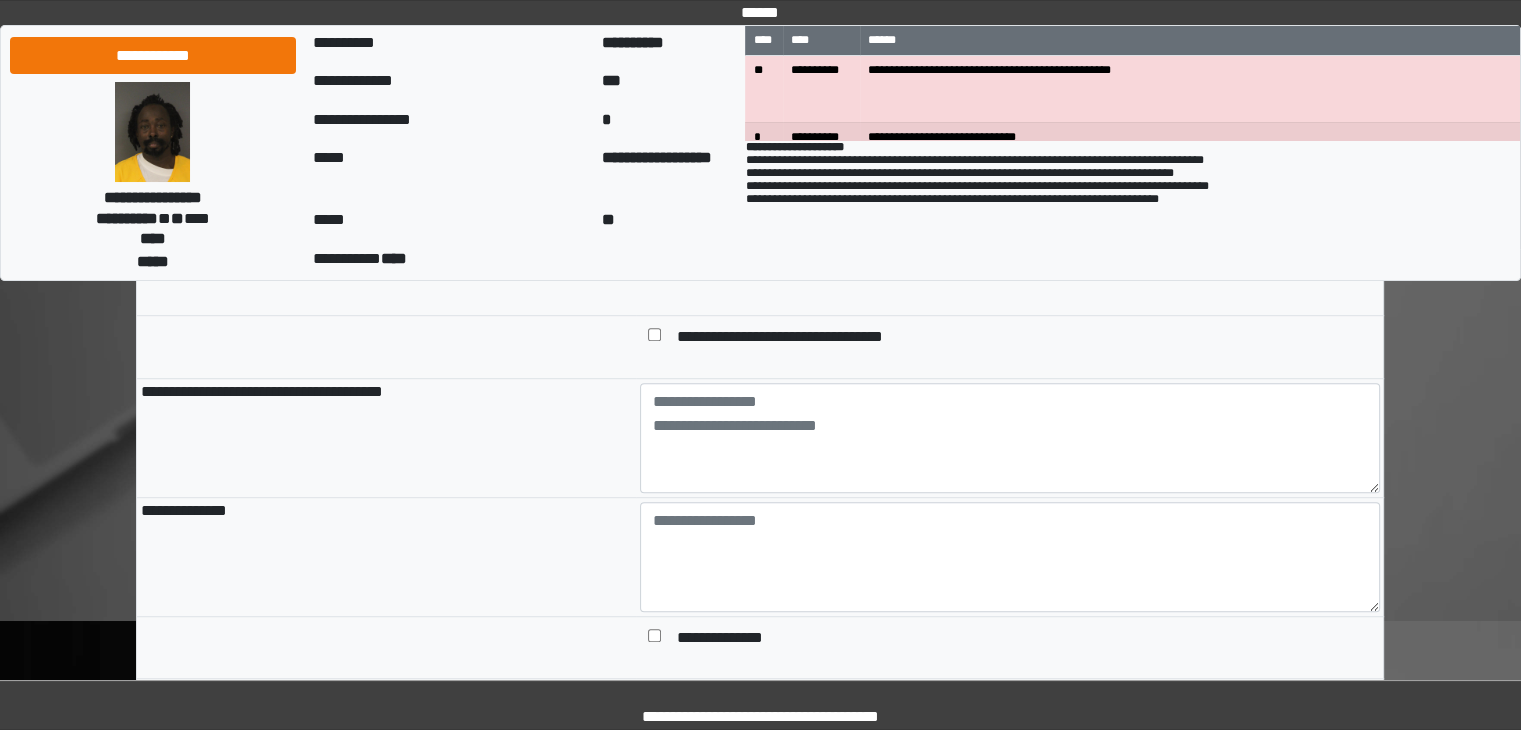 type on "**********" 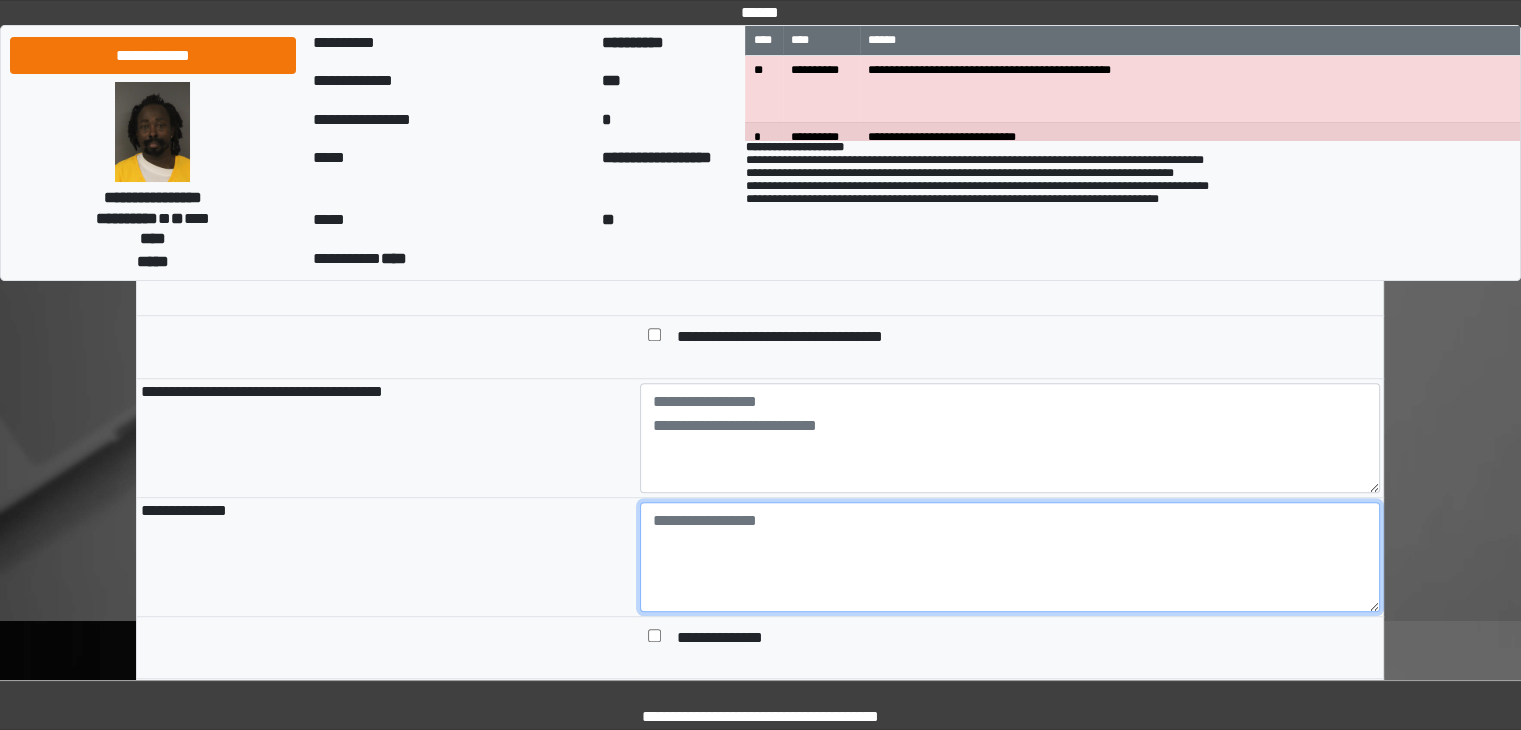 click at bounding box center (1010, 557) 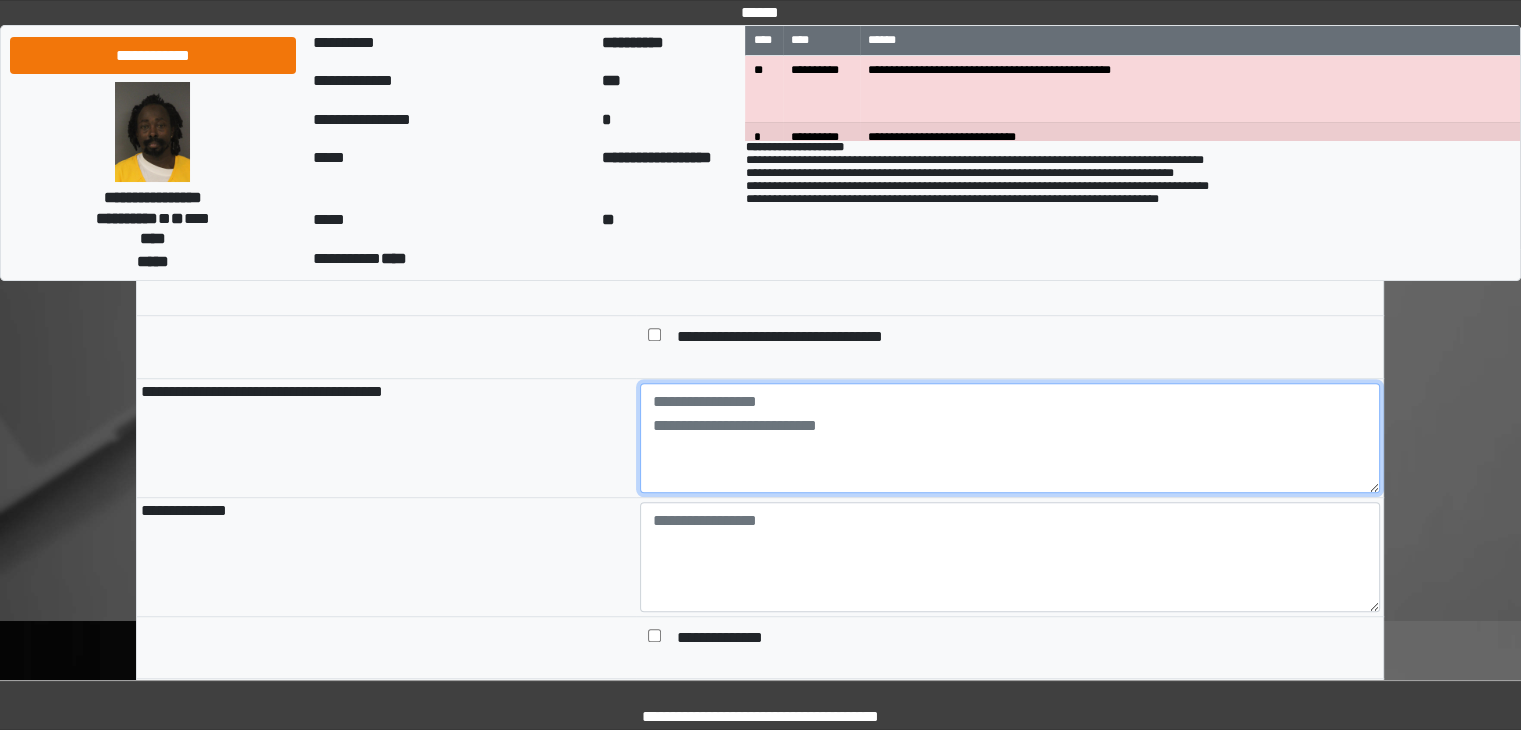 click at bounding box center (1010, 438) 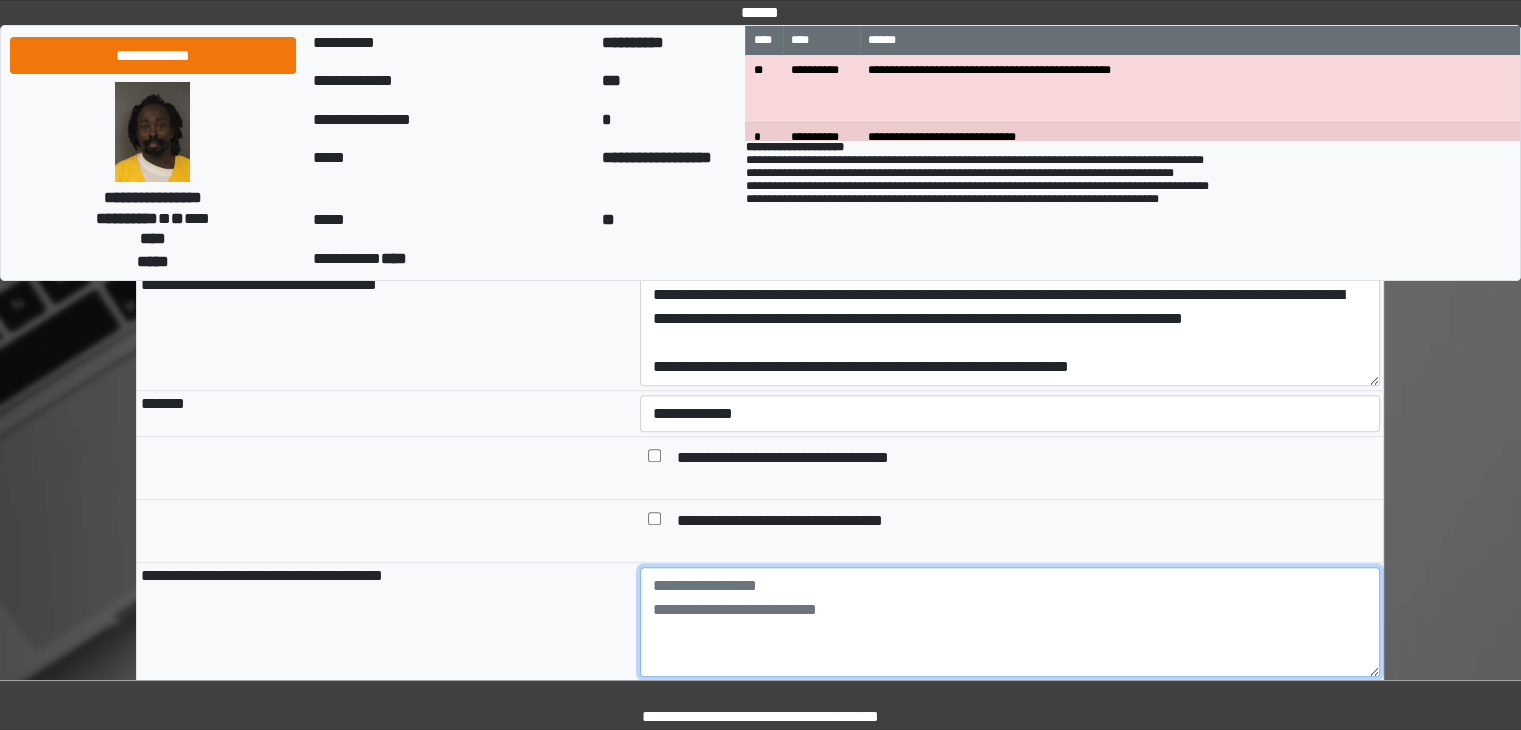 scroll, scrollTop: 1000, scrollLeft: 0, axis: vertical 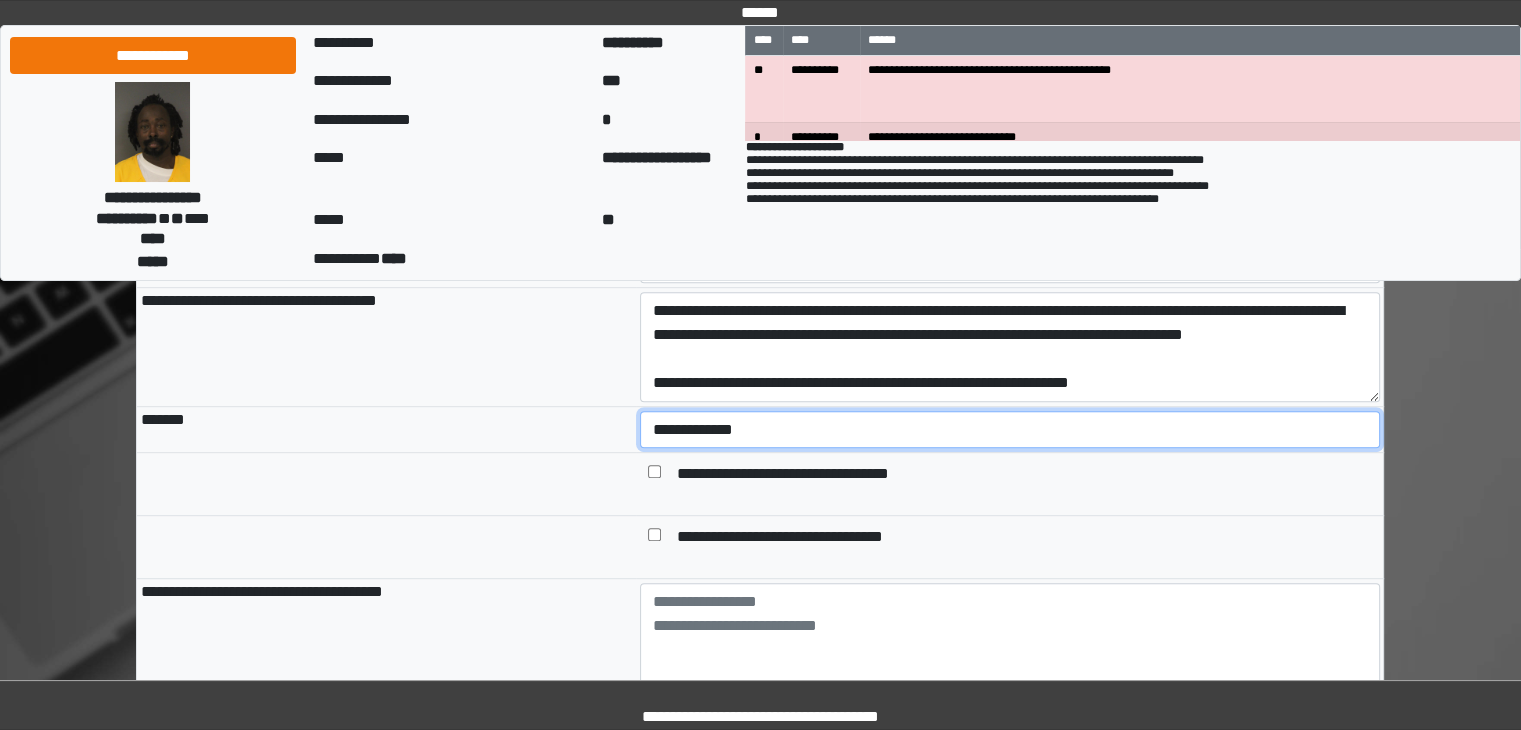 click on "**********" at bounding box center [1010, 430] 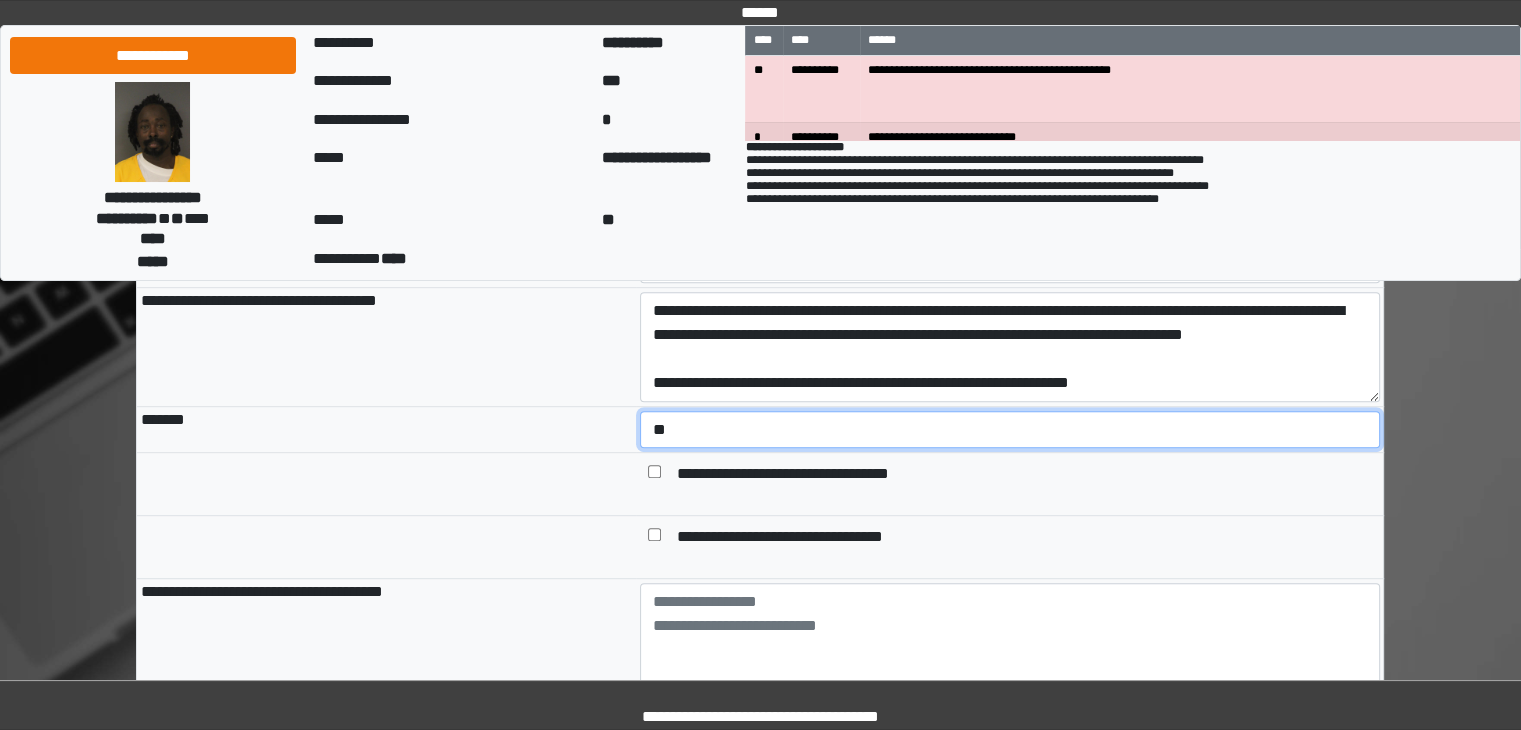click on "**********" at bounding box center [1010, 430] 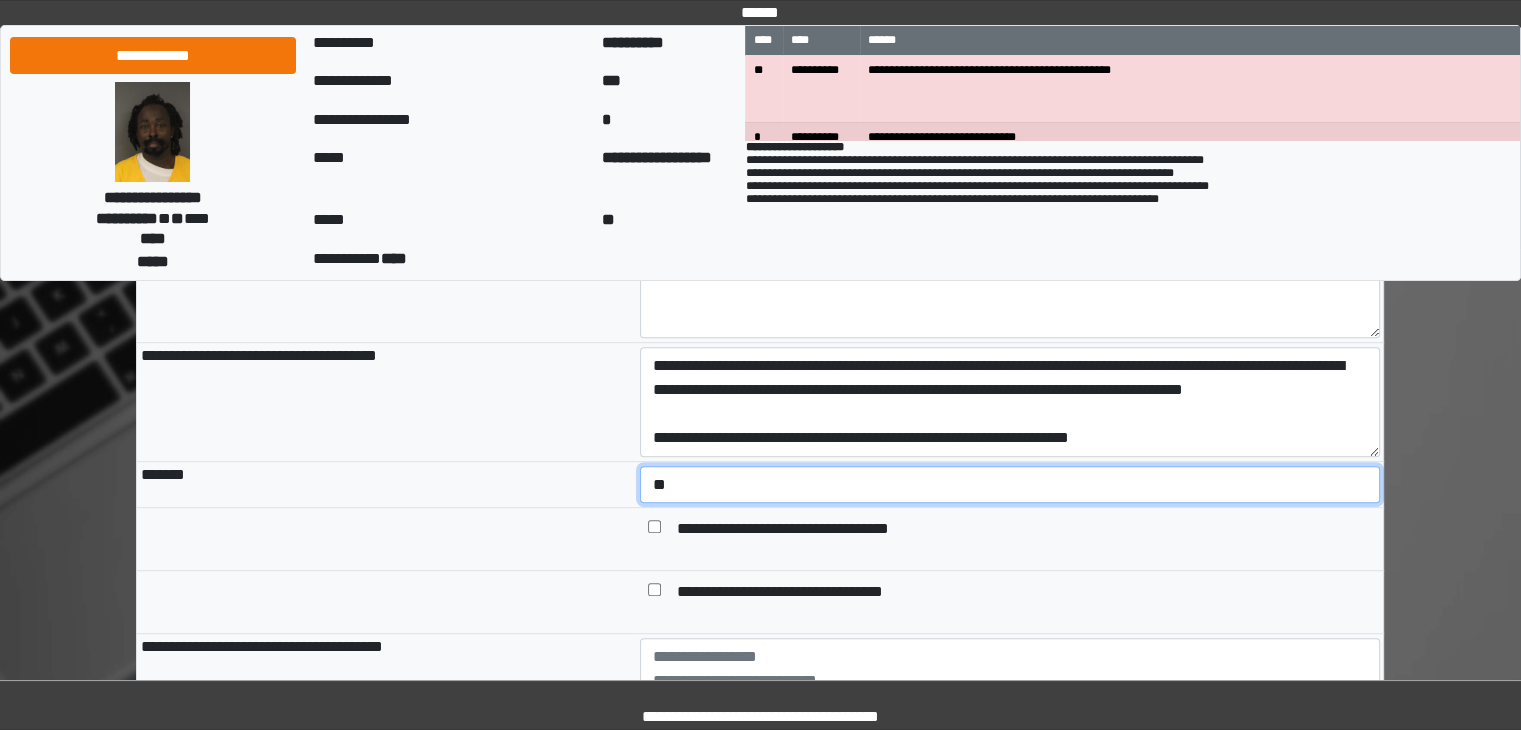 scroll, scrollTop: 800, scrollLeft: 0, axis: vertical 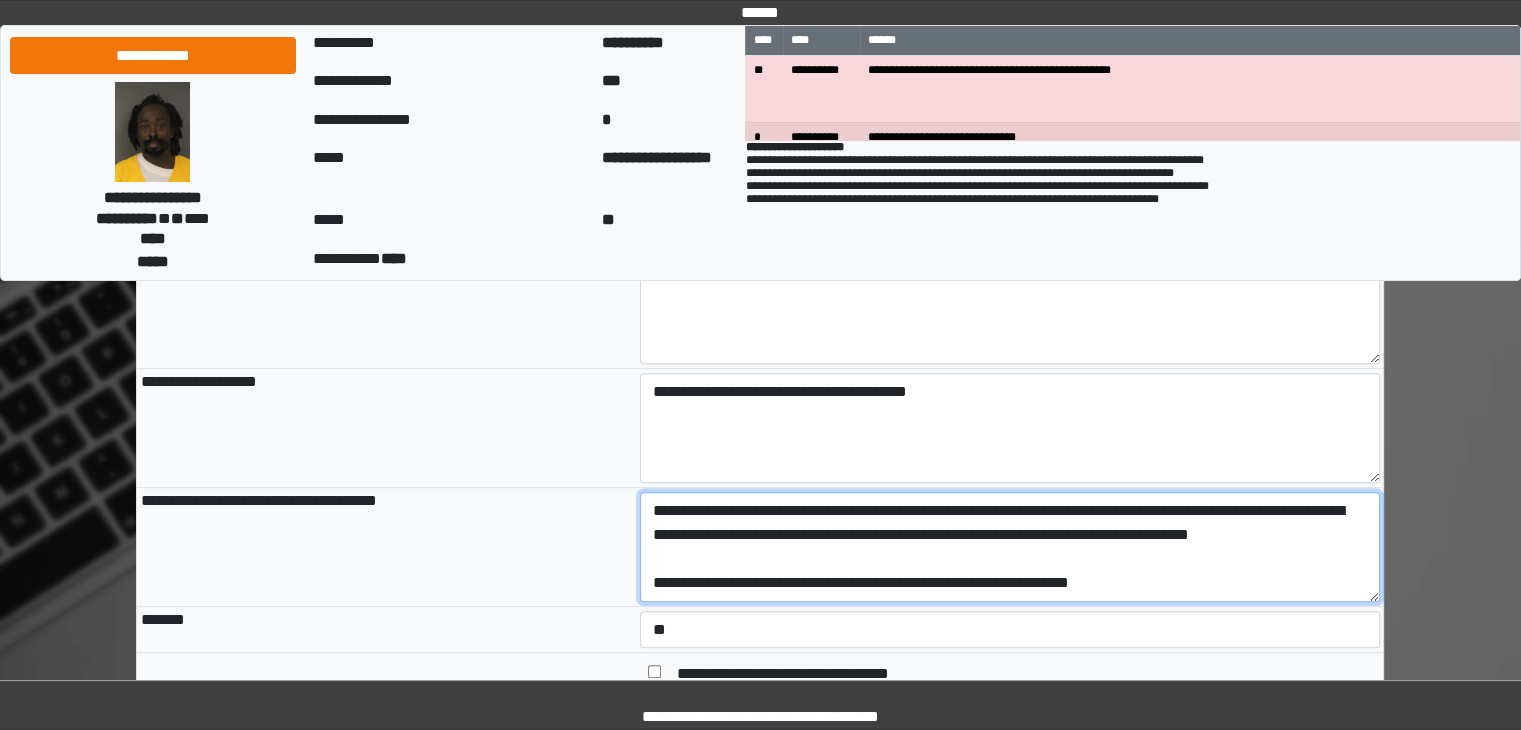 click on "**********" at bounding box center (1010, 547) 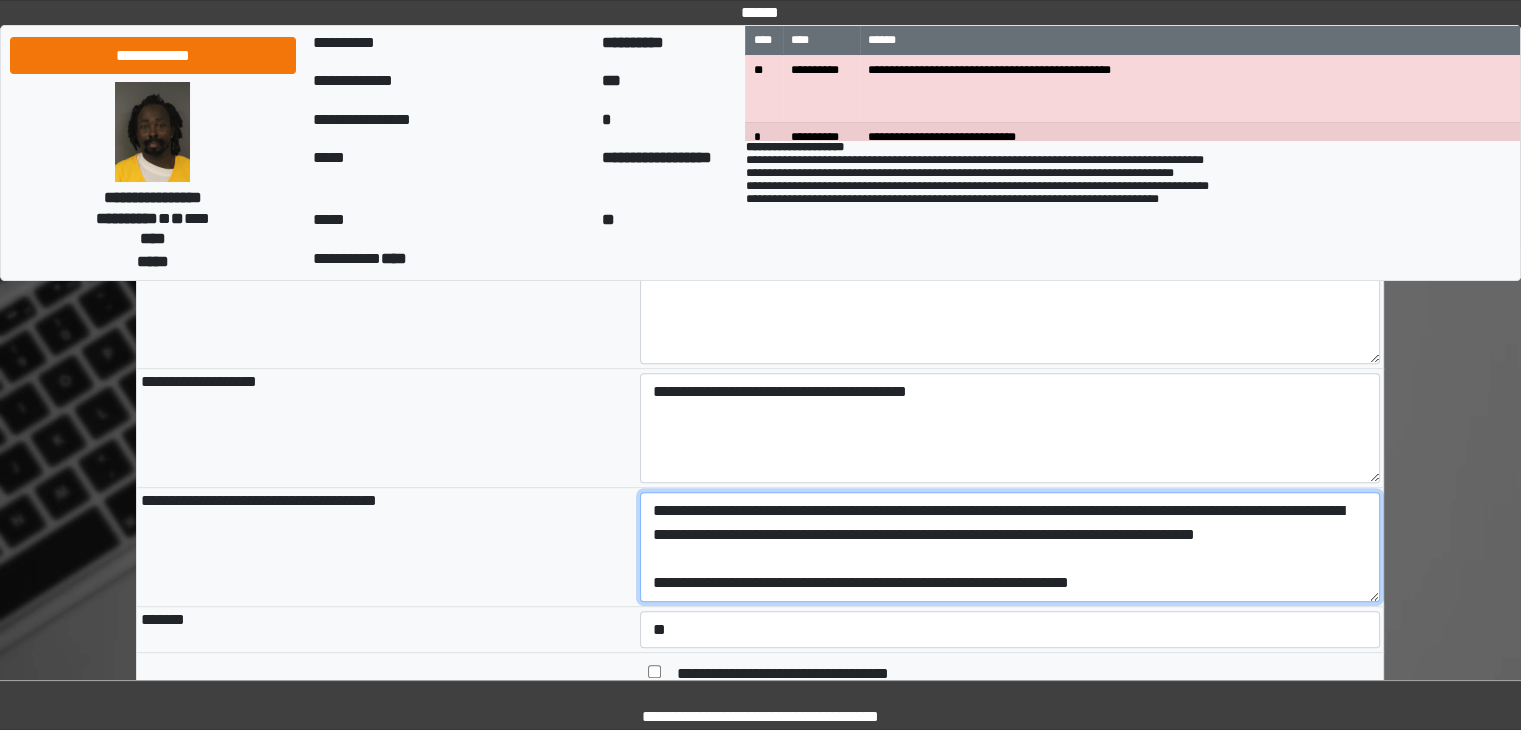 type on "**********" 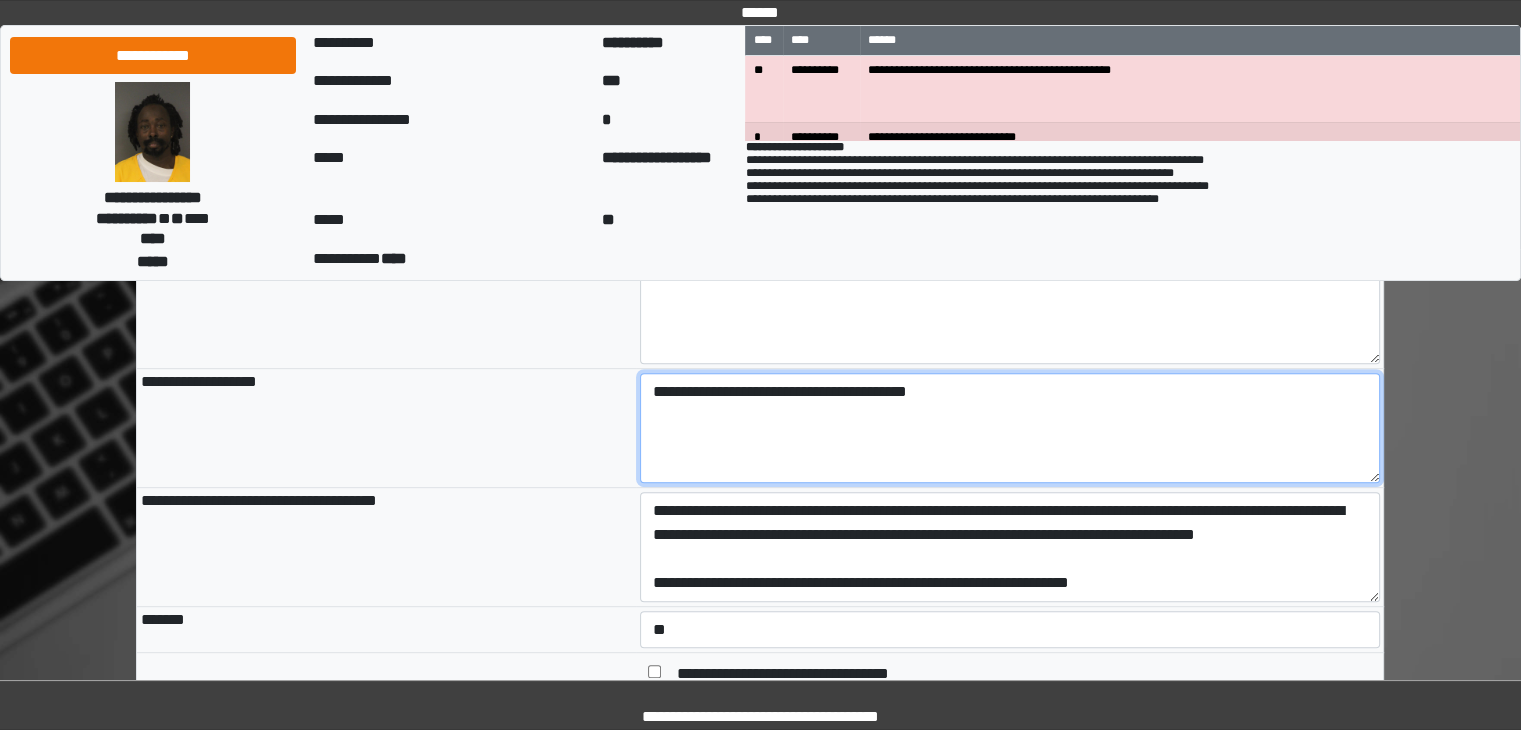 click on "**********" at bounding box center (1010, 428) 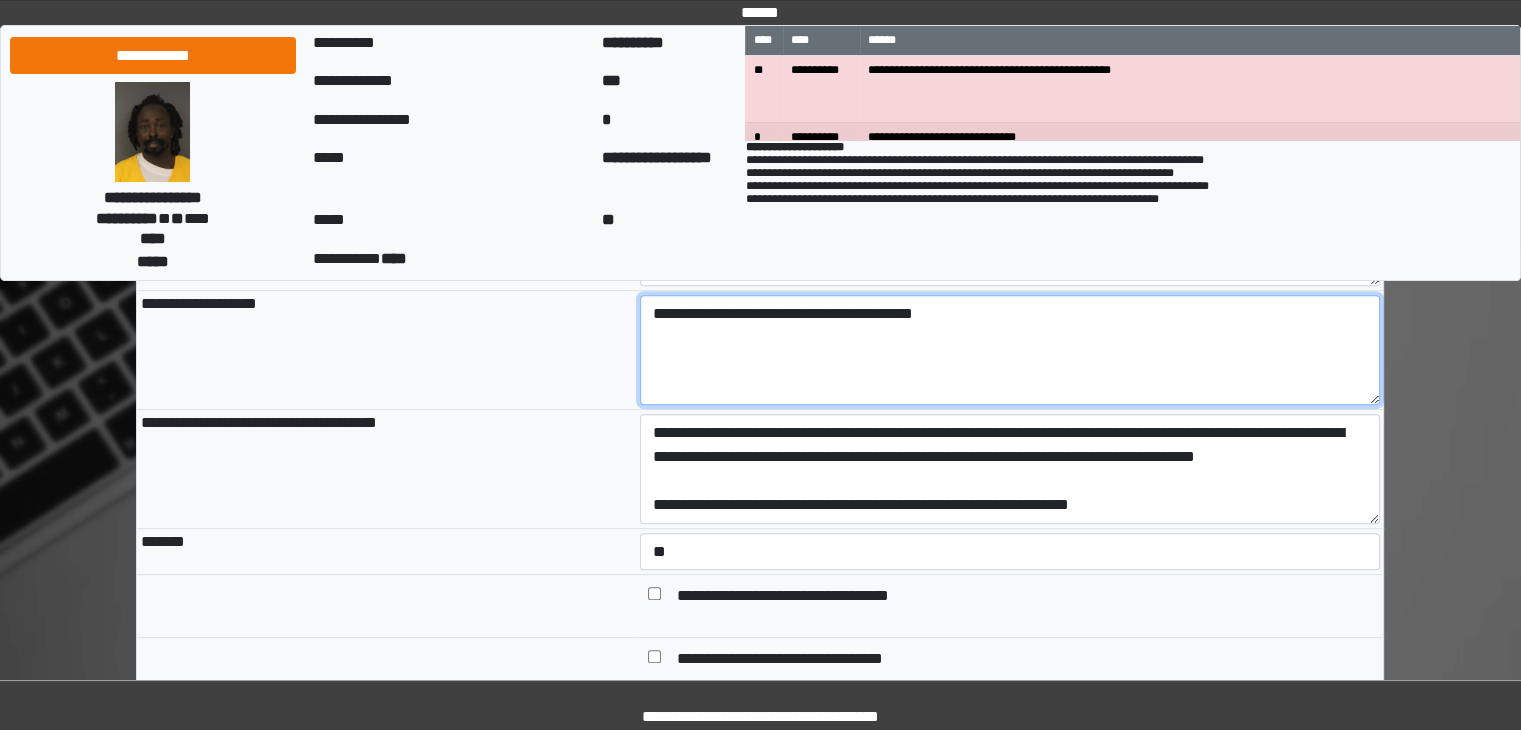 scroll, scrollTop: 900, scrollLeft: 0, axis: vertical 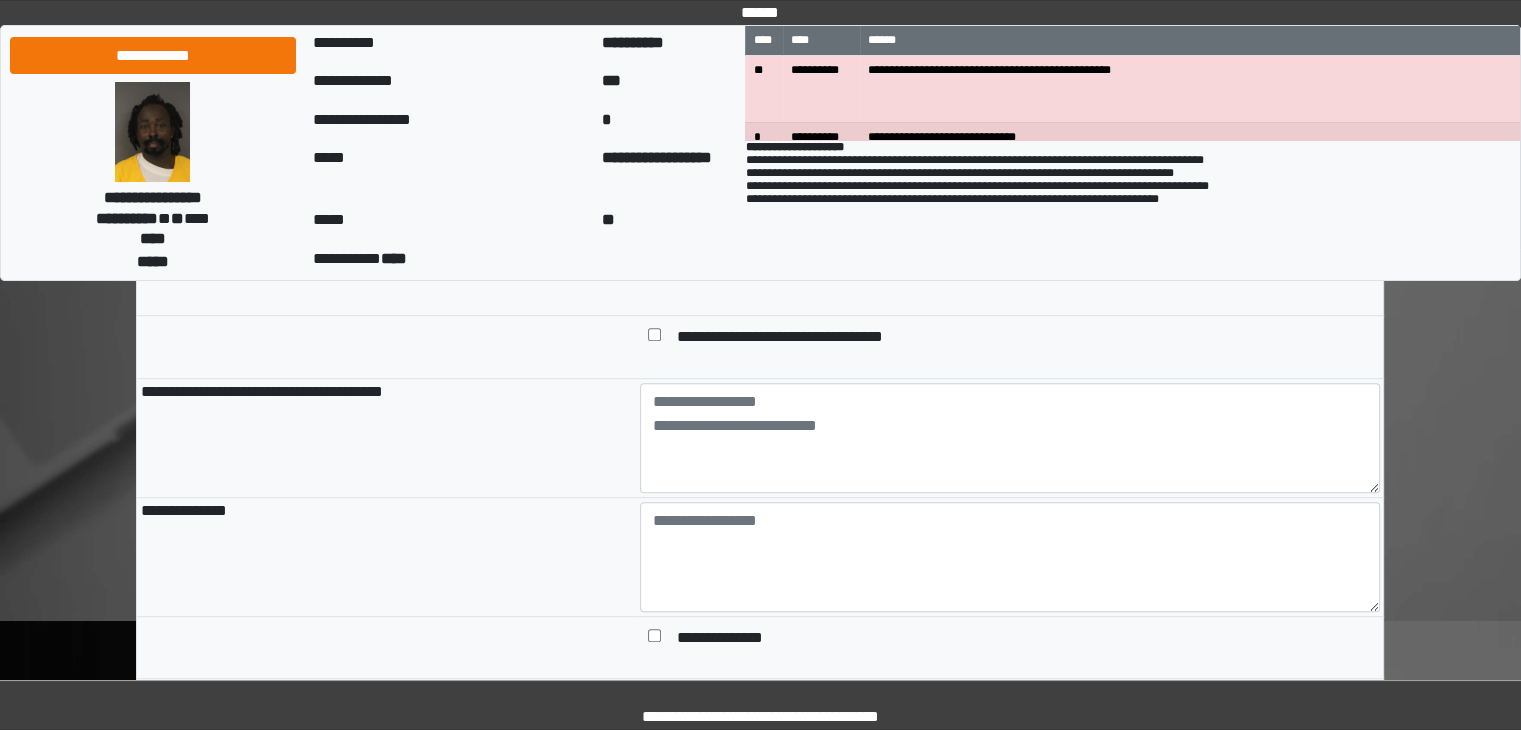 type on "**********" 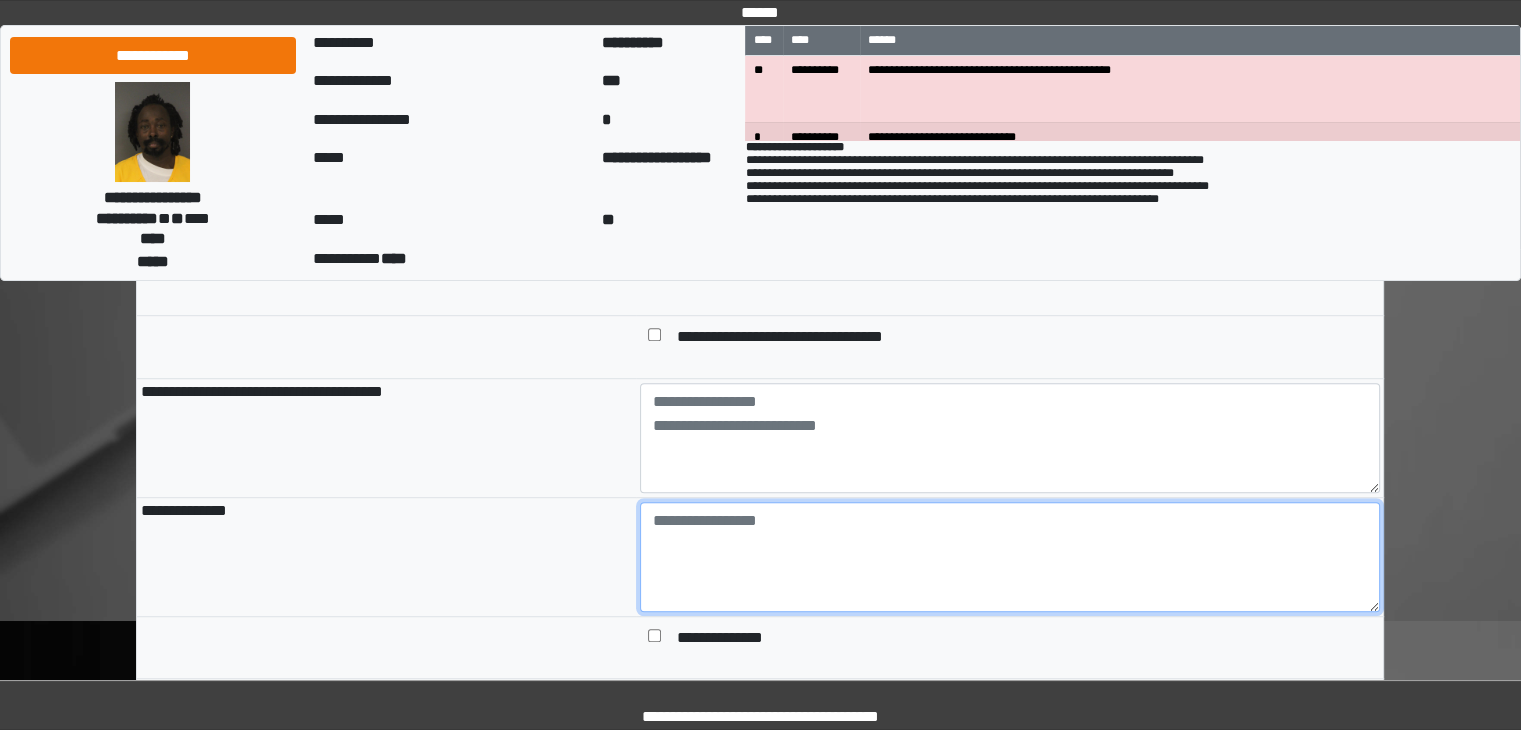 click at bounding box center (1010, 557) 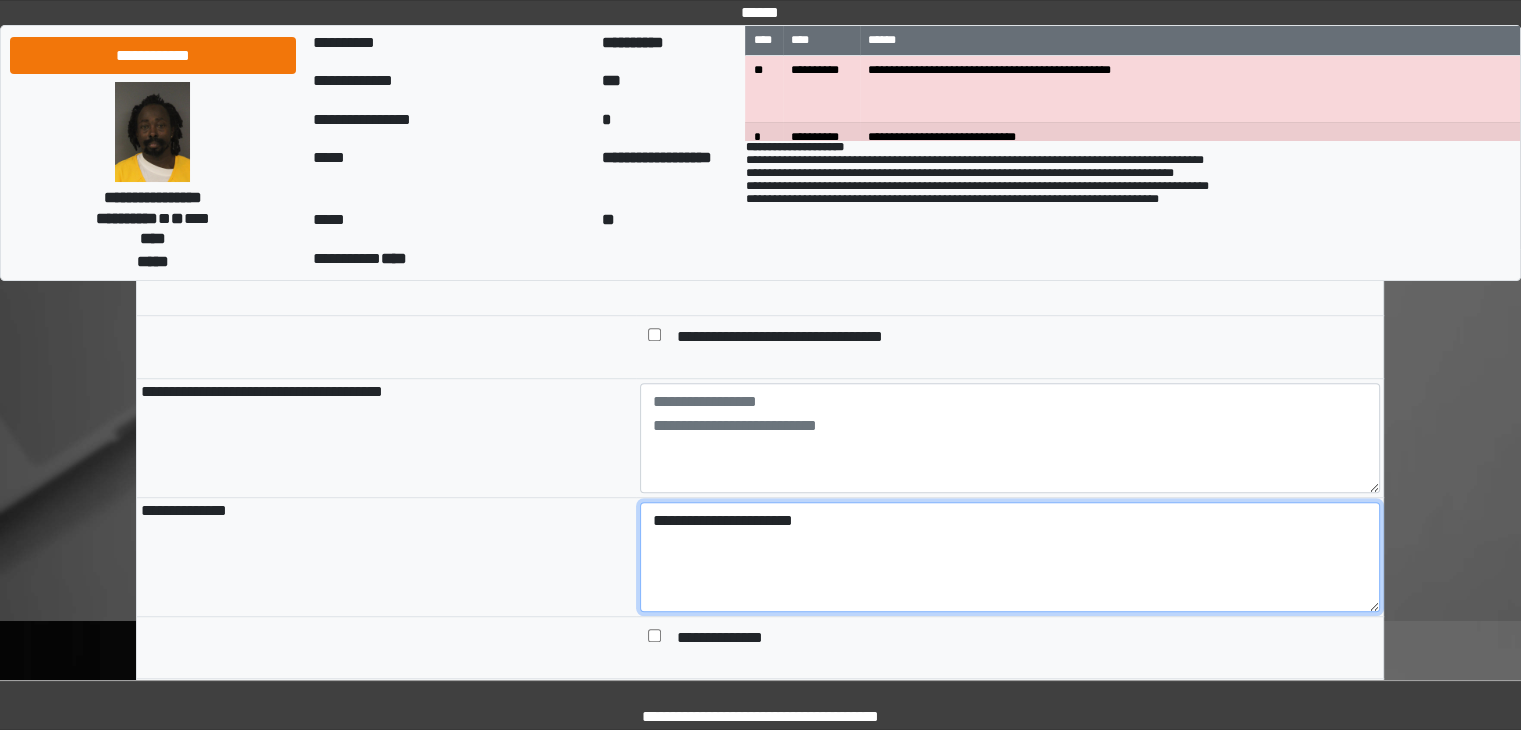 click on "**********" at bounding box center (1010, 557) 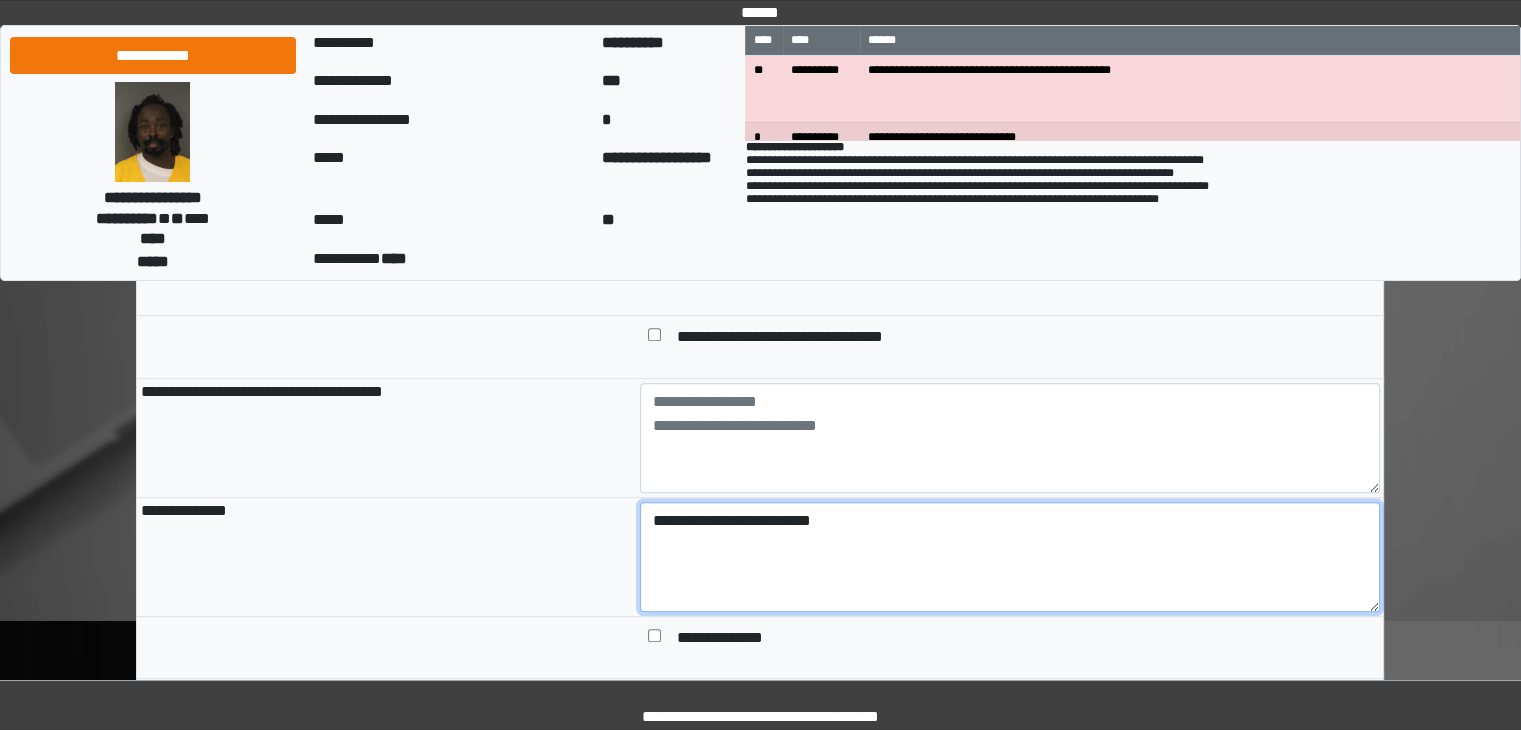 click on "**********" at bounding box center (1010, 557) 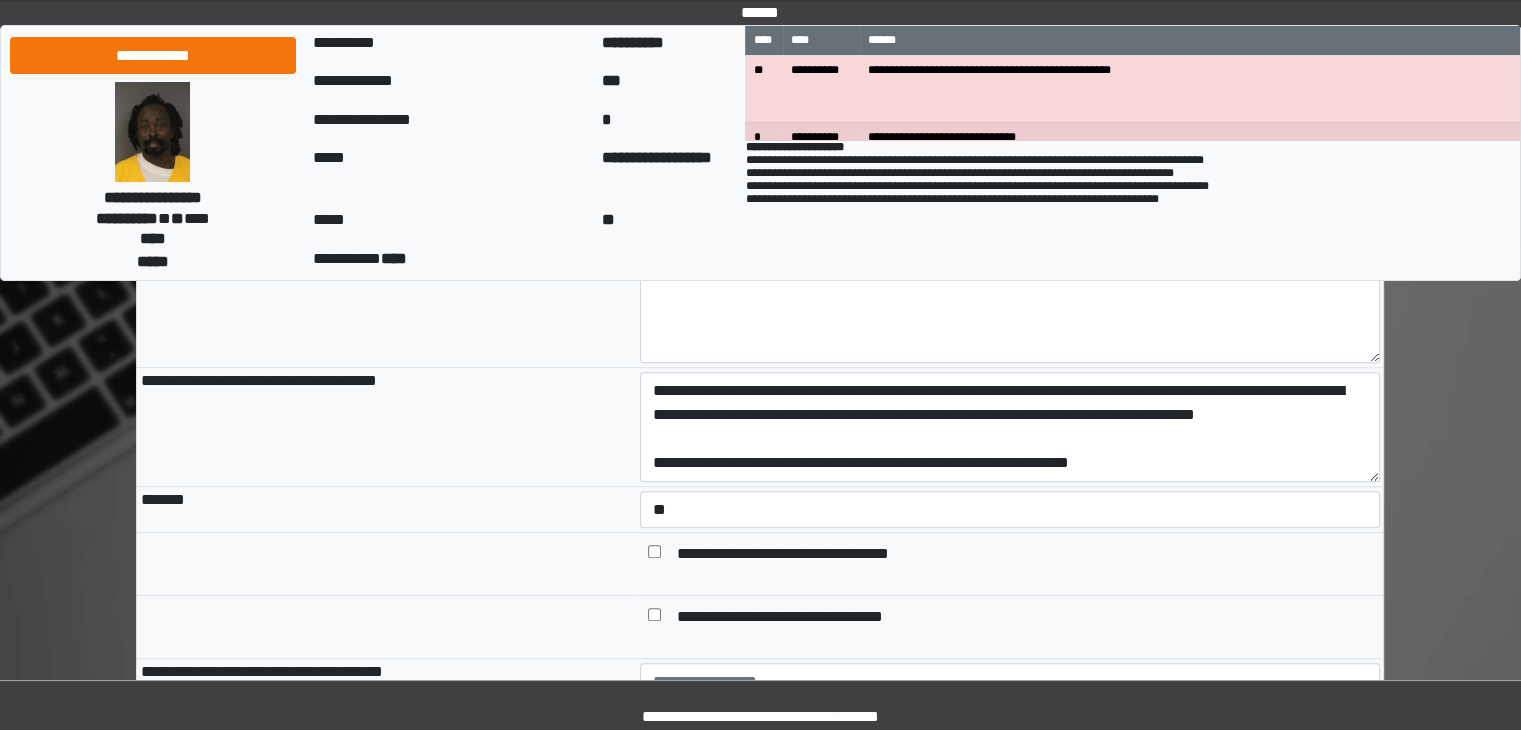 scroll, scrollTop: 900, scrollLeft: 0, axis: vertical 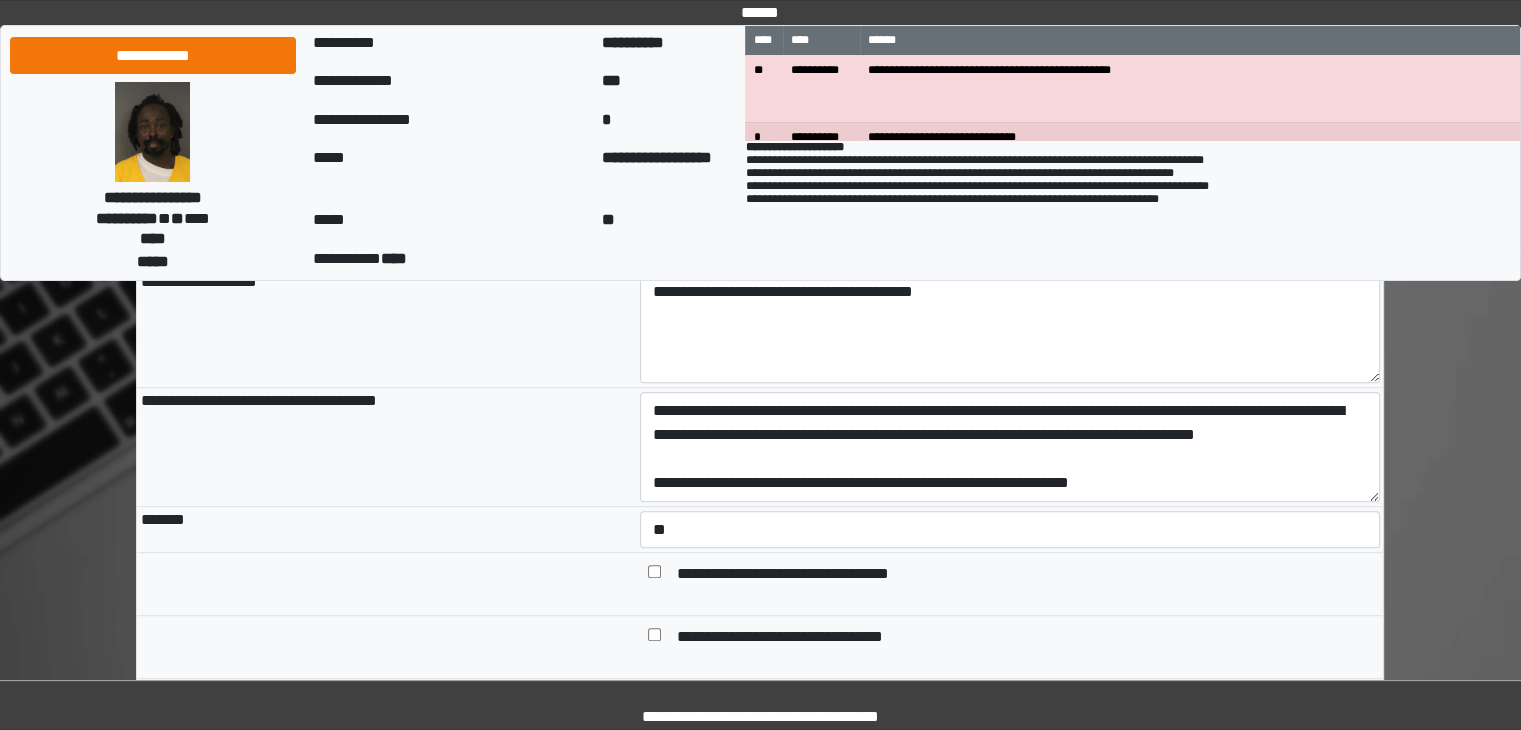 type on "**********" 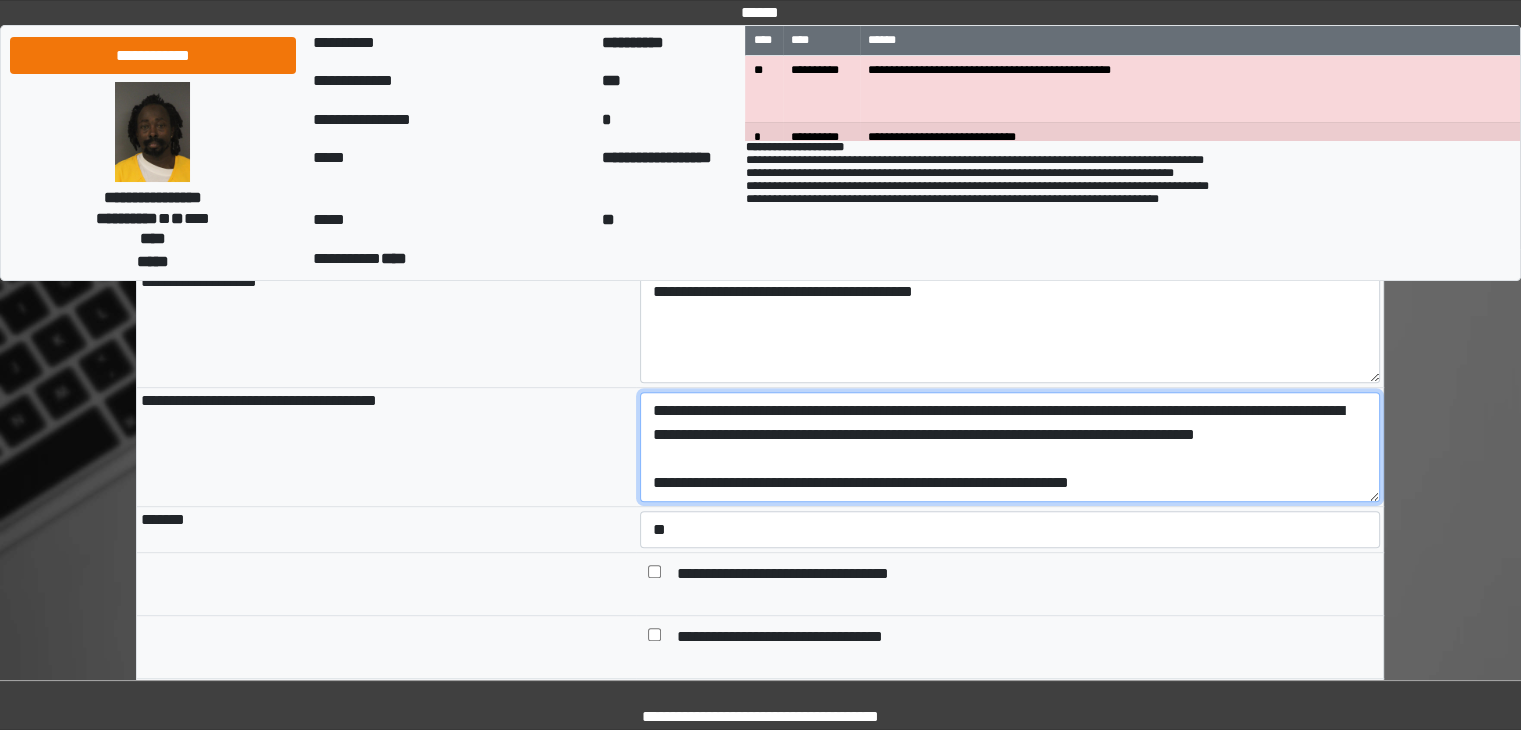 click on "**********" at bounding box center (1010, 447) 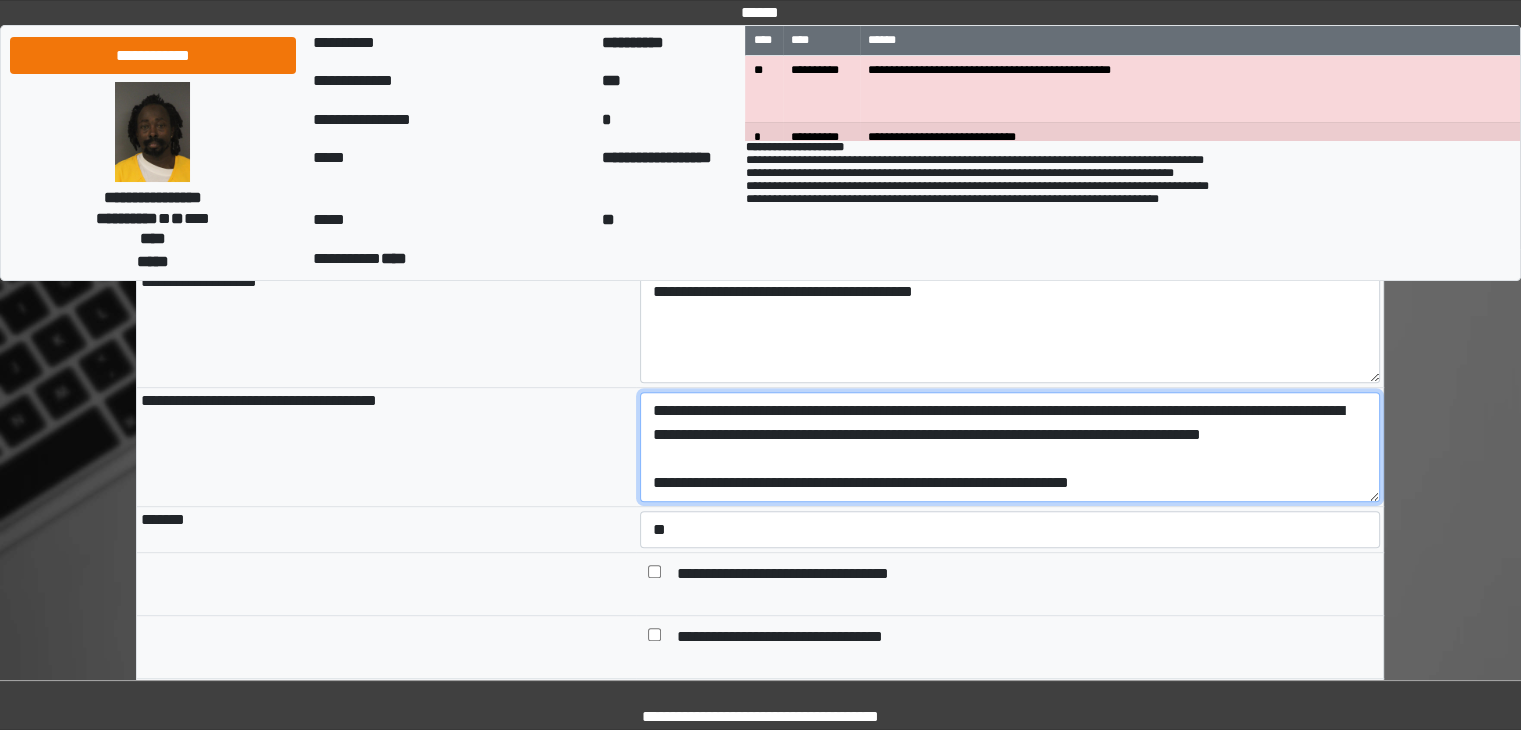 click on "**********" at bounding box center [1010, 447] 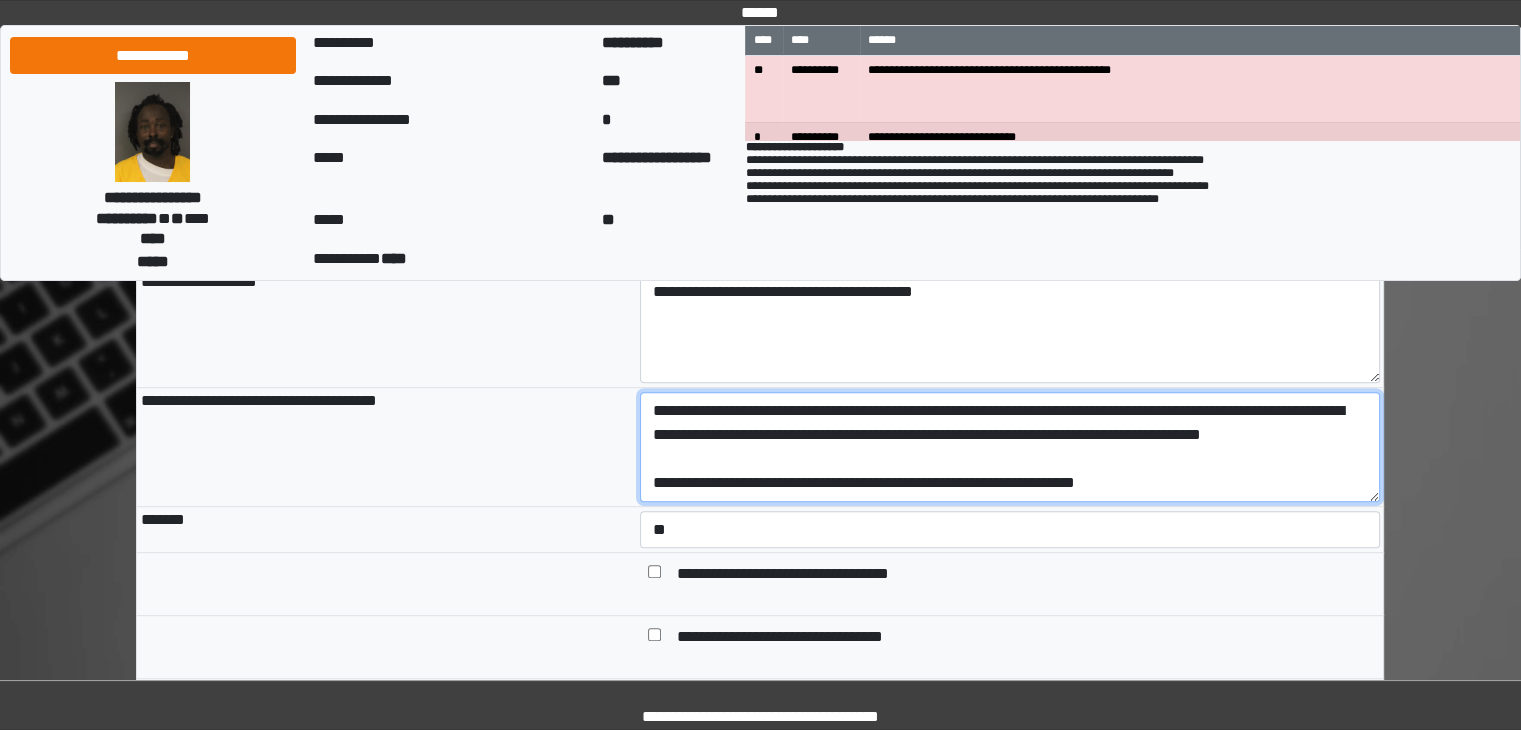 drag, startPoint x: 1127, startPoint y: 492, endPoint x: 1169, endPoint y: 492, distance: 42 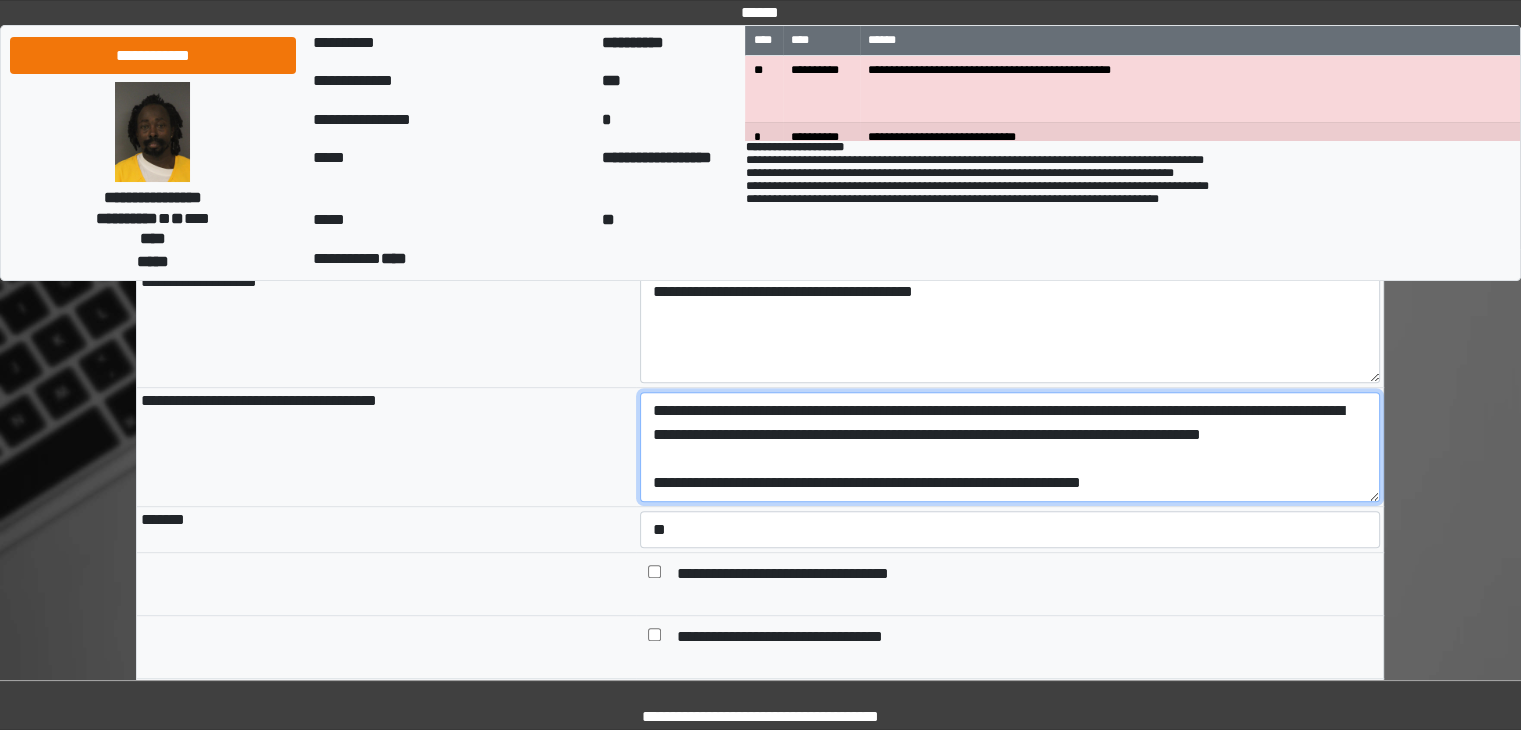 scroll, scrollTop: 0, scrollLeft: 0, axis: both 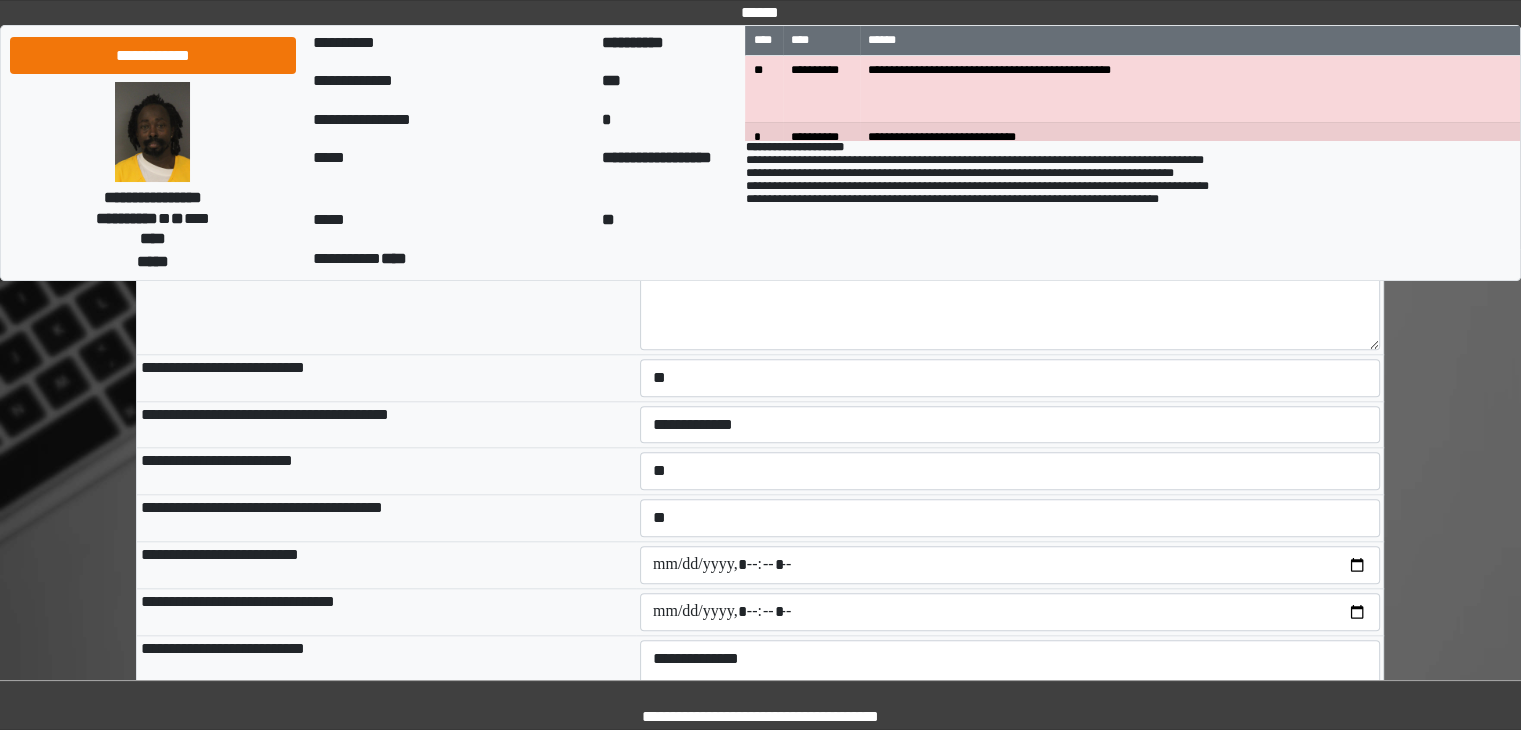 type on "**********" 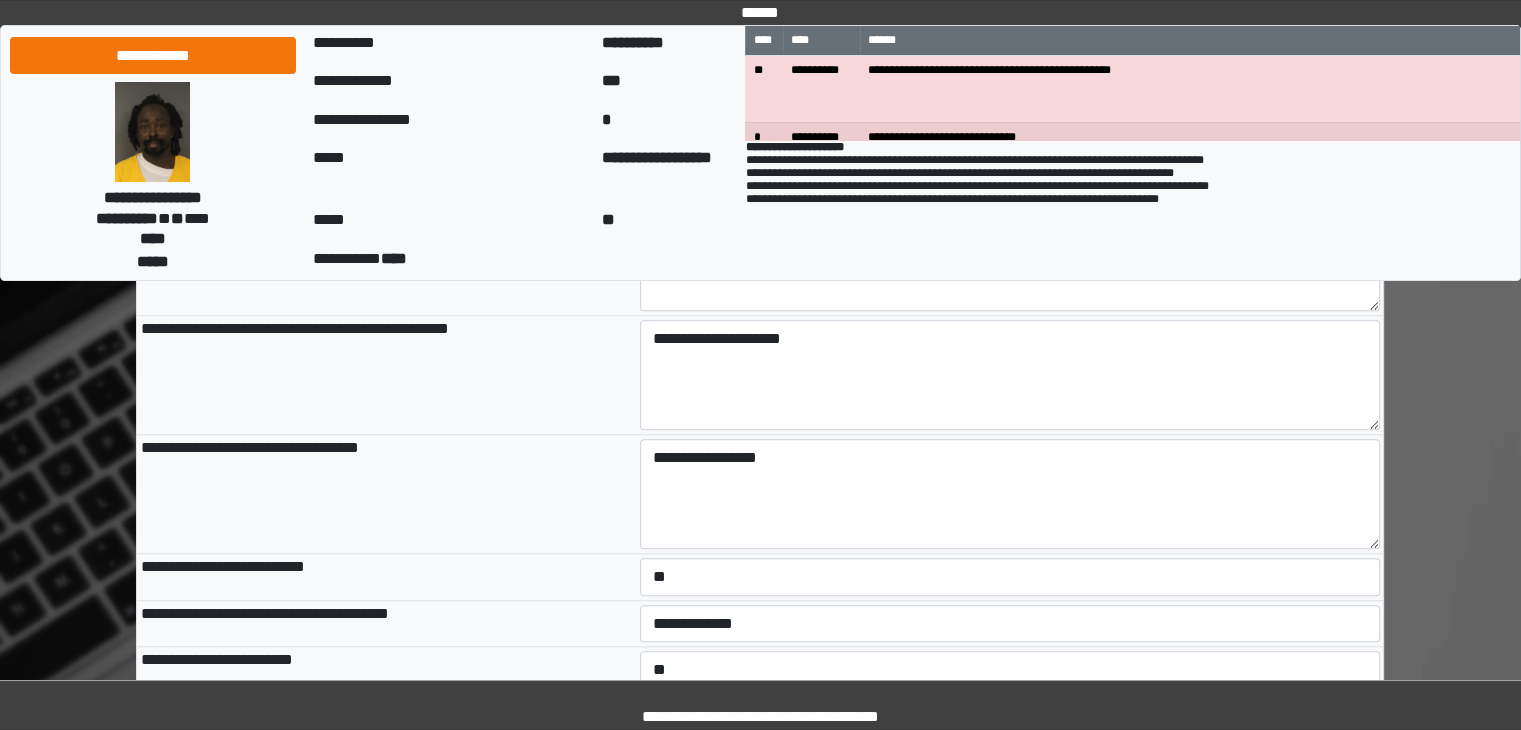 scroll, scrollTop: 1681, scrollLeft: 0, axis: vertical 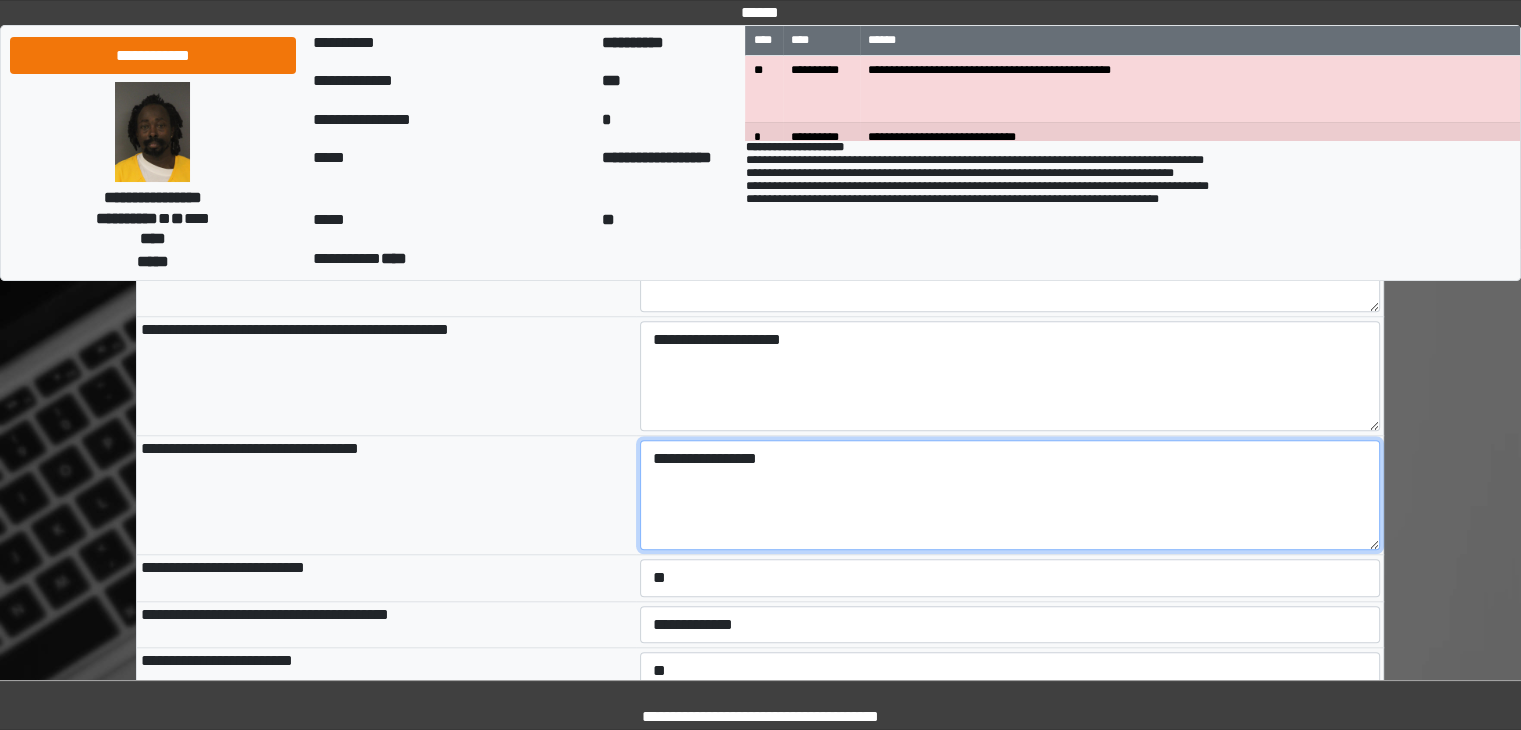 drag, startPoint x: 728, startPoint y: 465, endPoint x: 624, endPoint y: 474, distance: 104.388695 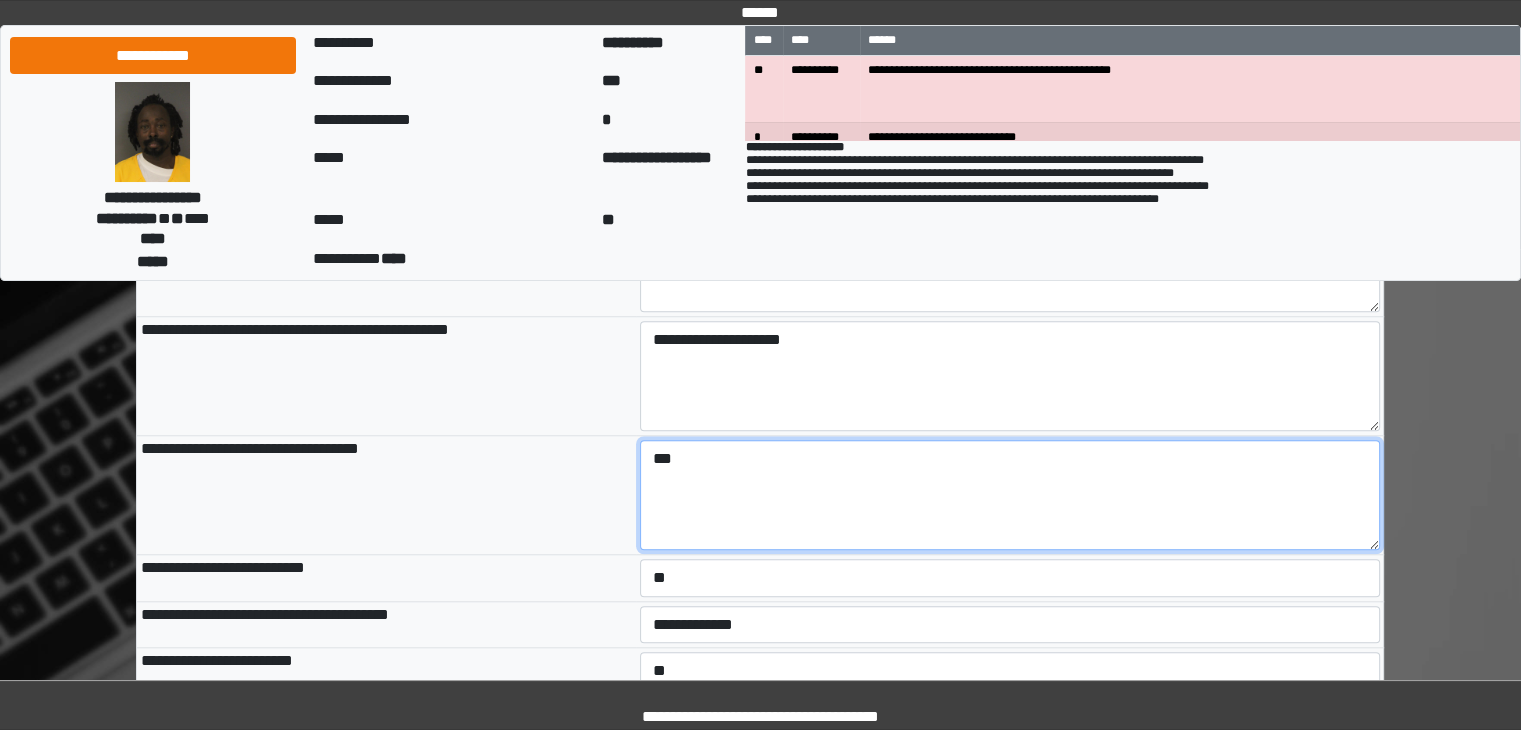 drag, startPoint x: 687, startPoint y: 461, endPoint x: 600, endPoint y: 471, distance: 87.57283 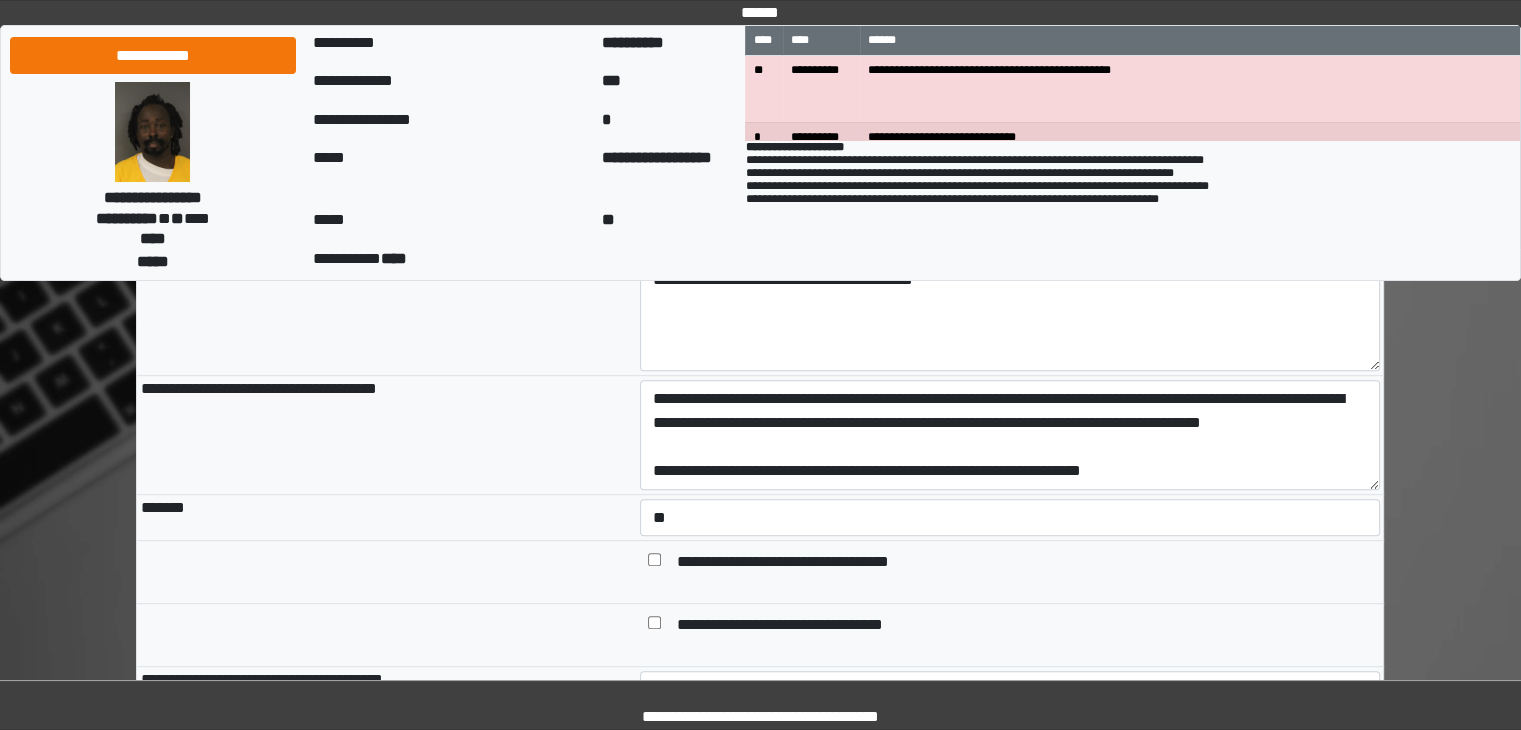 scroll, scrollTop: 981, scrollLeft: 0, axis: vertical 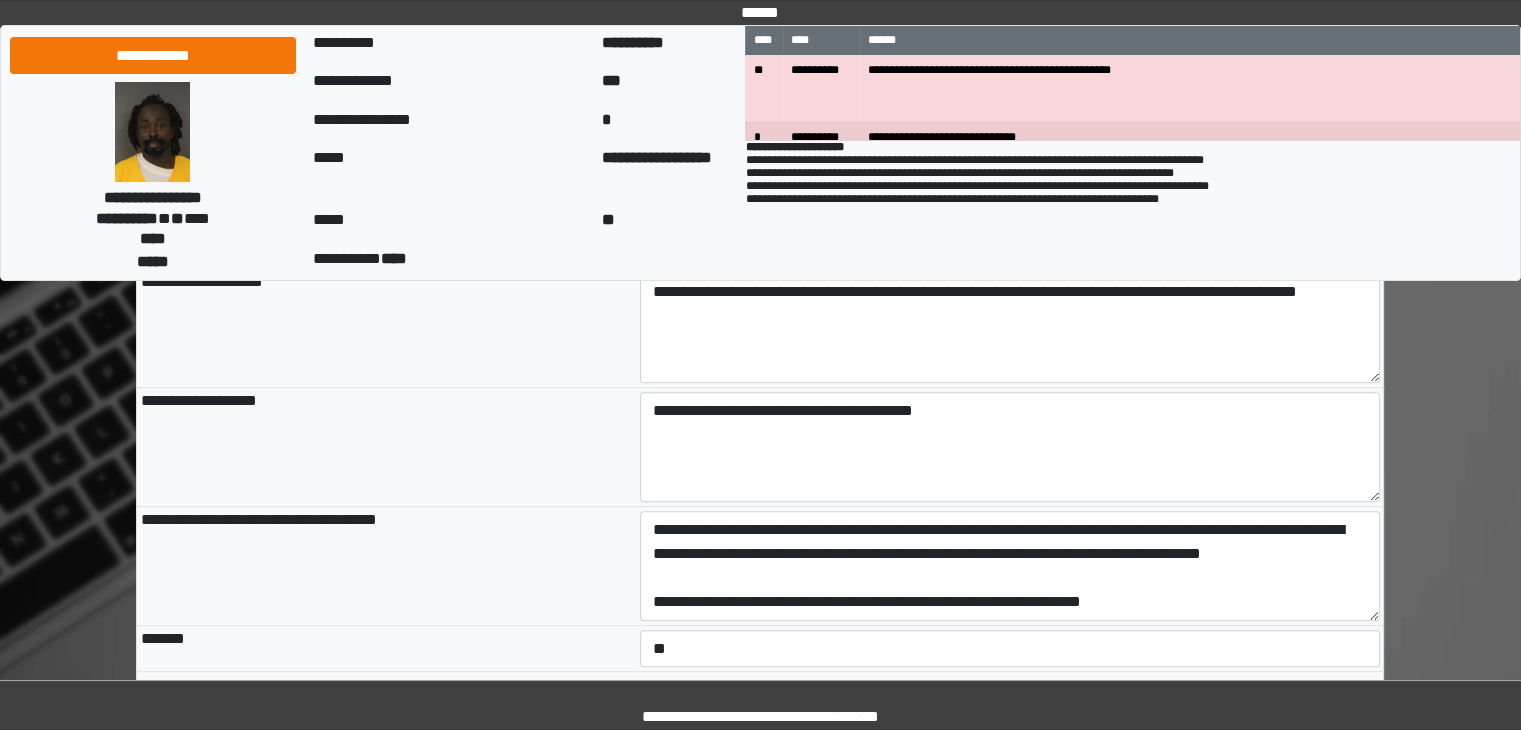 type on "***" 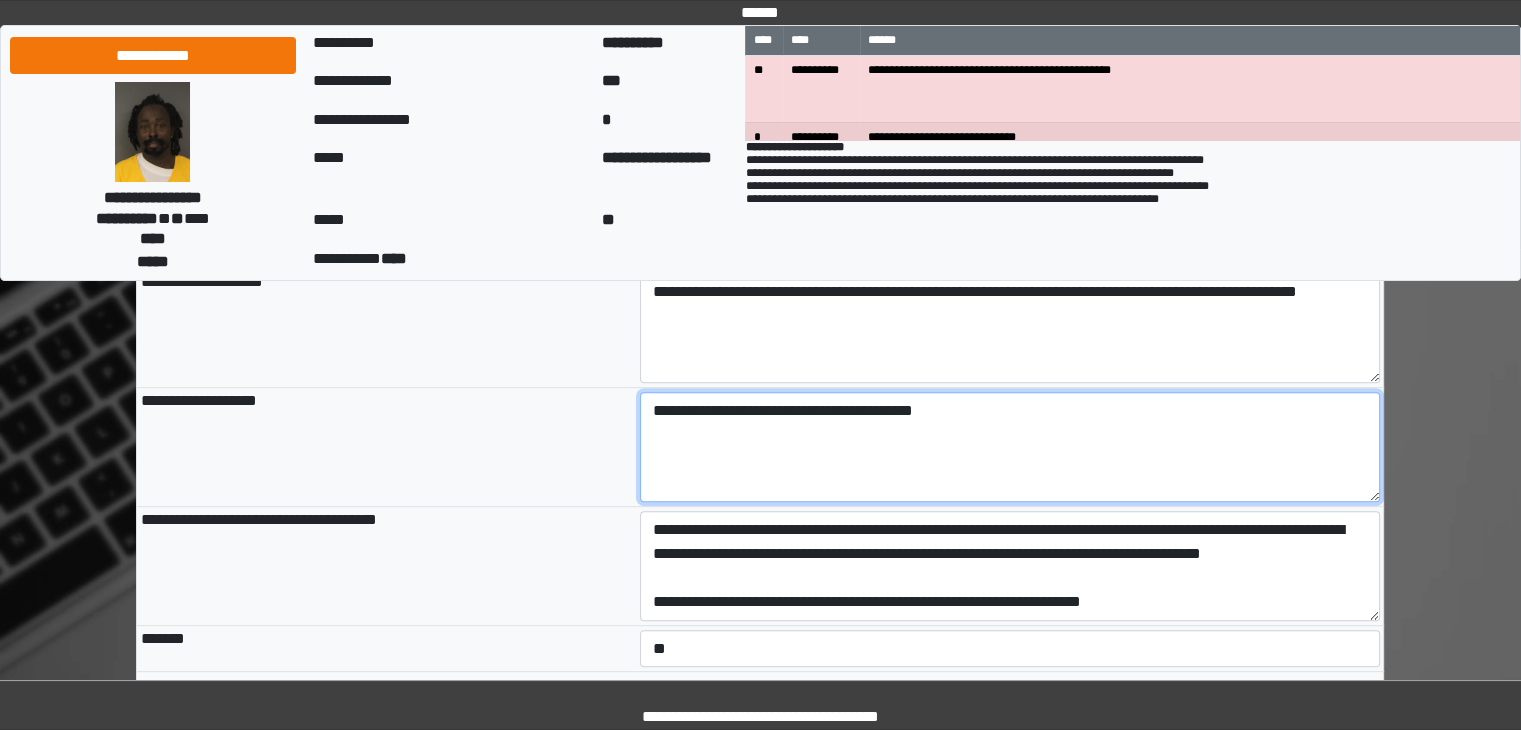 drag, startPoint x: 992, startPoint y: 424, endPoint x: 595, endPoint y: 405, distance: 397.4544 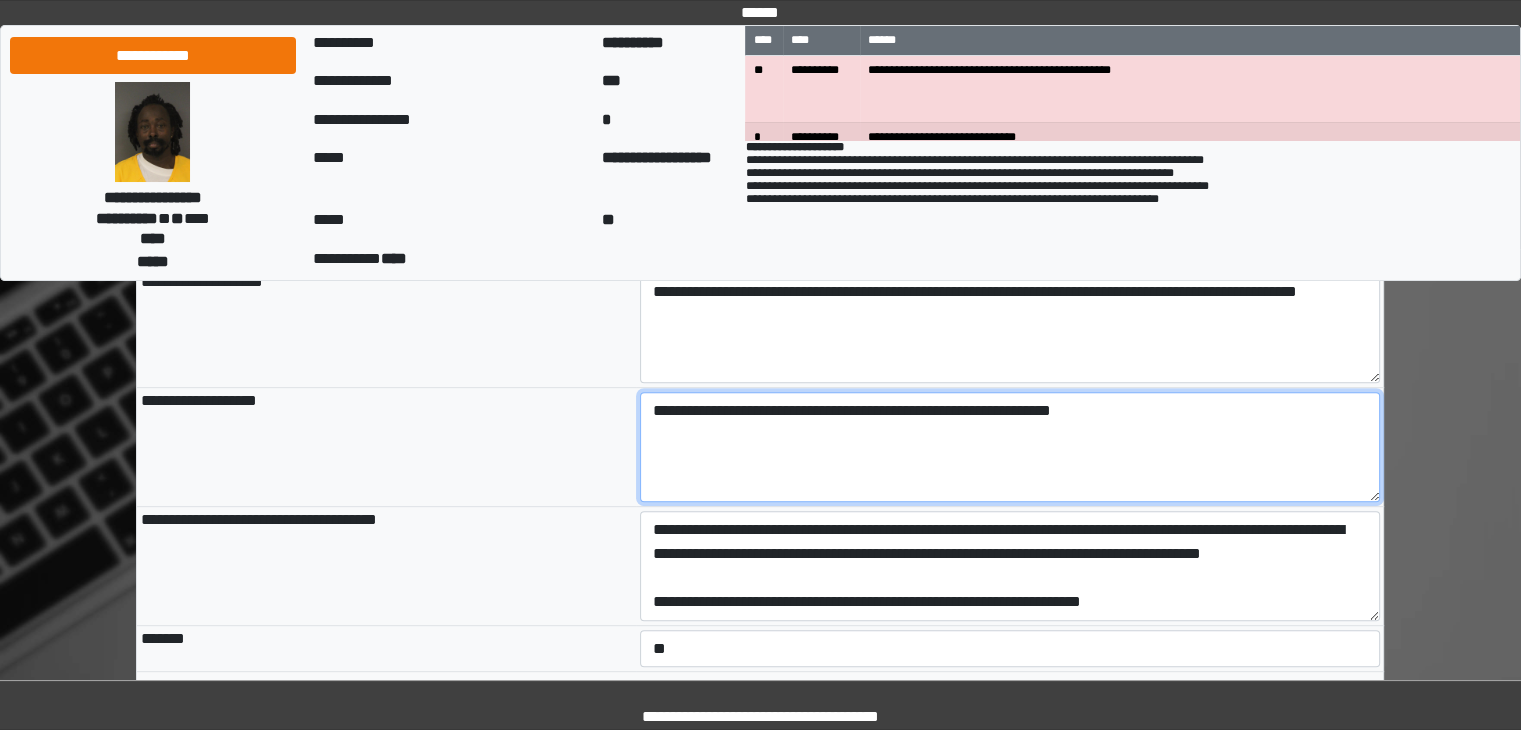 type on "**********" 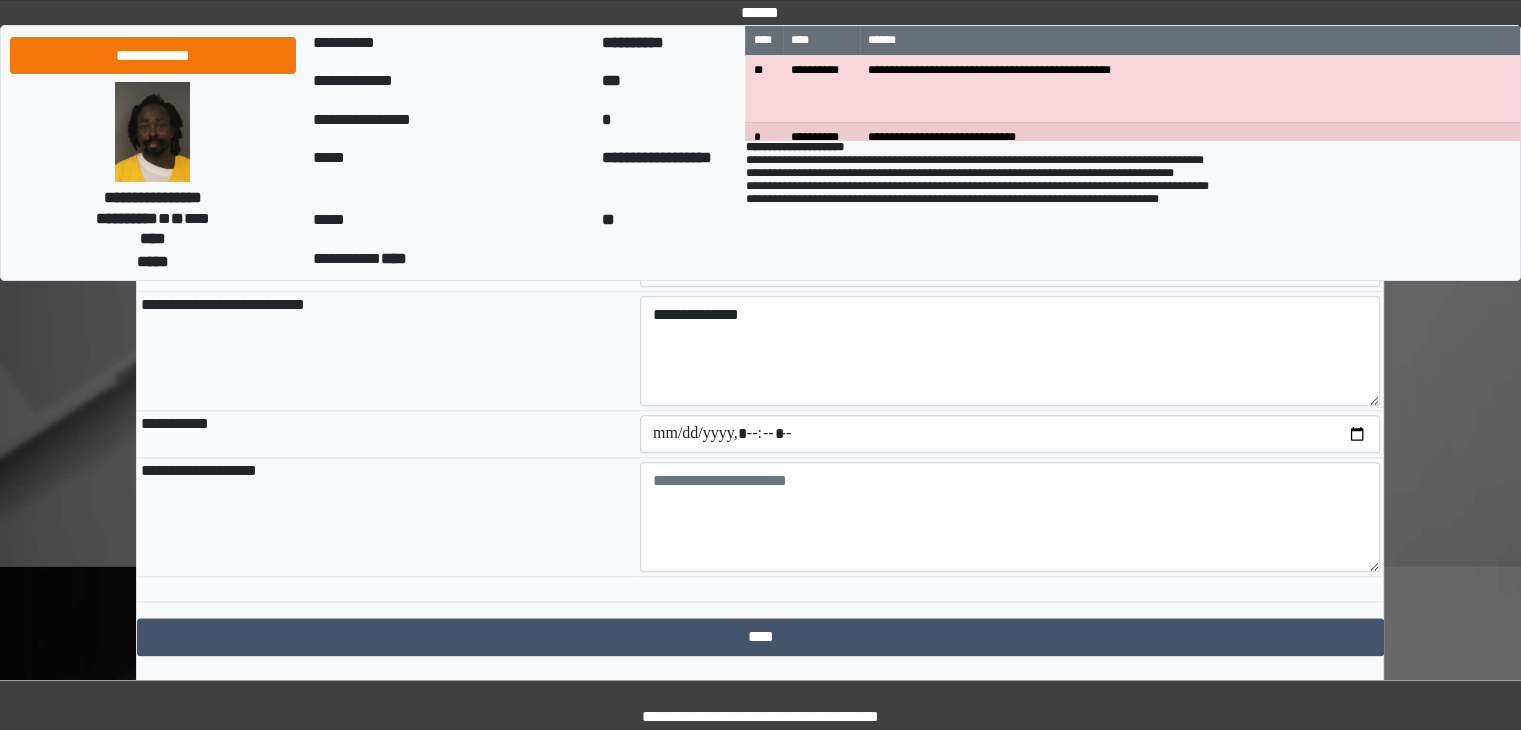 scroll, scrollTop: 2281, scrollLeft: 0, axis: vertical 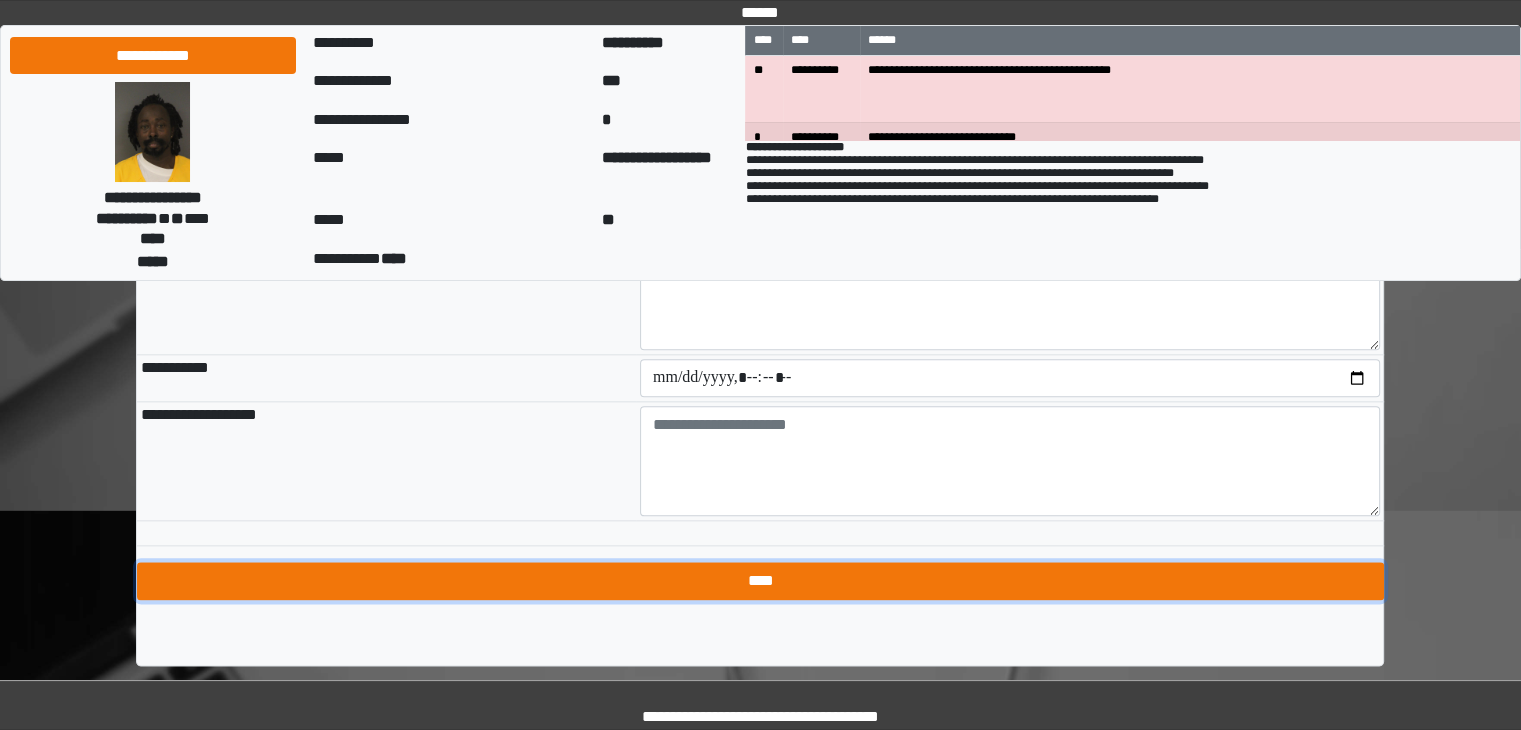 click on "****" at bounding box center [760, 581] 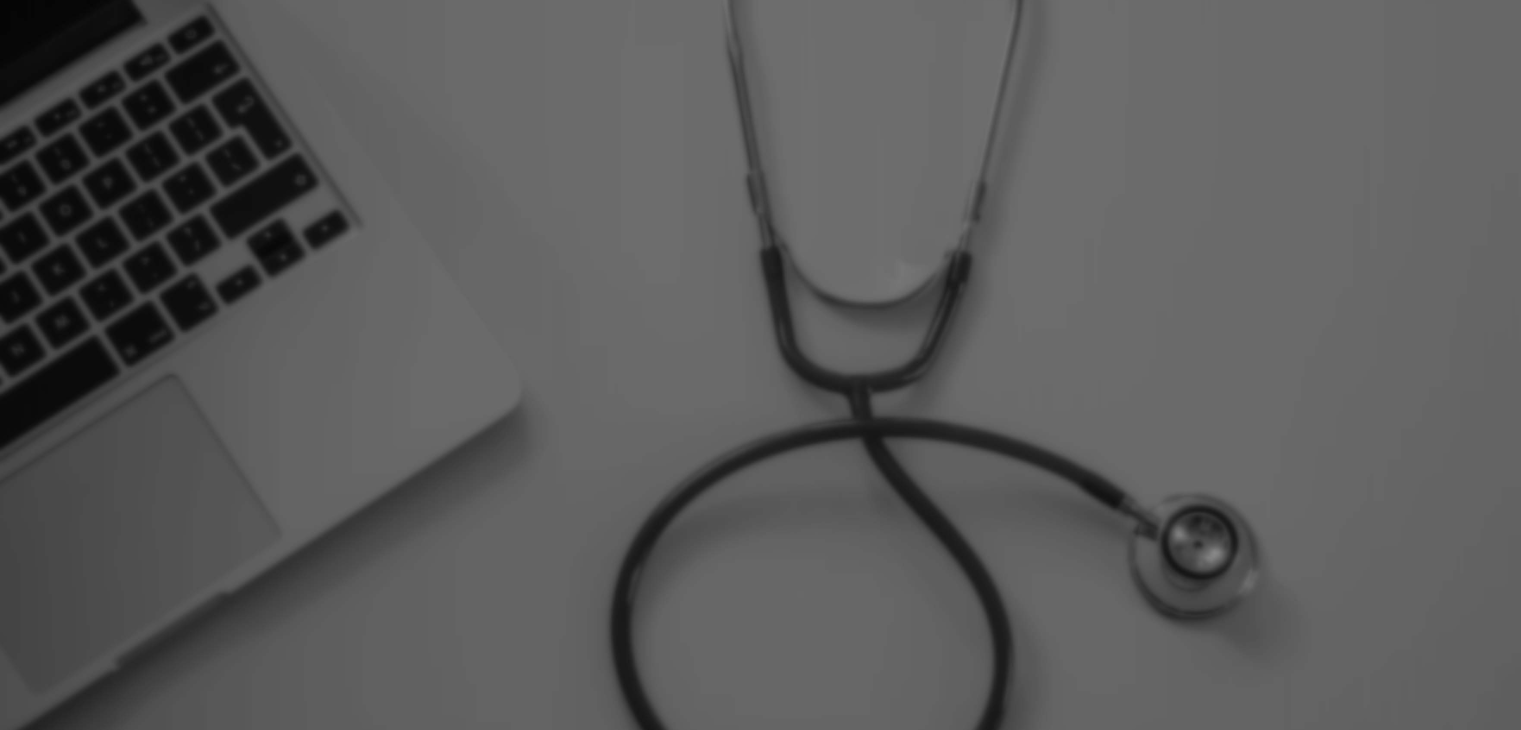 select on "*" 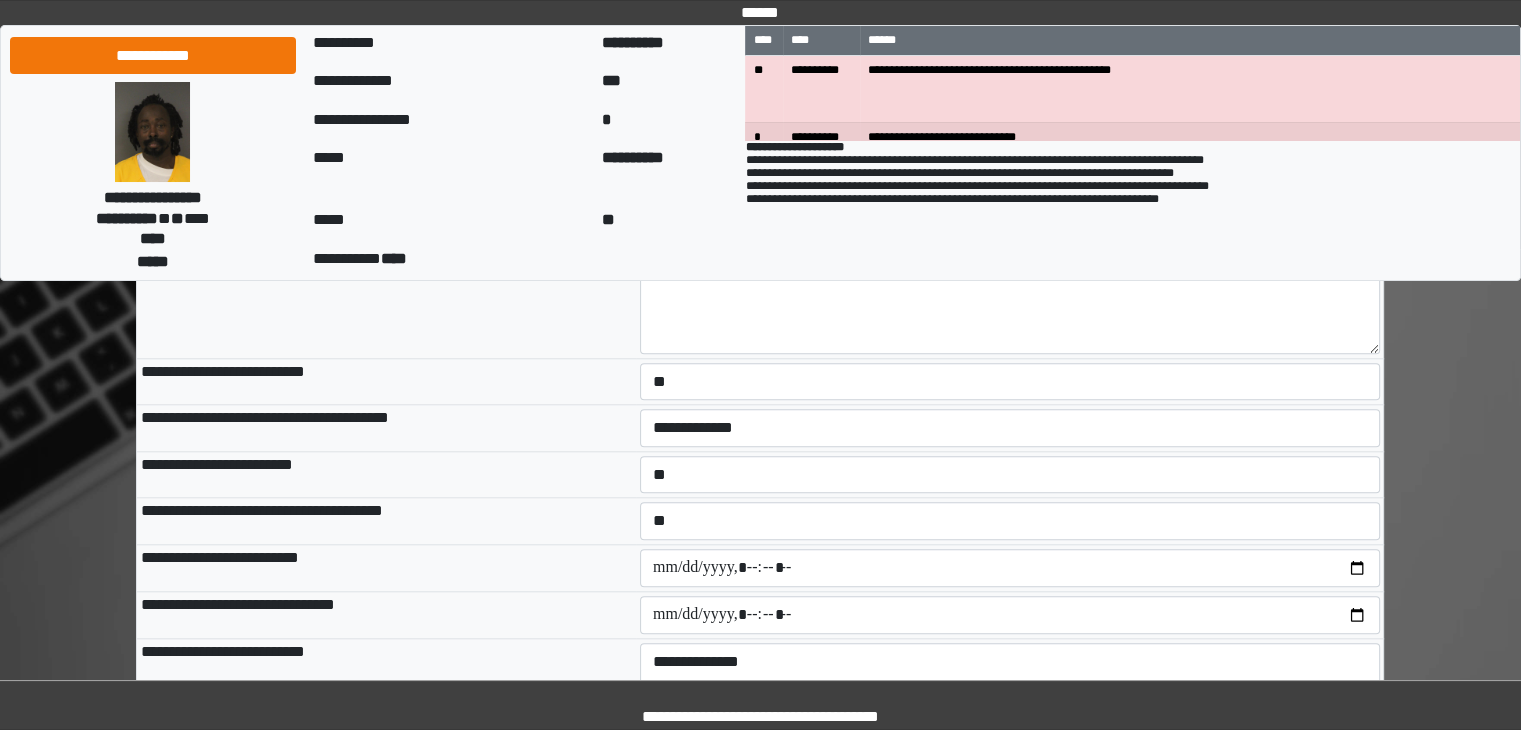 scroll, scrollTop: 1881, scrollLeft: 0, axis: vertical 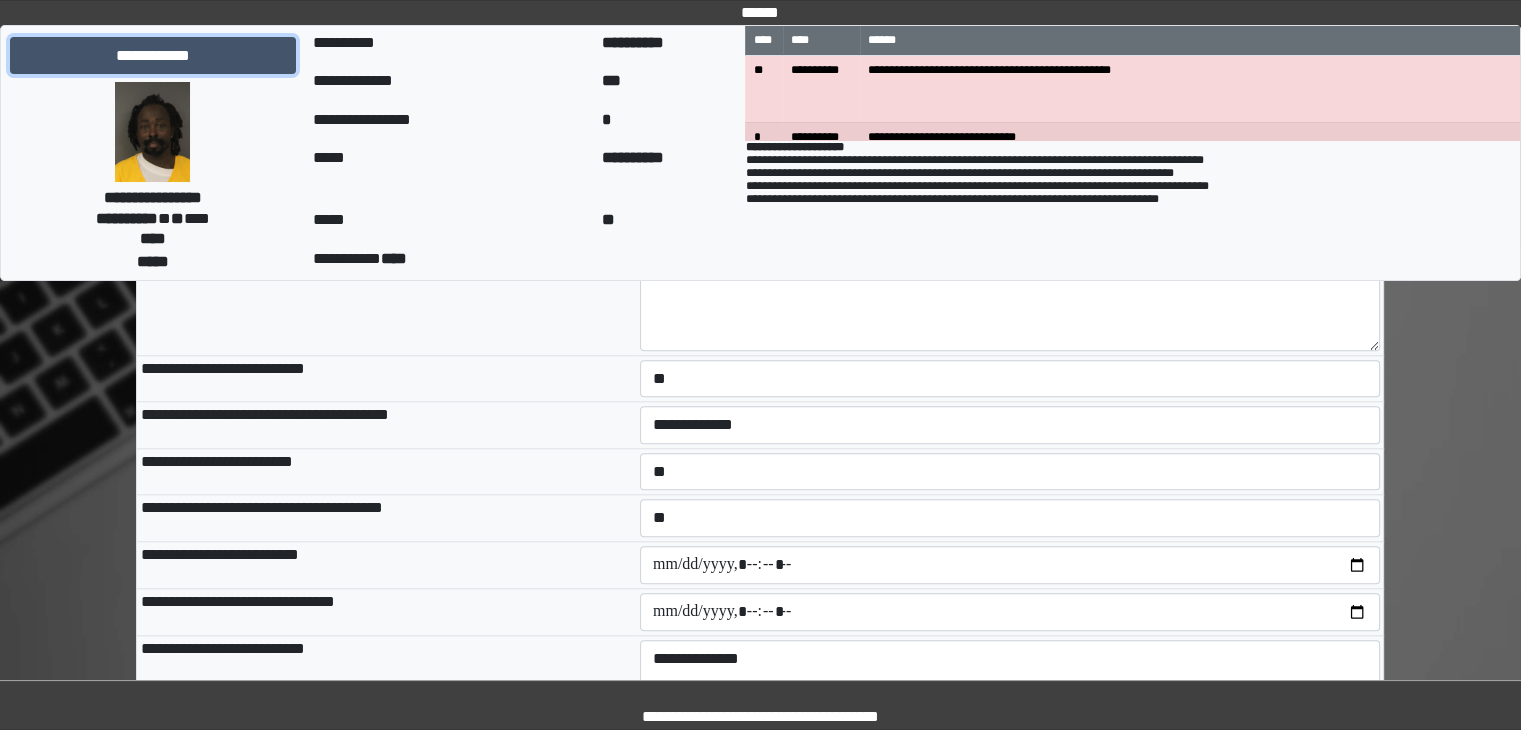 click on "**********" at bounding box center (153, 56) 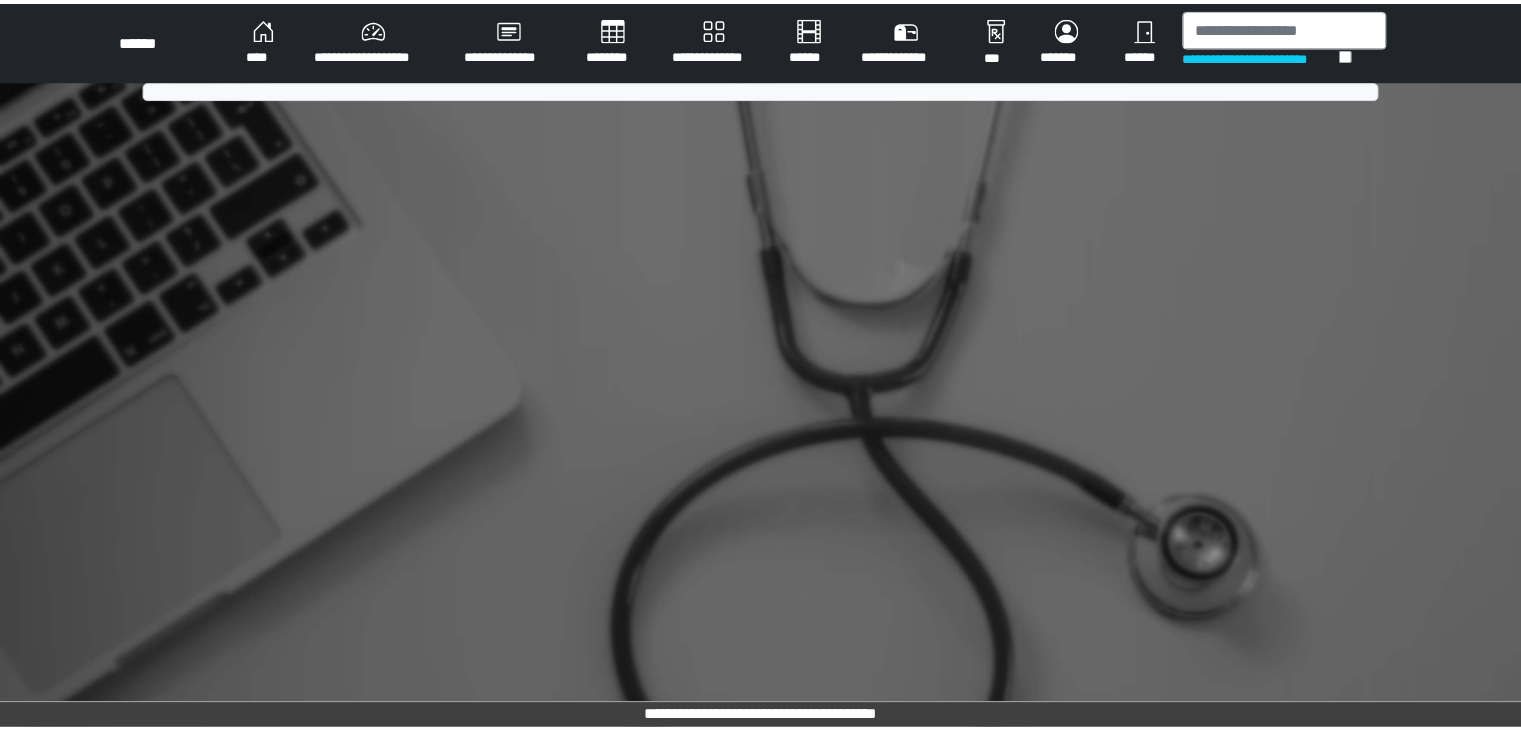 scroll, scrollTop: 0, scrollLeft: 0, axis: both 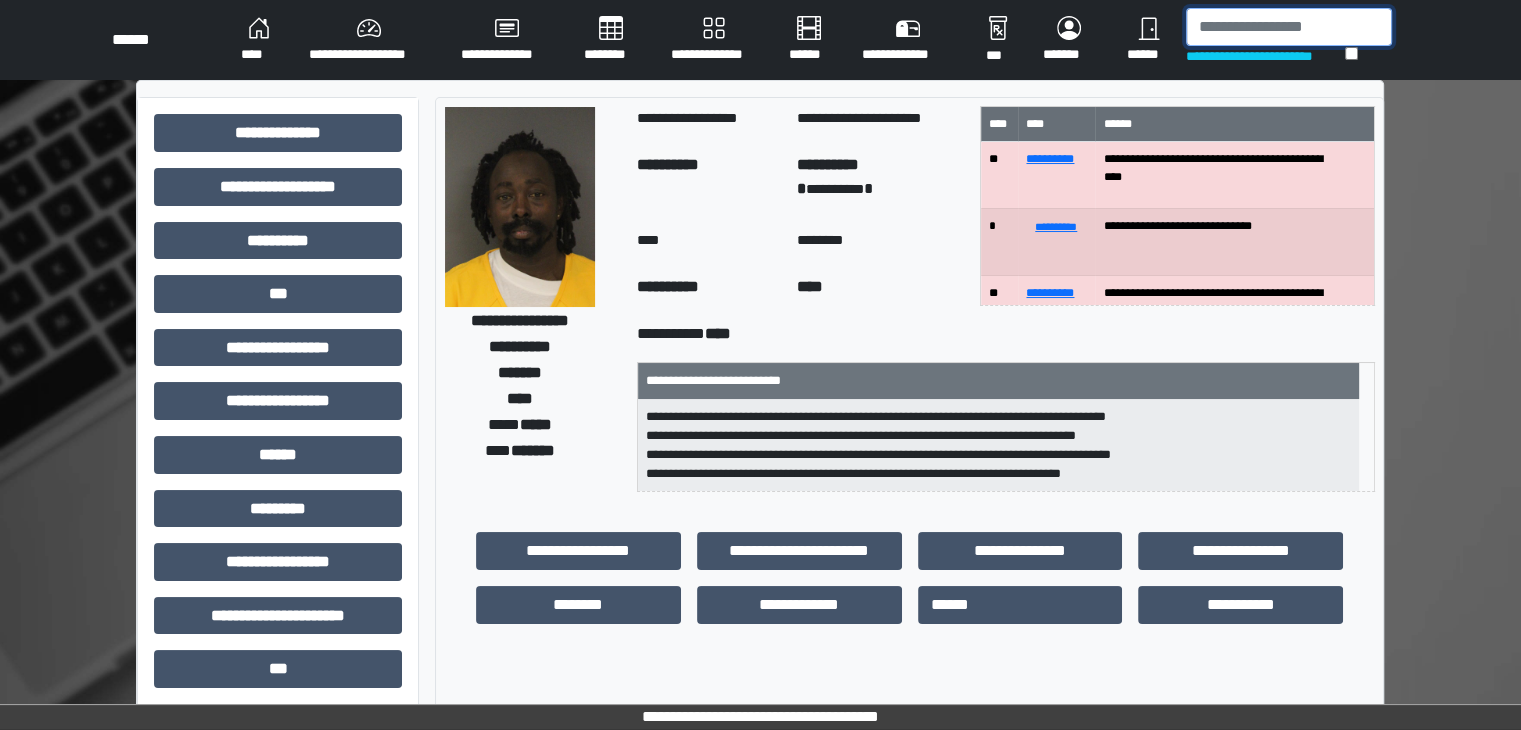 click at bounding box center [1289, 27] 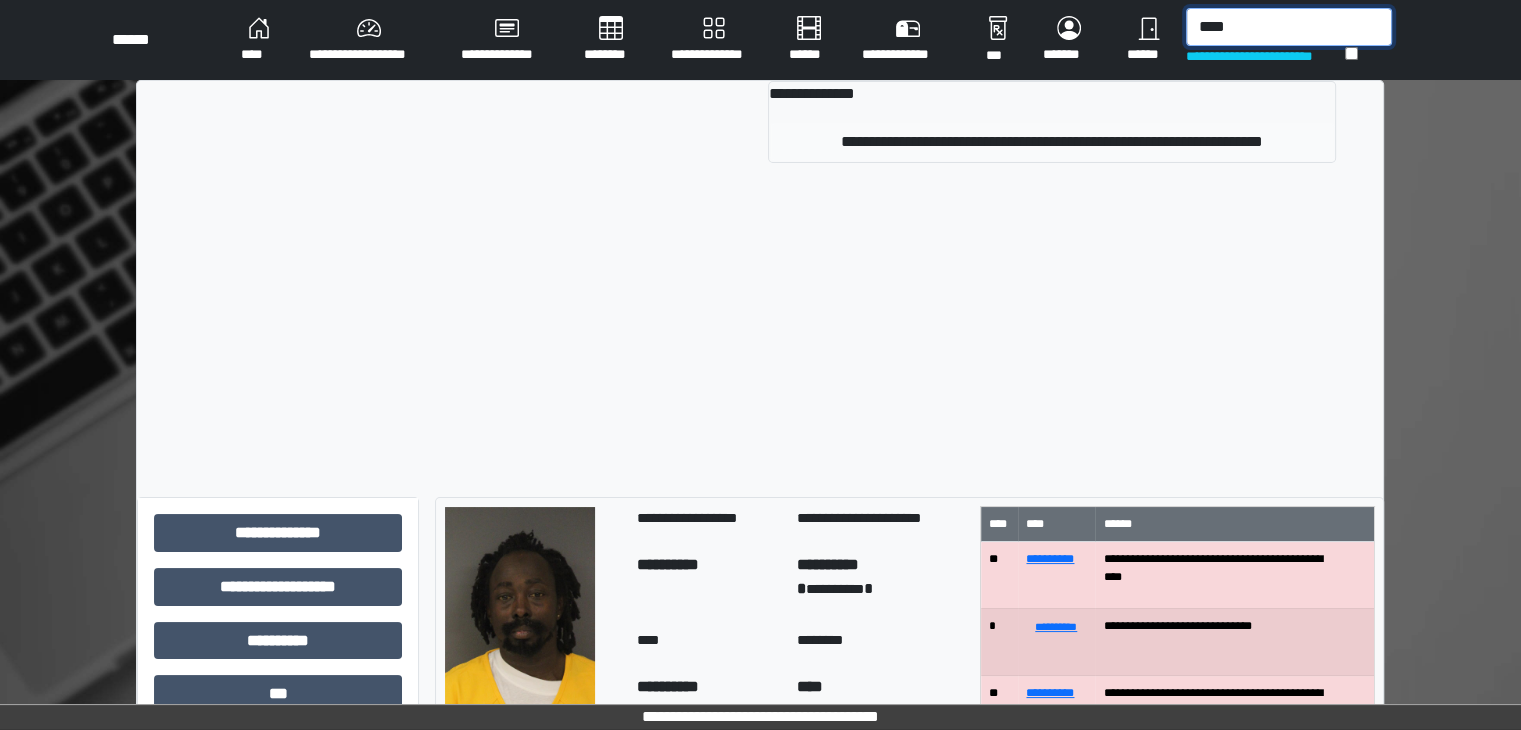type on "****" 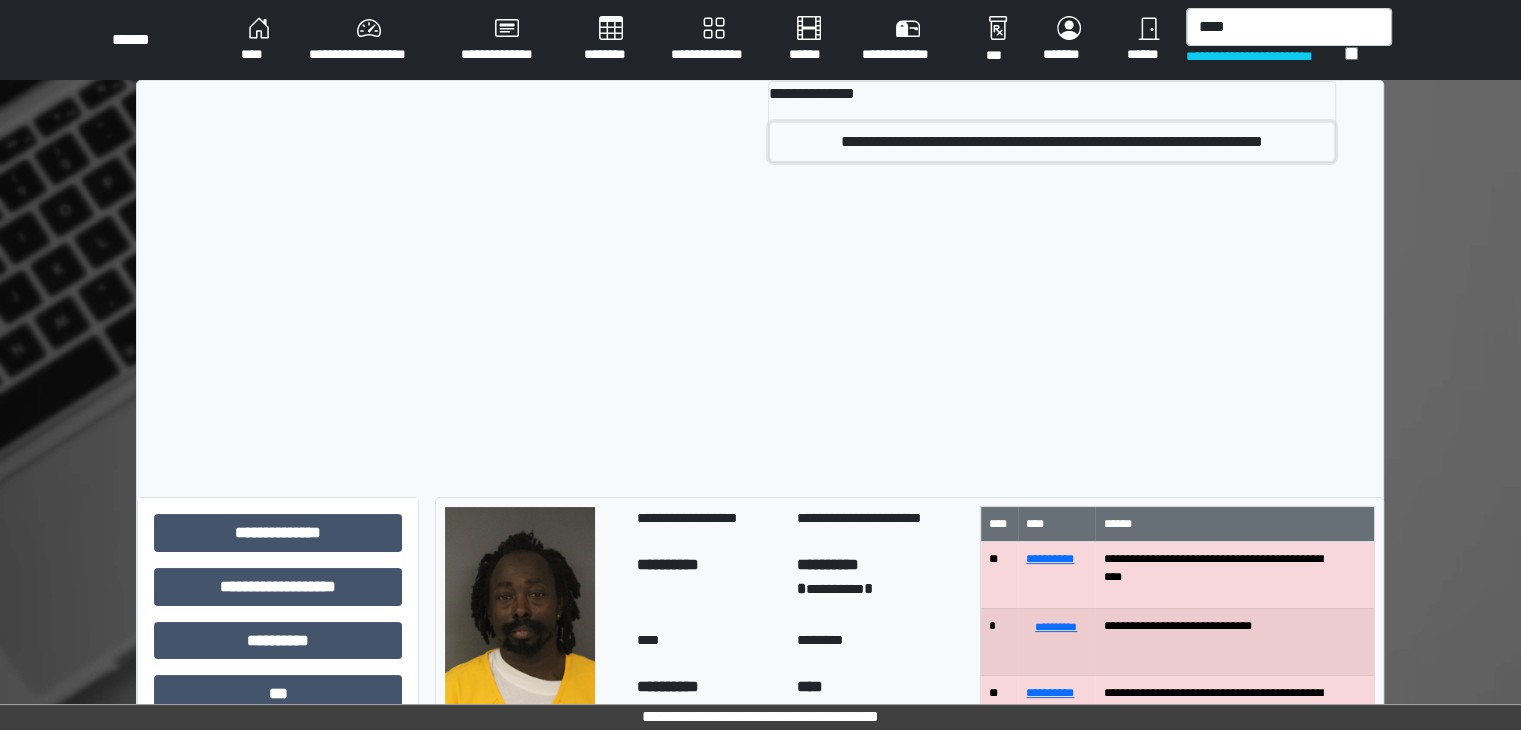 click on "**********" at bounding box center (1052, 142) 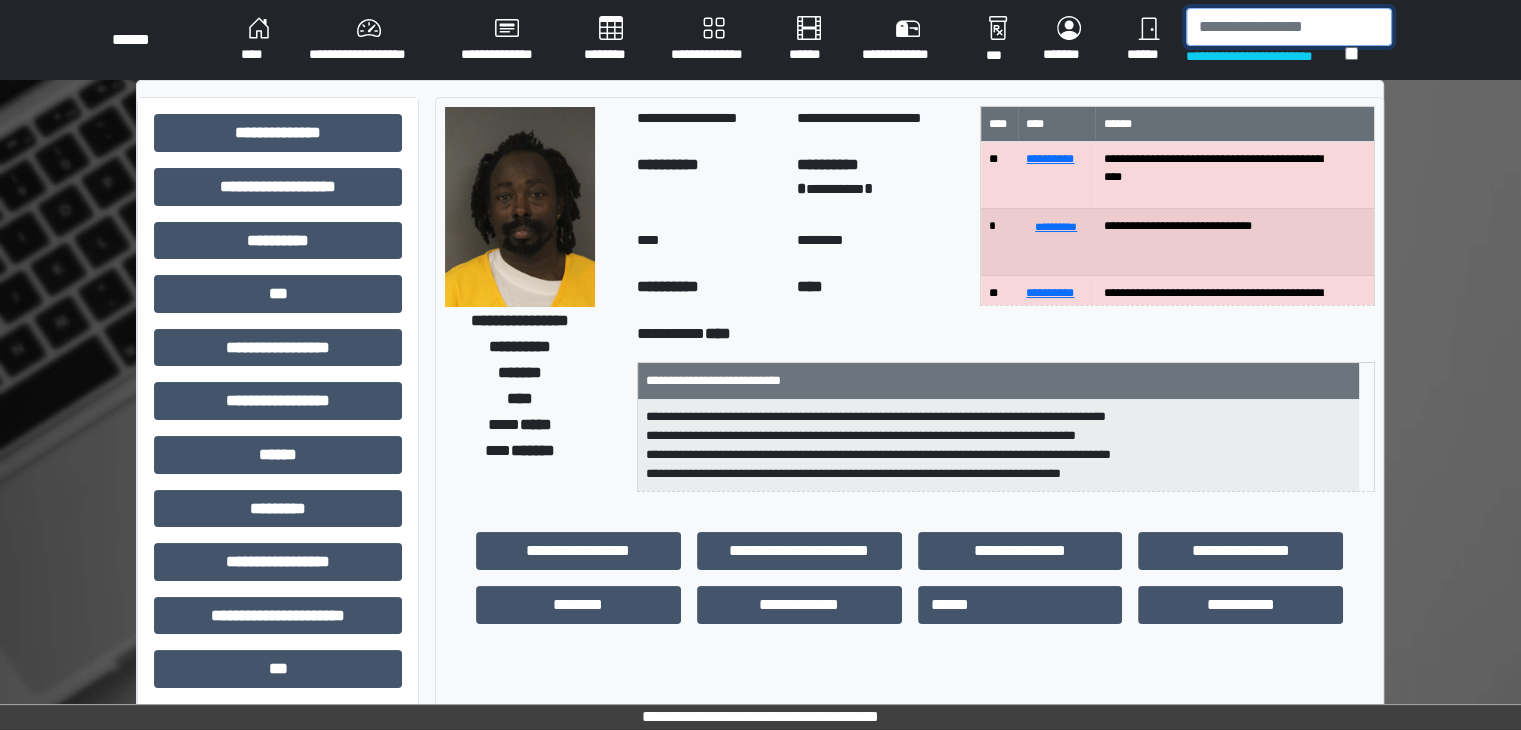click at bounding box center (1289, 27) 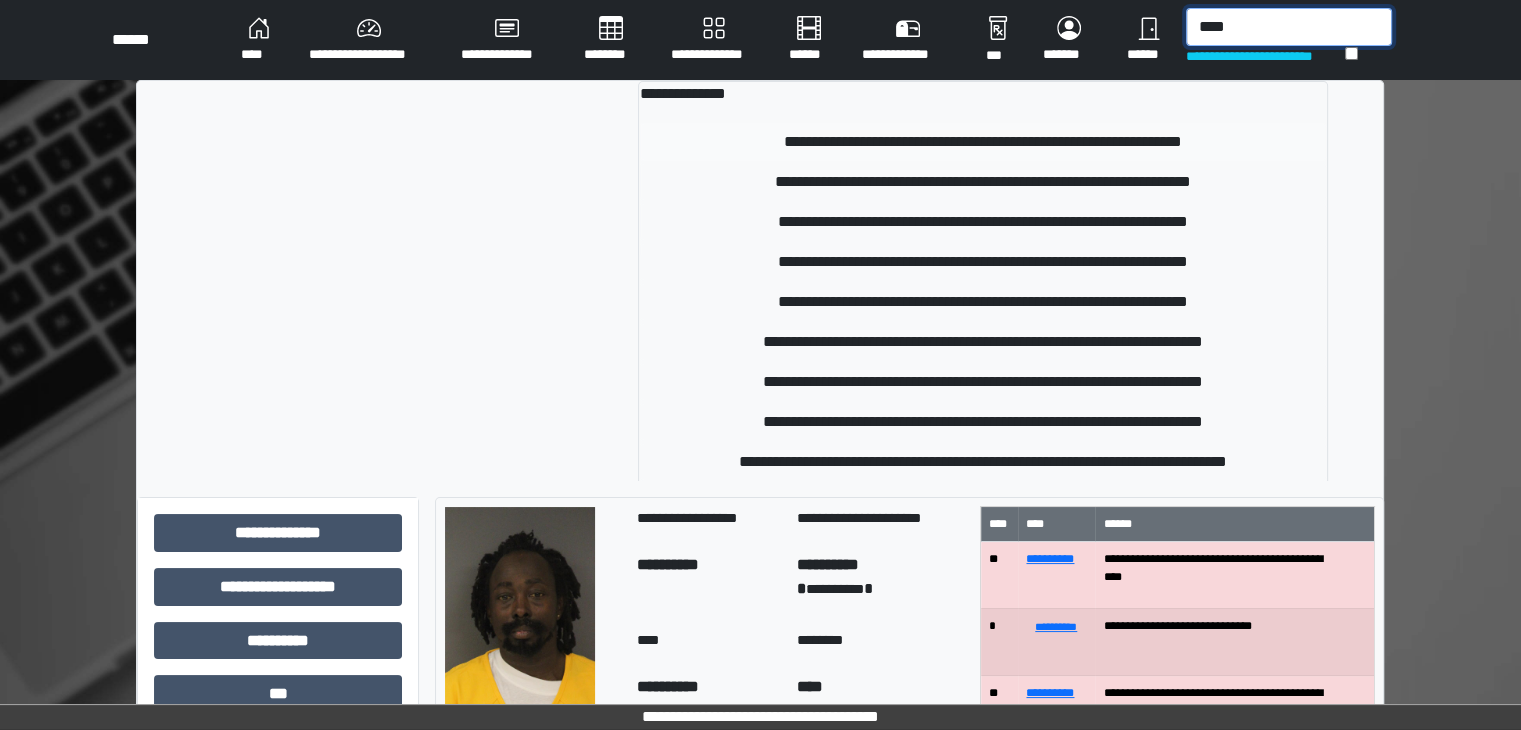type on "****" 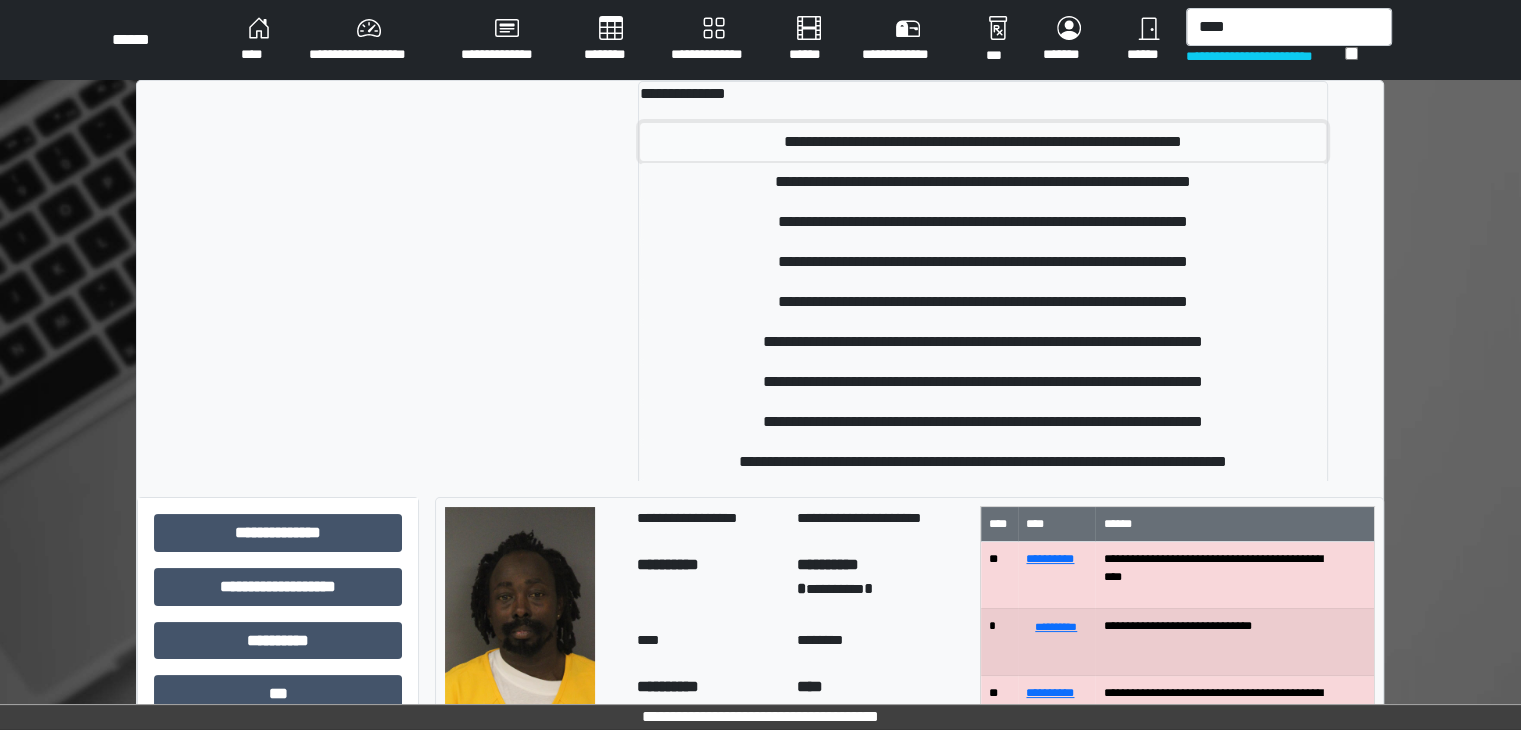 click on "**********" at bounding box center (983, 142) 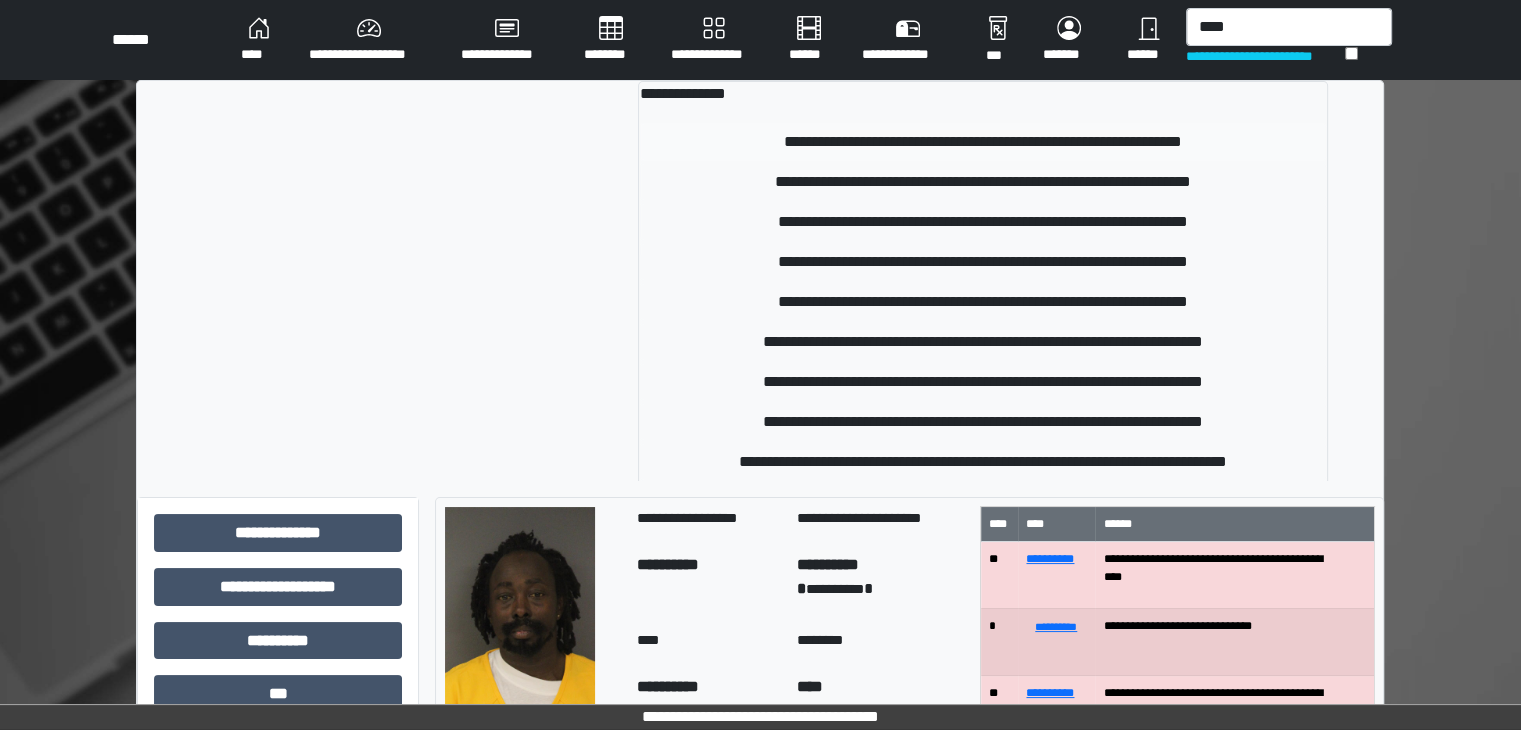 type 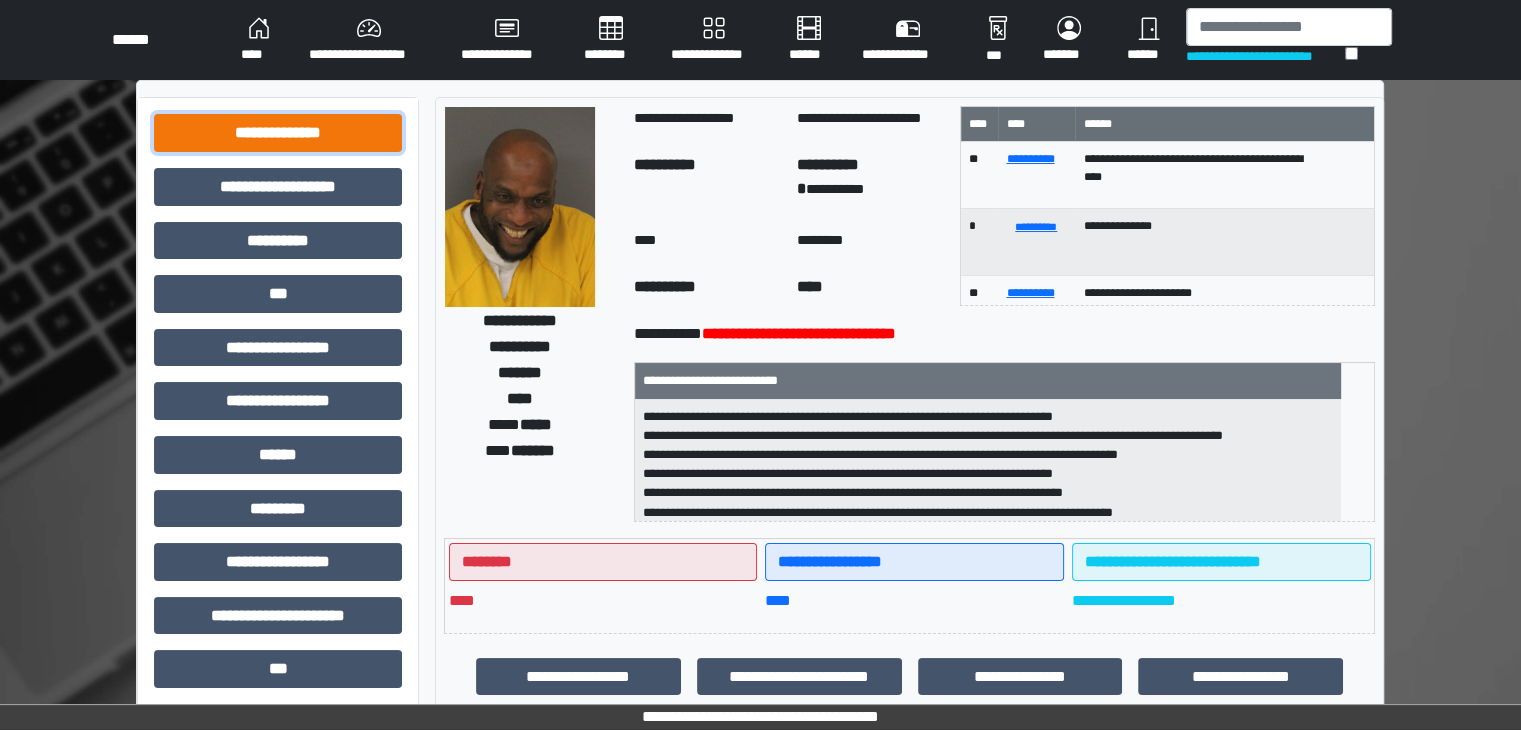 click on "**********" at bounding box center [278, 133] 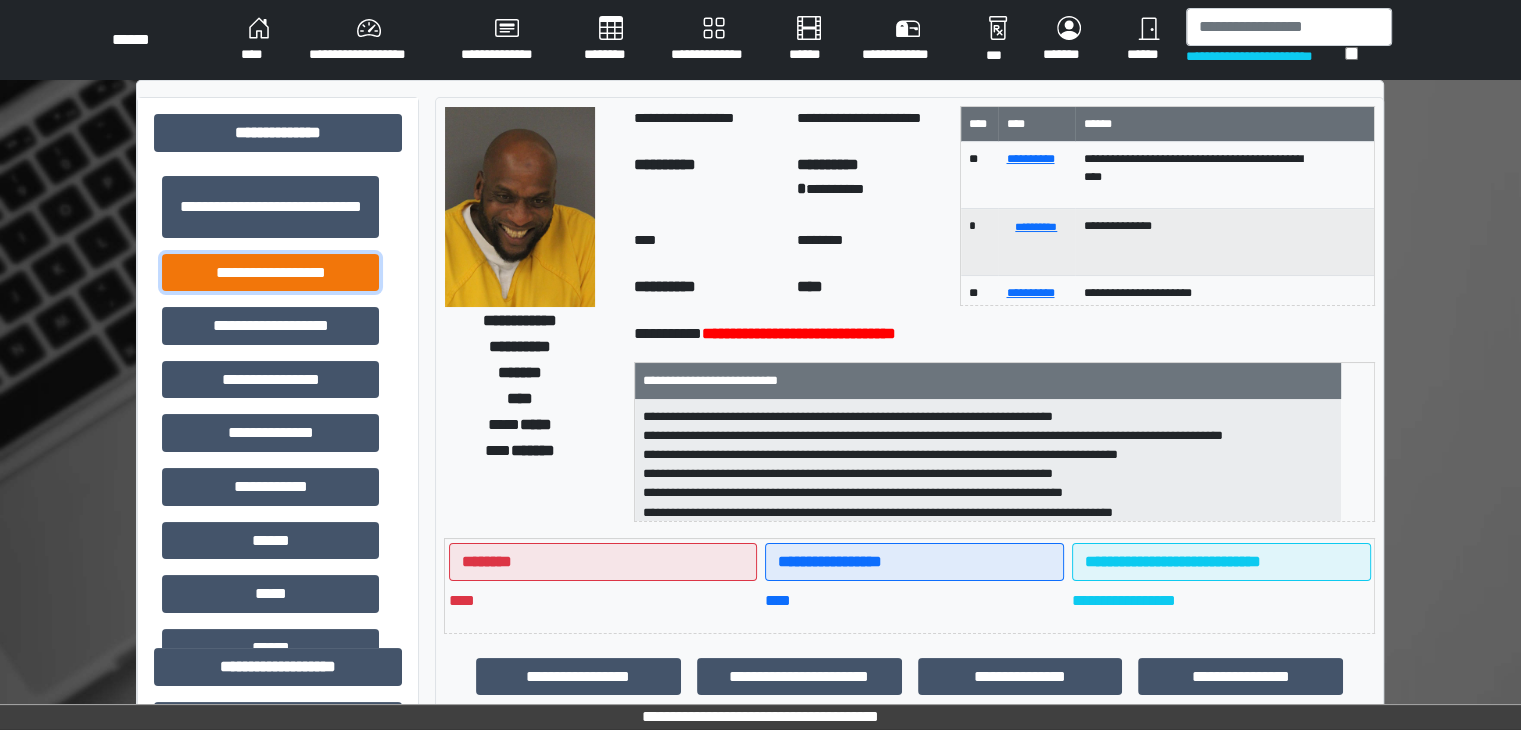 click on "**********" at bounding box center (270, 273) 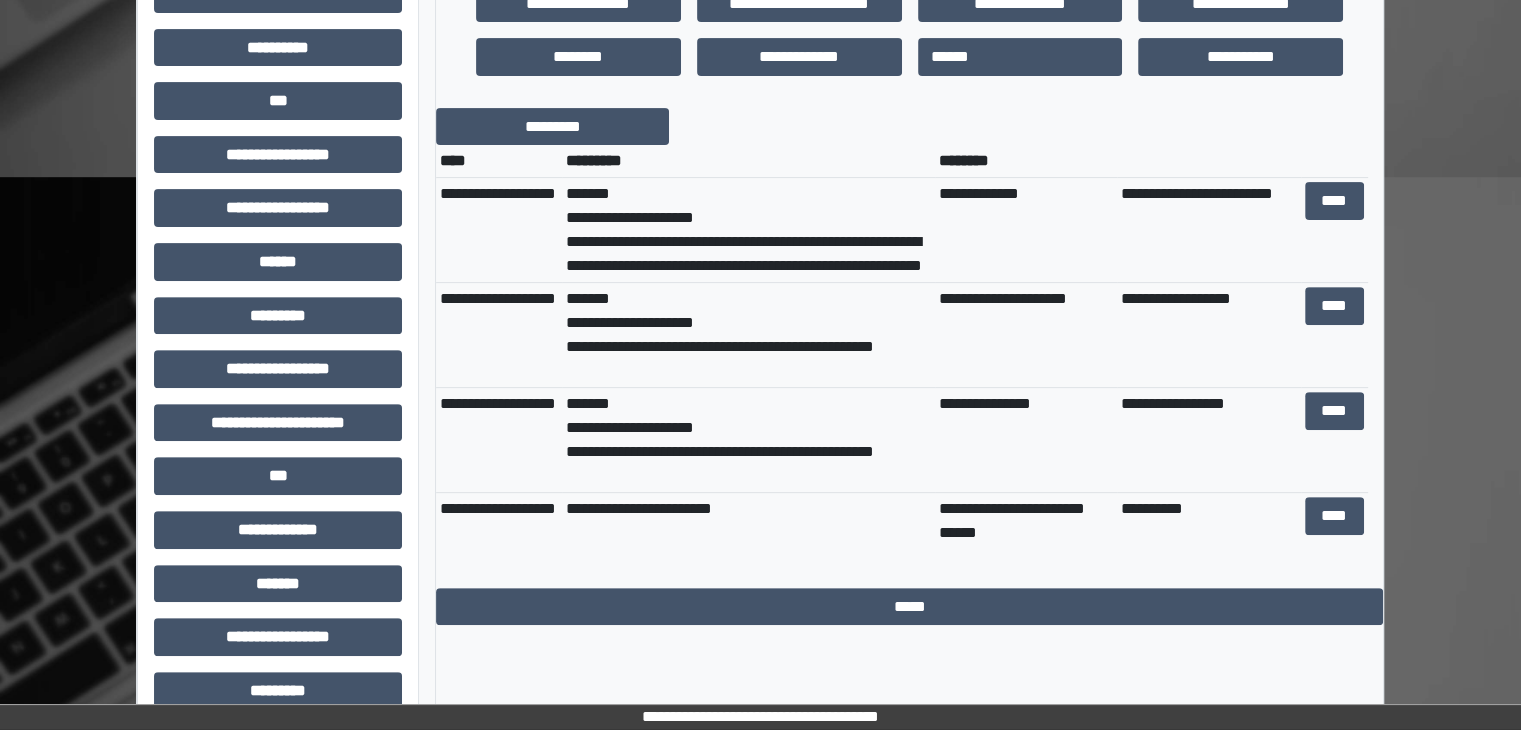 scroll, scrollTop: 700, scrollLeft: 0, axis: vertical 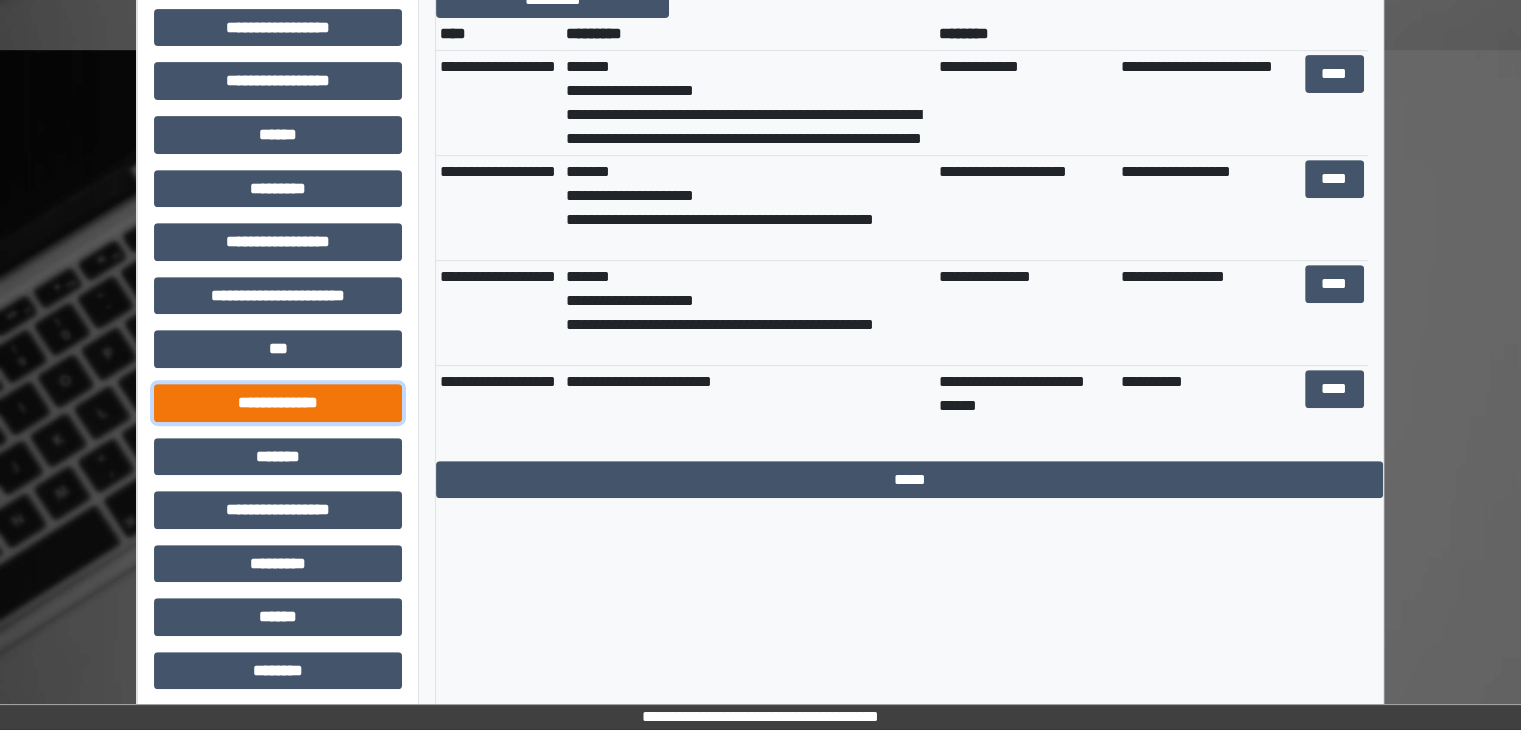 click on "**********" at bounding box center (278, 403) 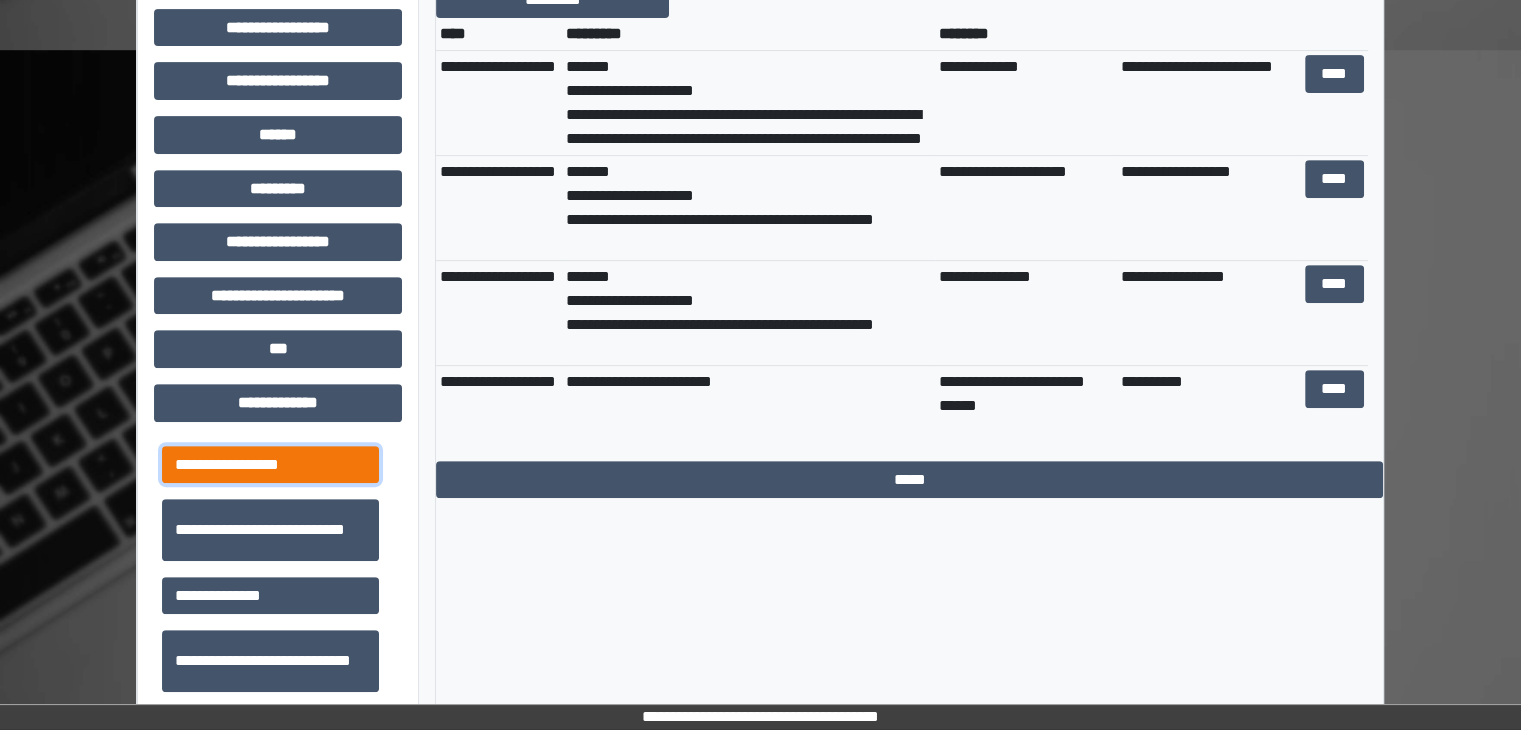 click on "**********" at bounding box center [270, 465] 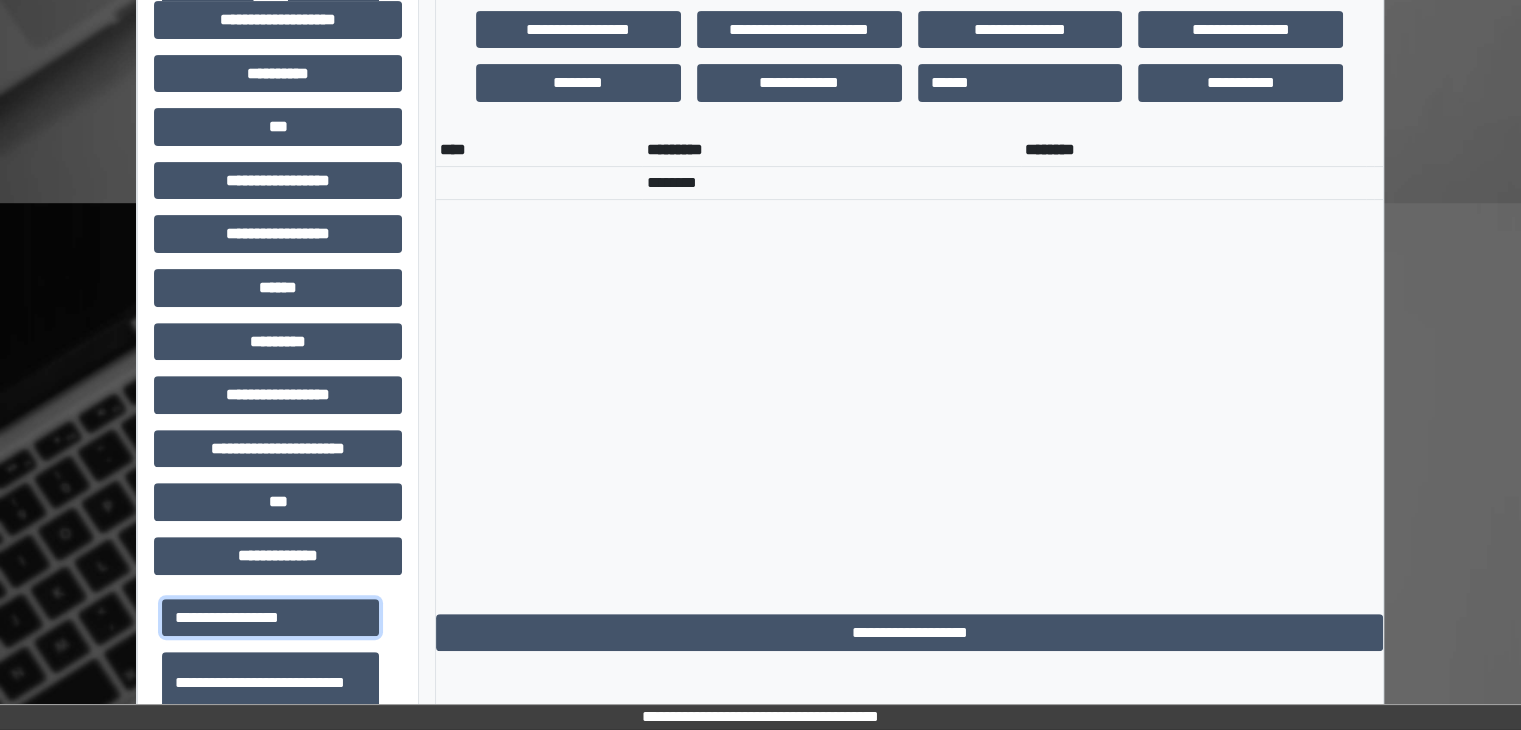 scroll, scrollTop: 600, scrollLeft: 0, axis: vertical 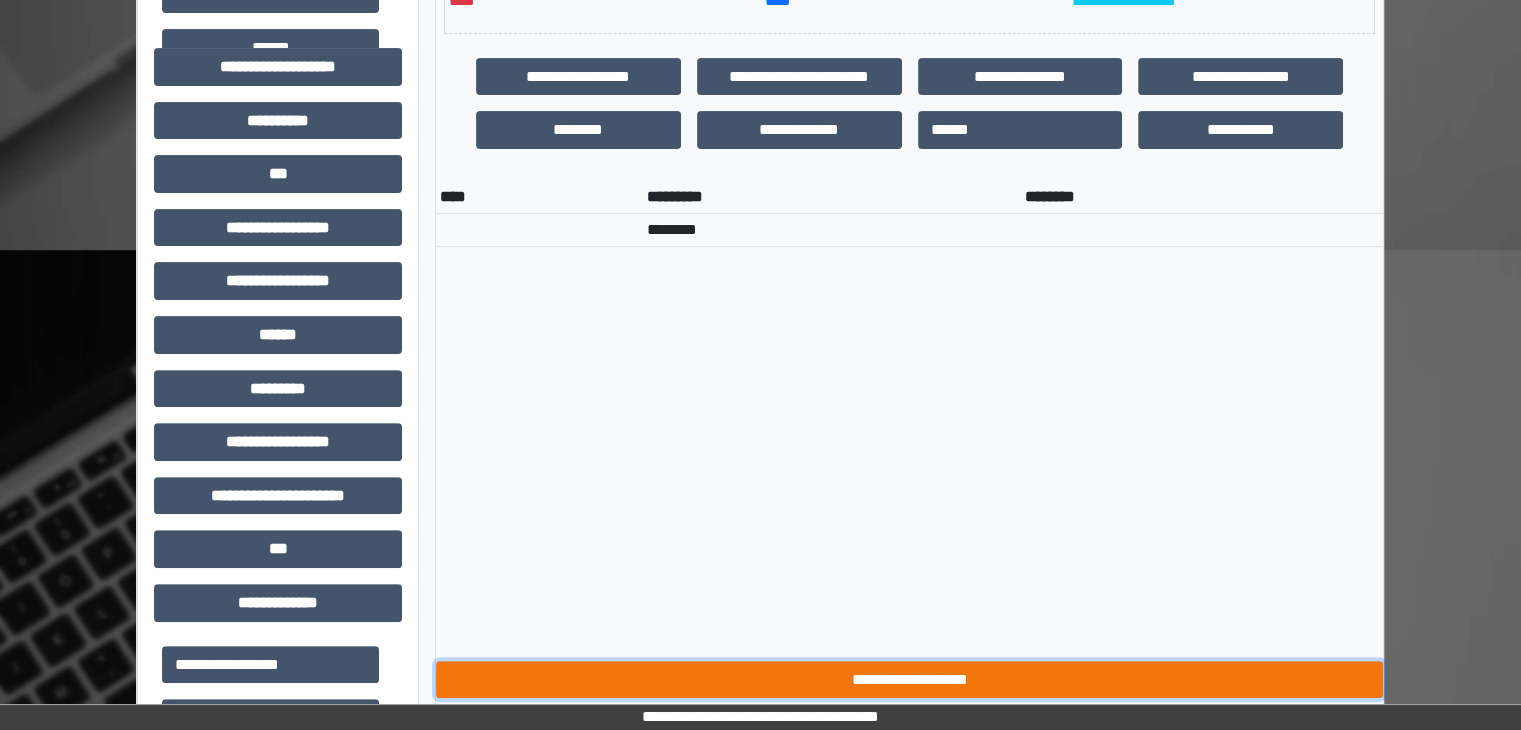 click on "**********" at bounding box center [909, 680] 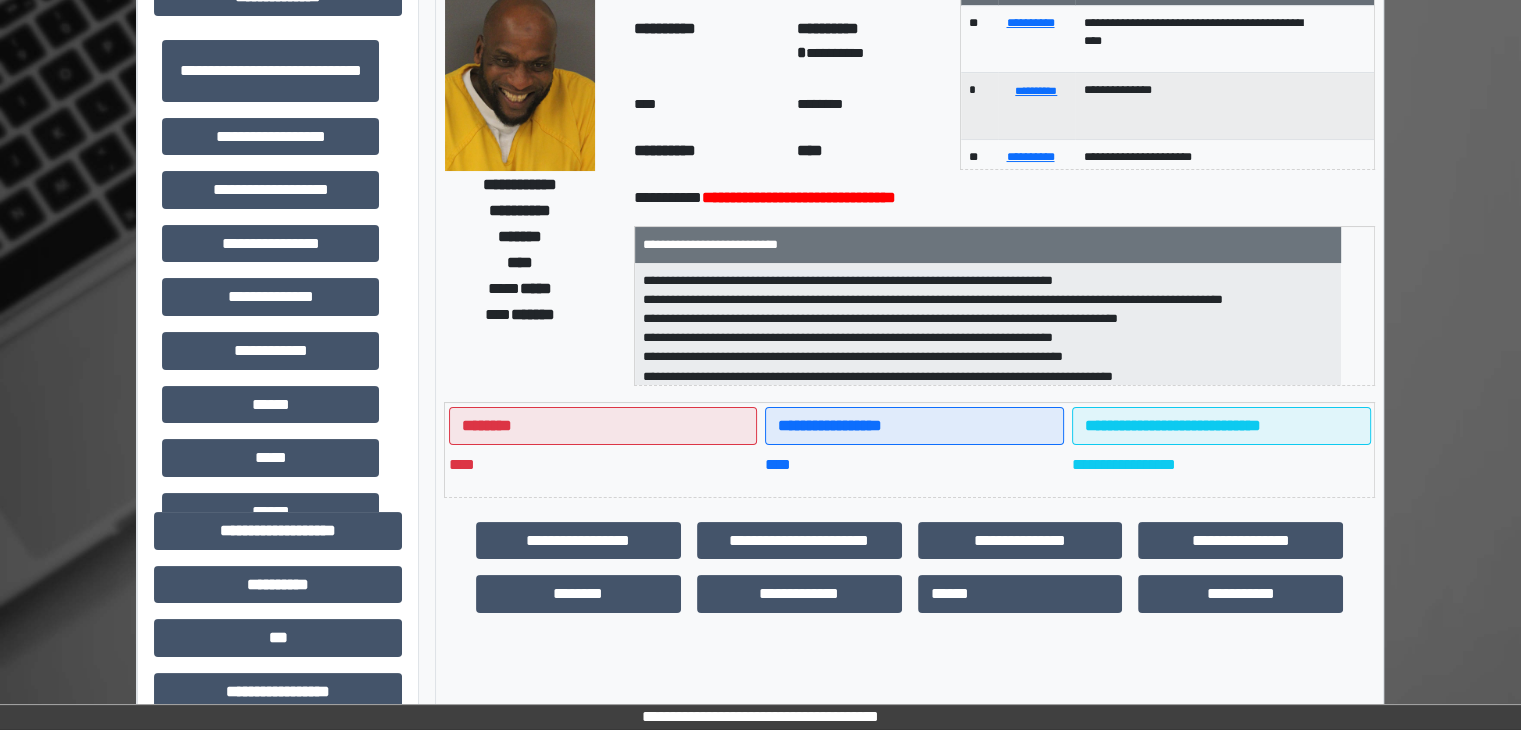 scroll, scrollTop: 100, scrollLeft: 0, axis: vertical 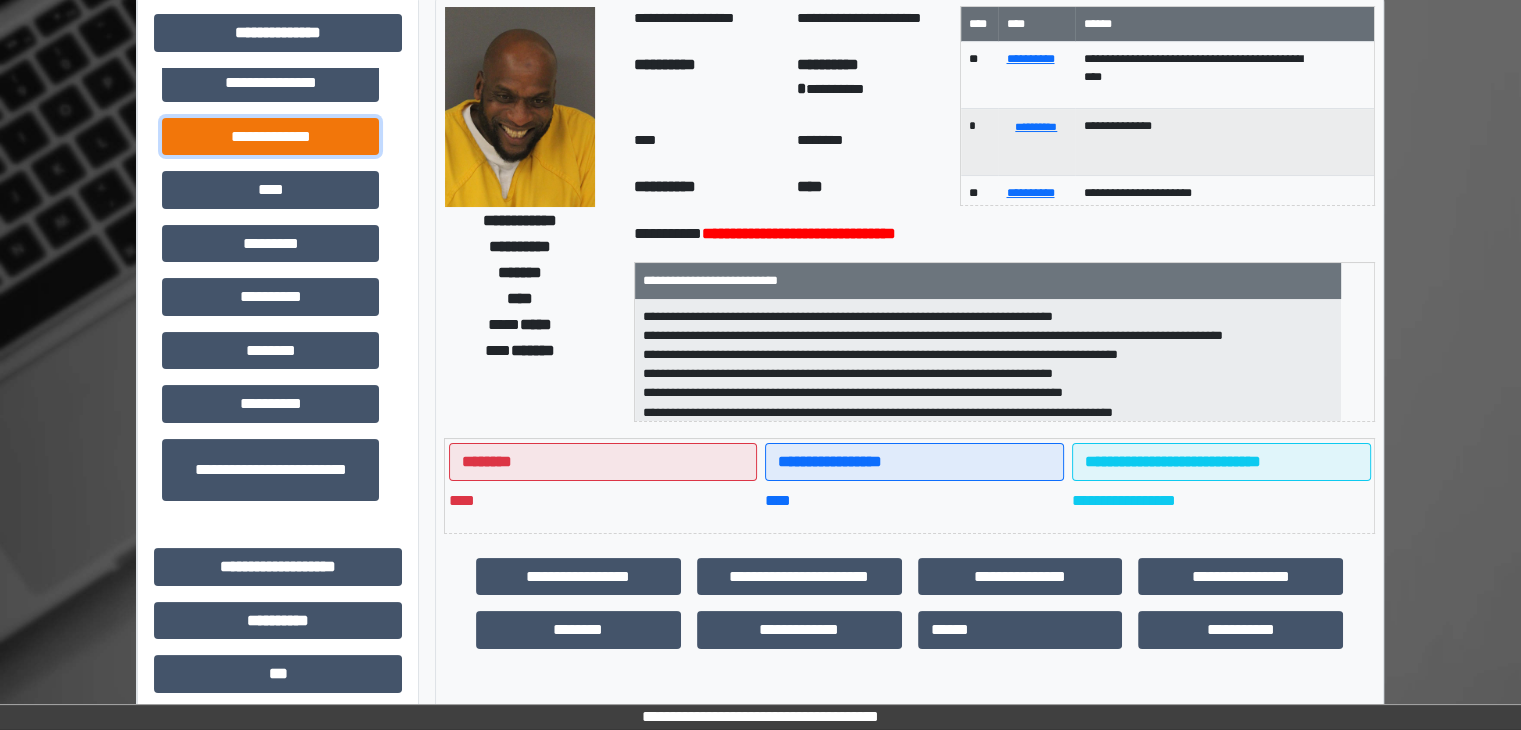 click on "**********" at bounding box center [270, 137] 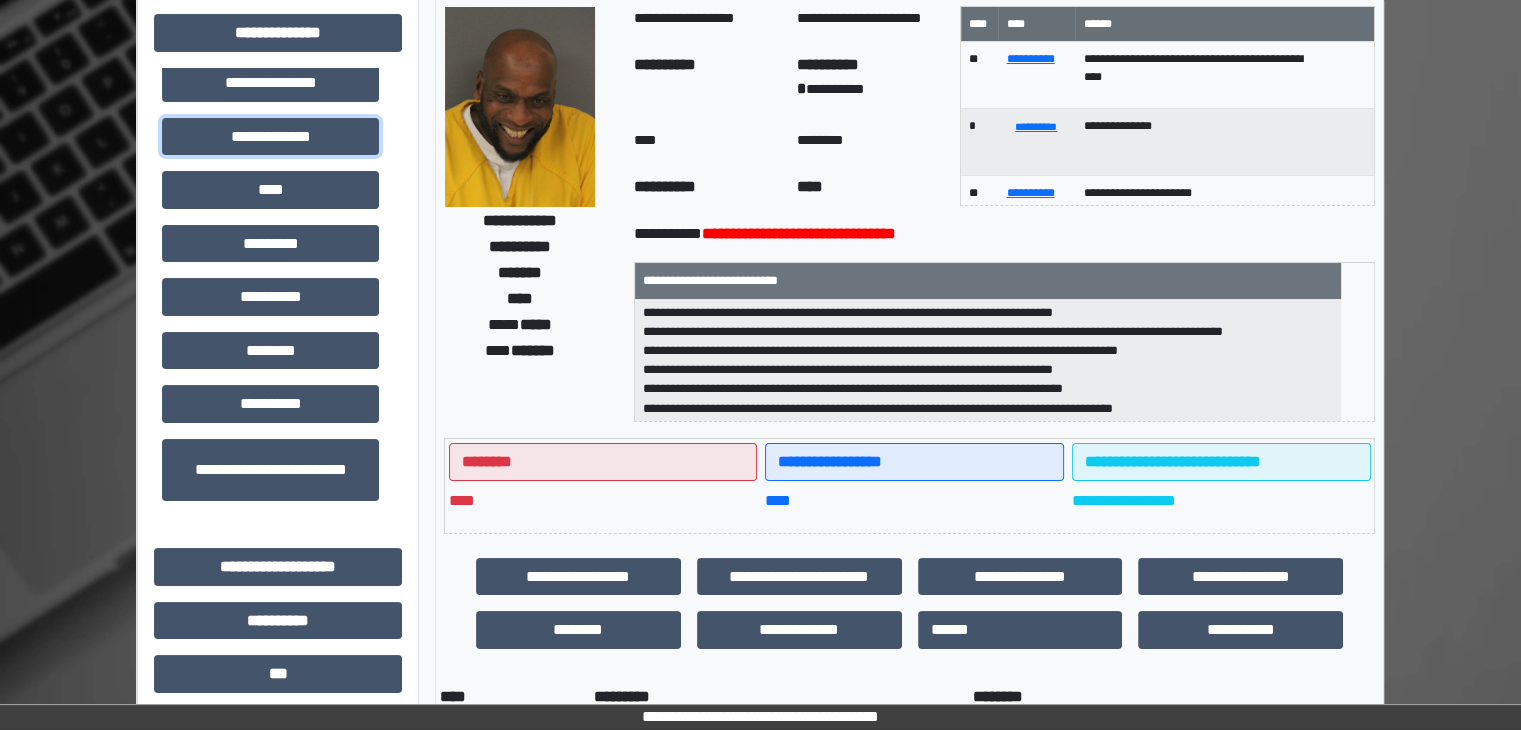 scroll, scrollTop: 6, scrollLeft: 0, axis: vertical 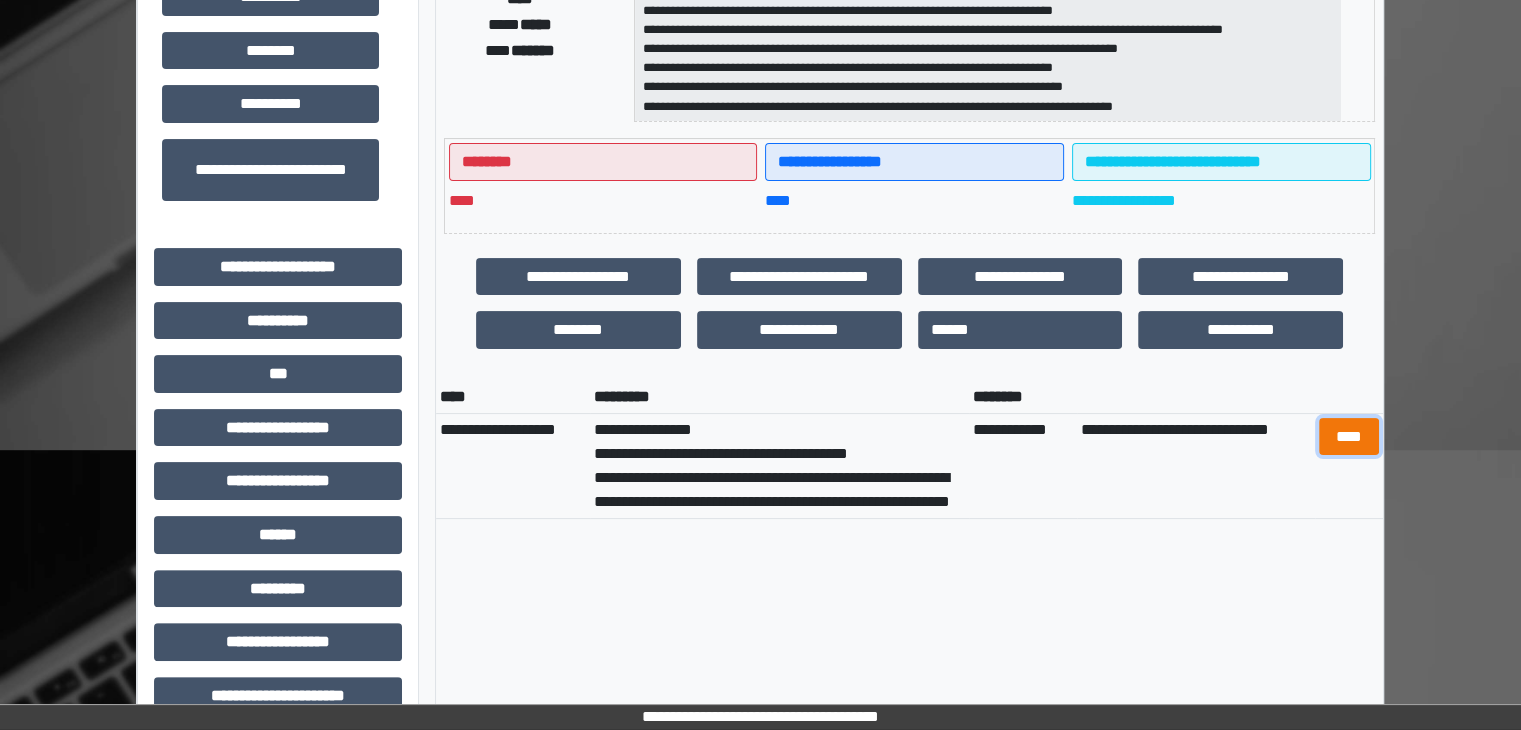click on "****" at bounding box center [1349, 437] 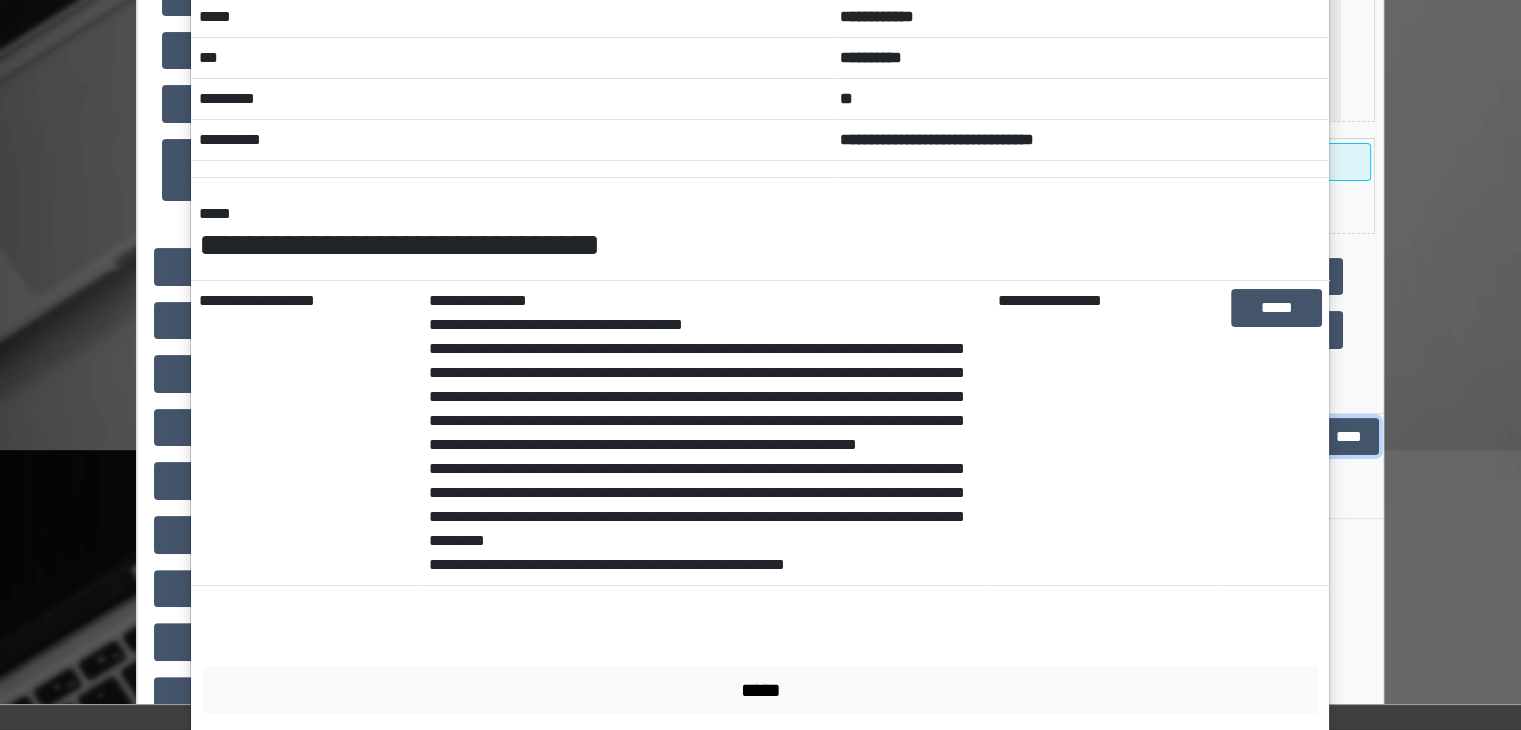 scroll, scrollTop: 152, scrollLeft: 0, axis: vertical 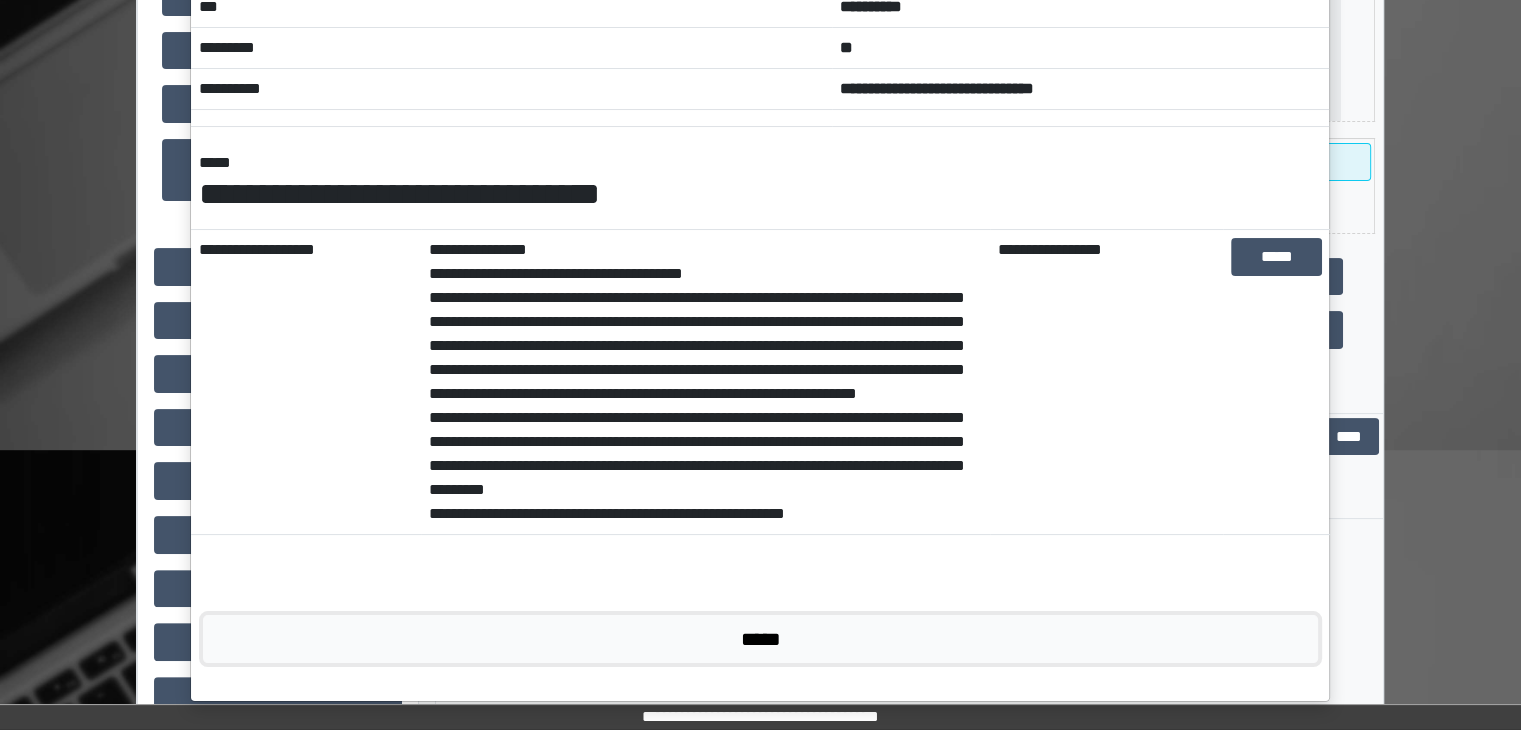 click on "*****" at bounding box center [760, 639] 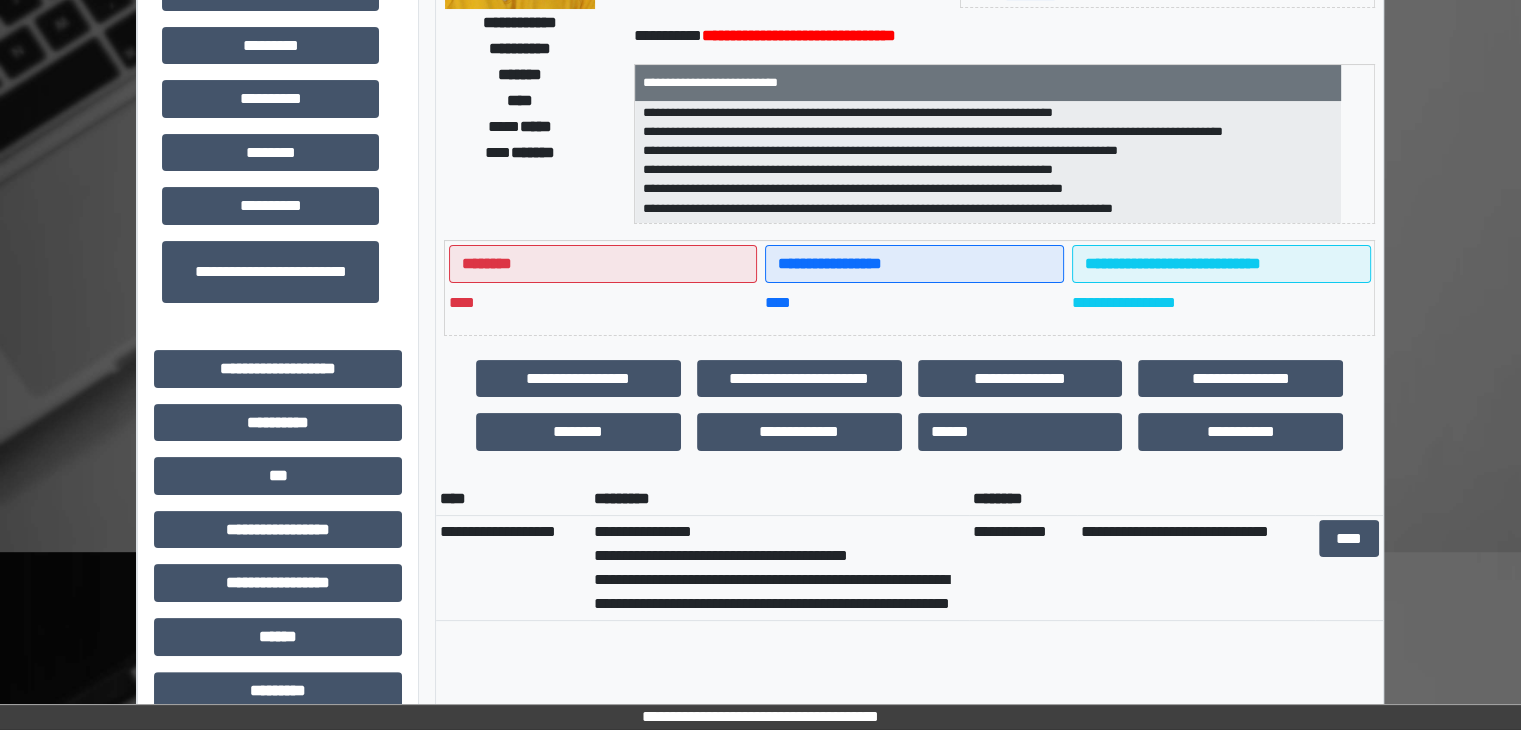 scroll, scrollTop: 0, scrollLeft: 0, axis: both 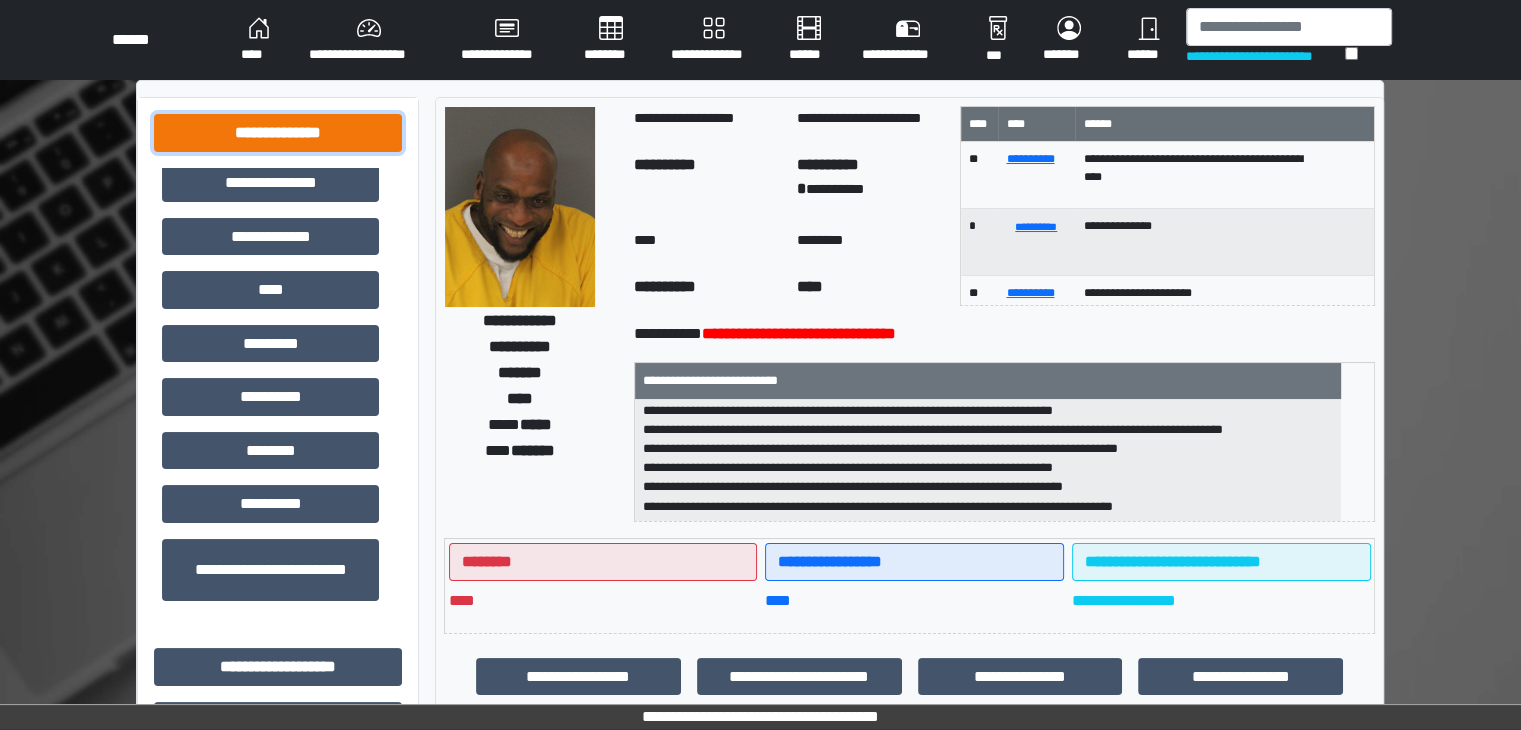 click on "**********" at bounding box center (278, 133) 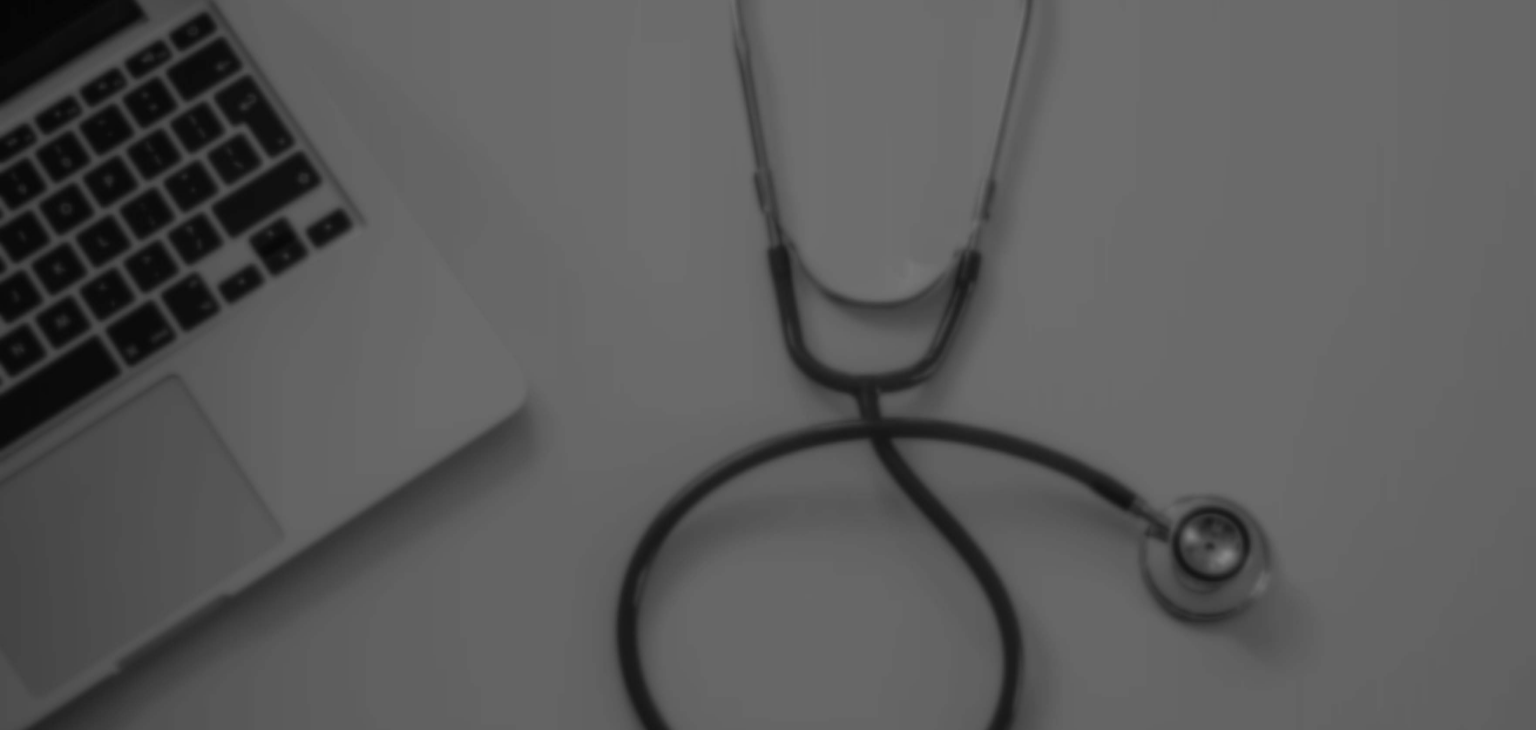 scroll, scrollTop: 0, scrollLeft: 0, axis: both 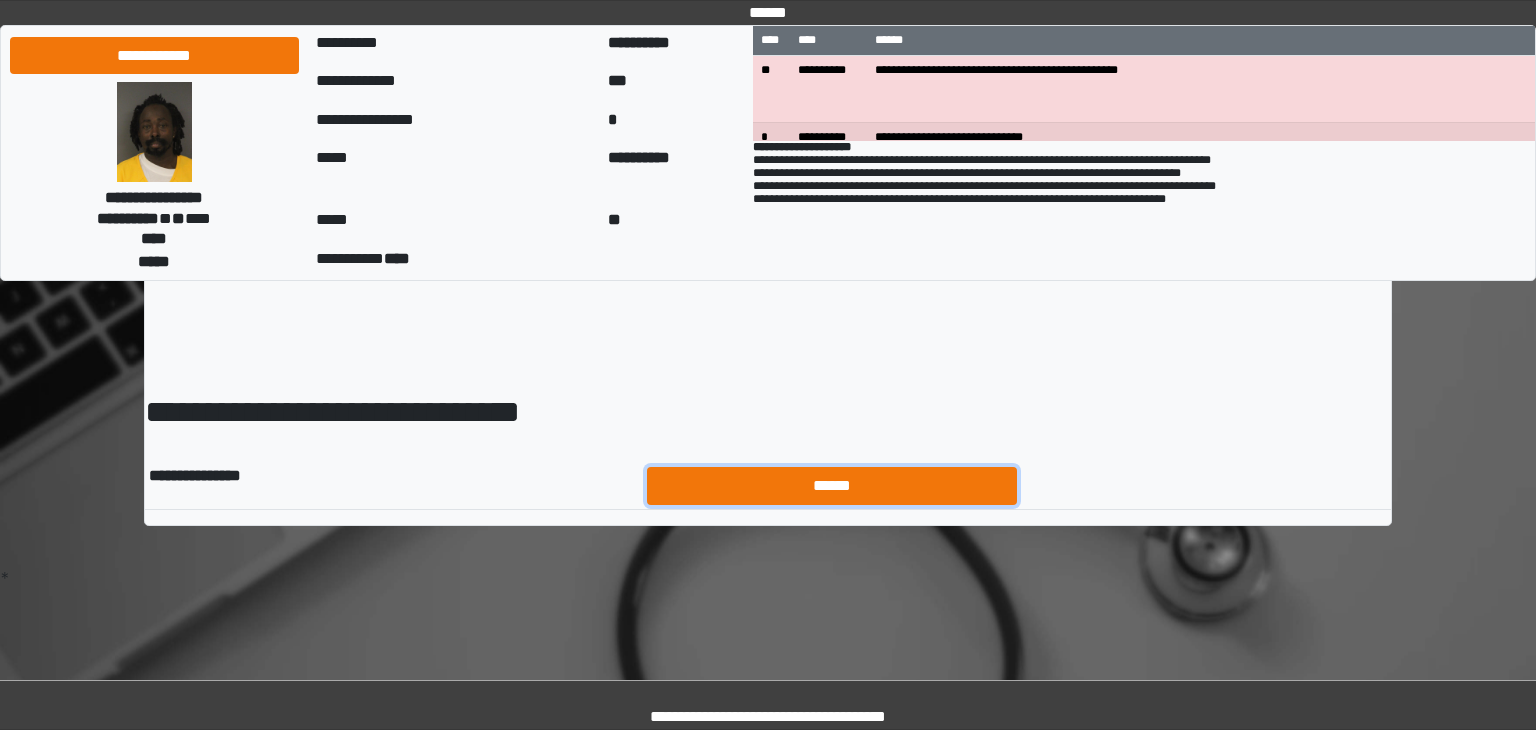 click on "******" at bounding box center (832, 486) 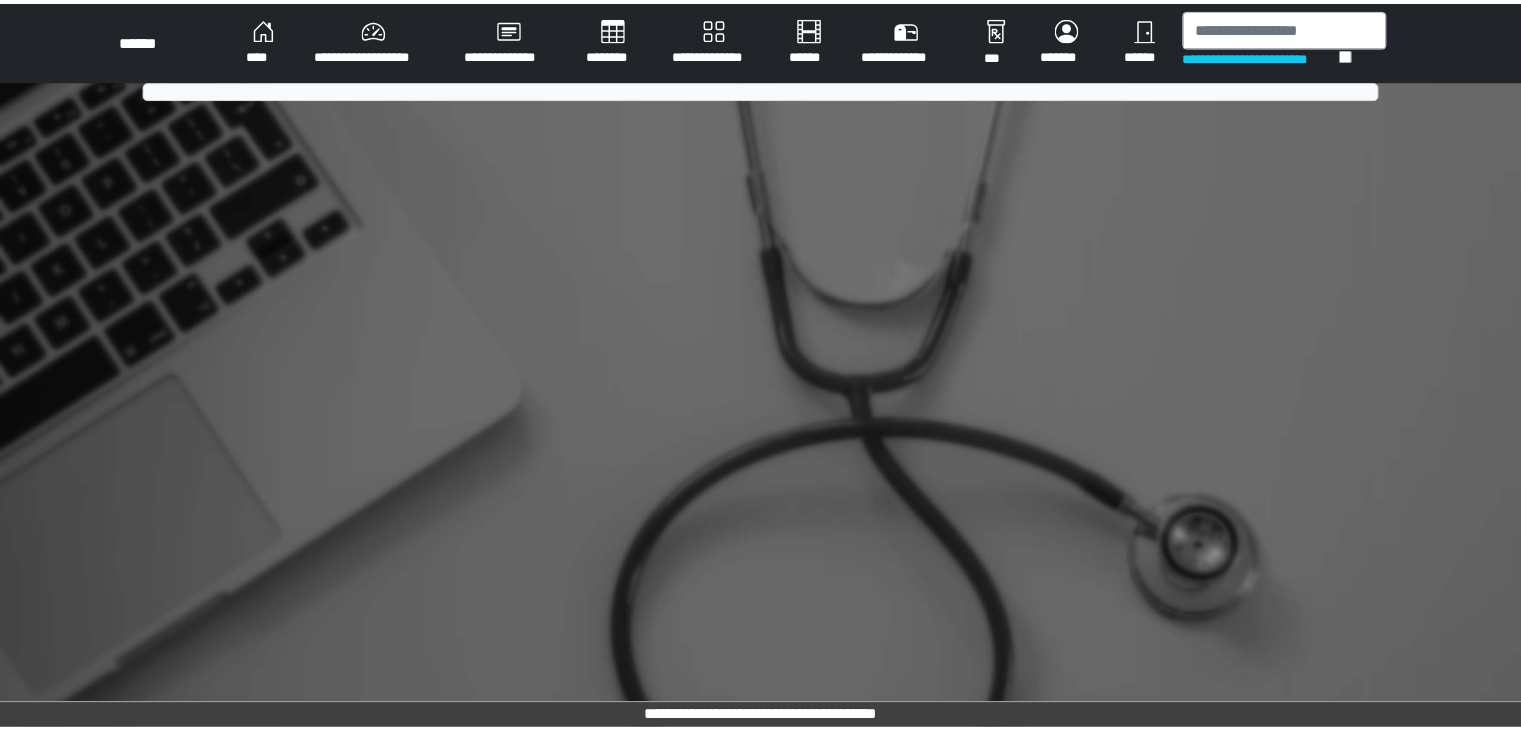 scroll, scrollTop: 0, scrollLeft: 0, axis: both 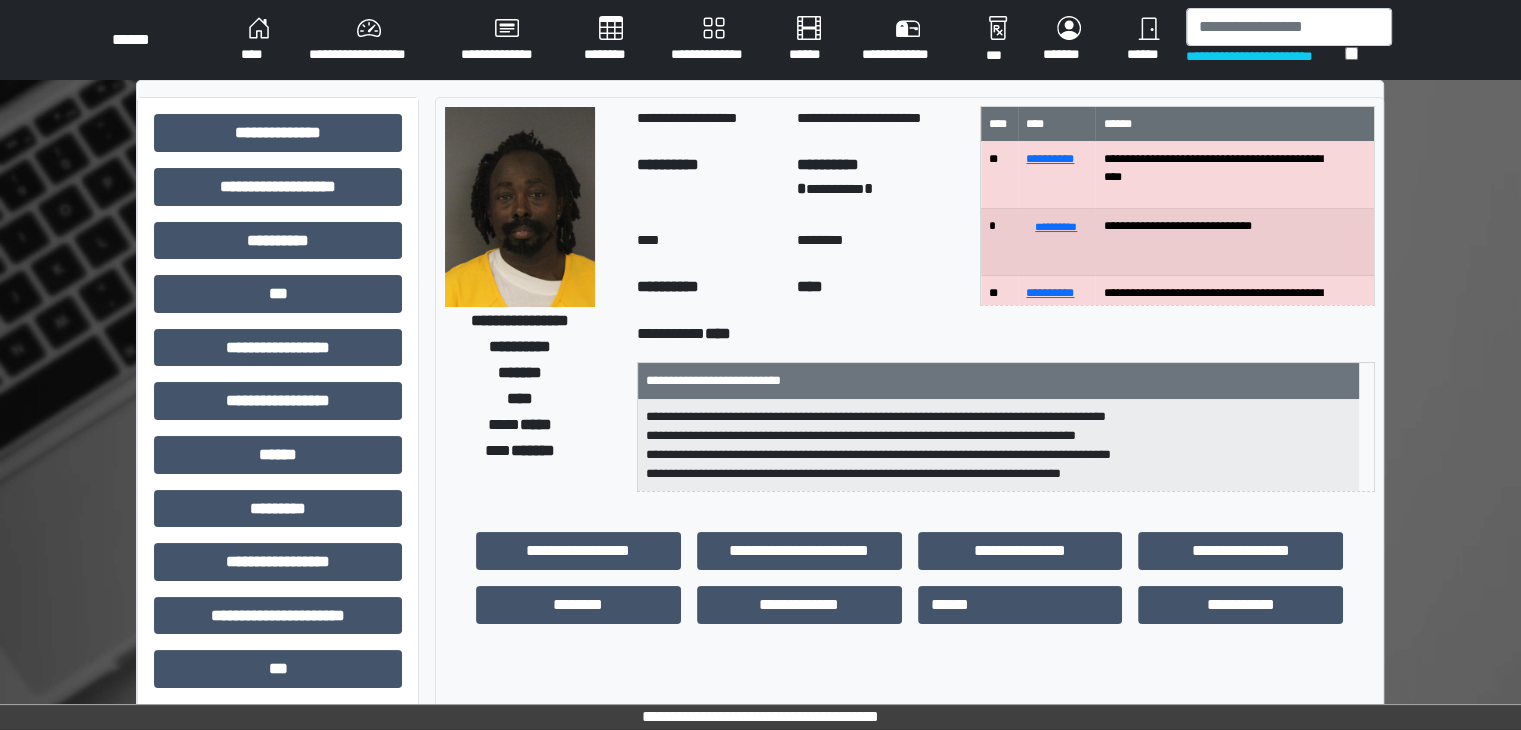 drag, startPoint x: 892, startPoint y: 747, endPoint x: 0, endPoint y: 767, distance: 892.2242 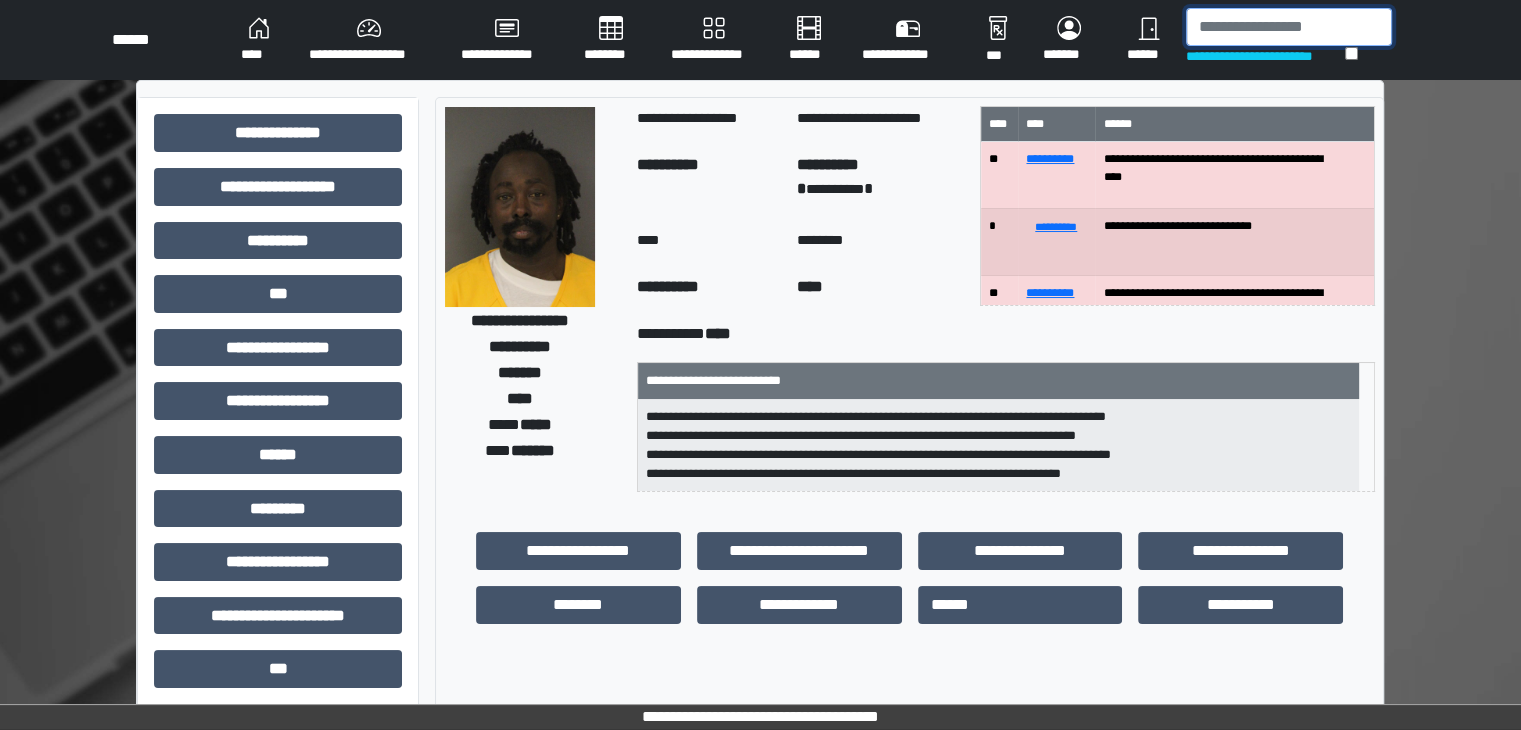 click at bounding box center [1289, 27] 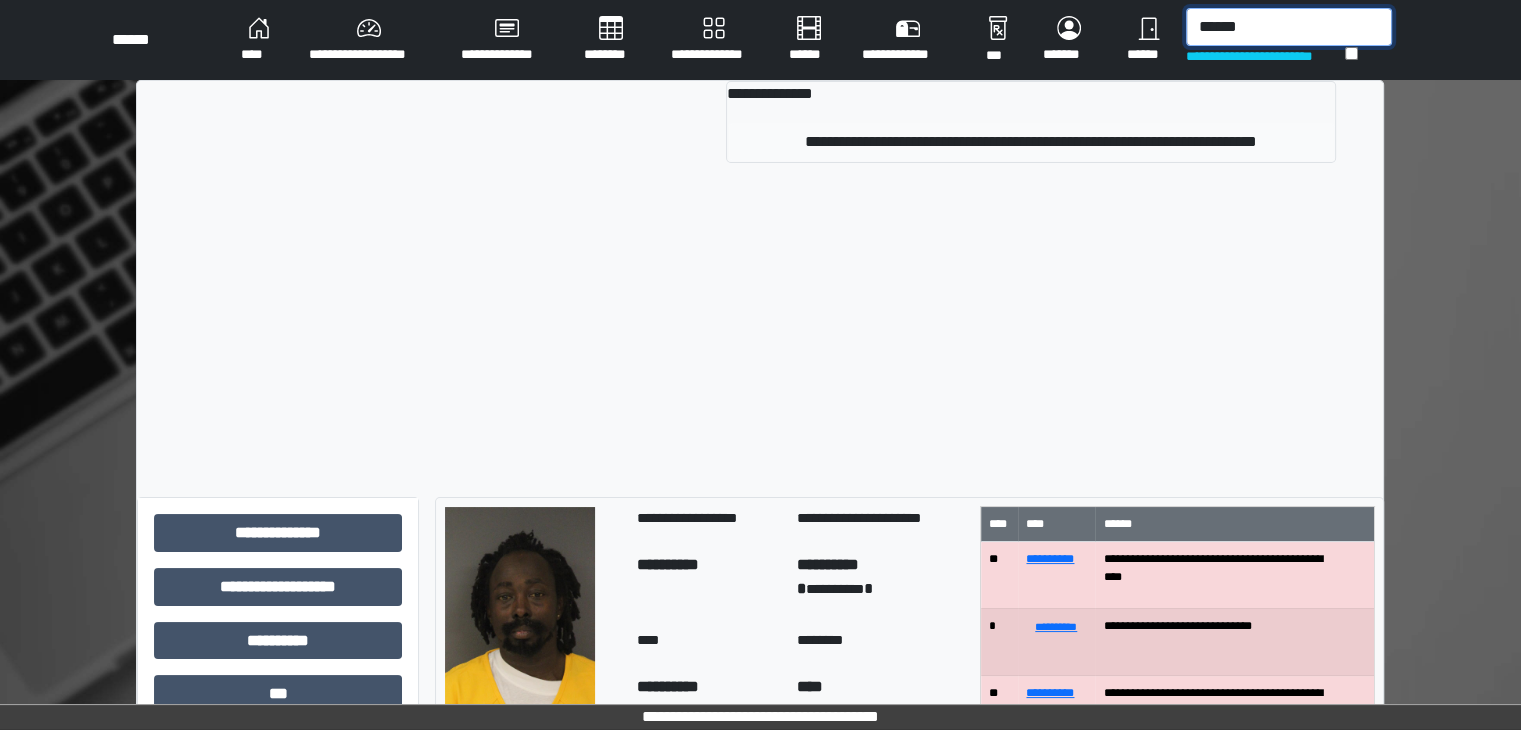 type on "******" 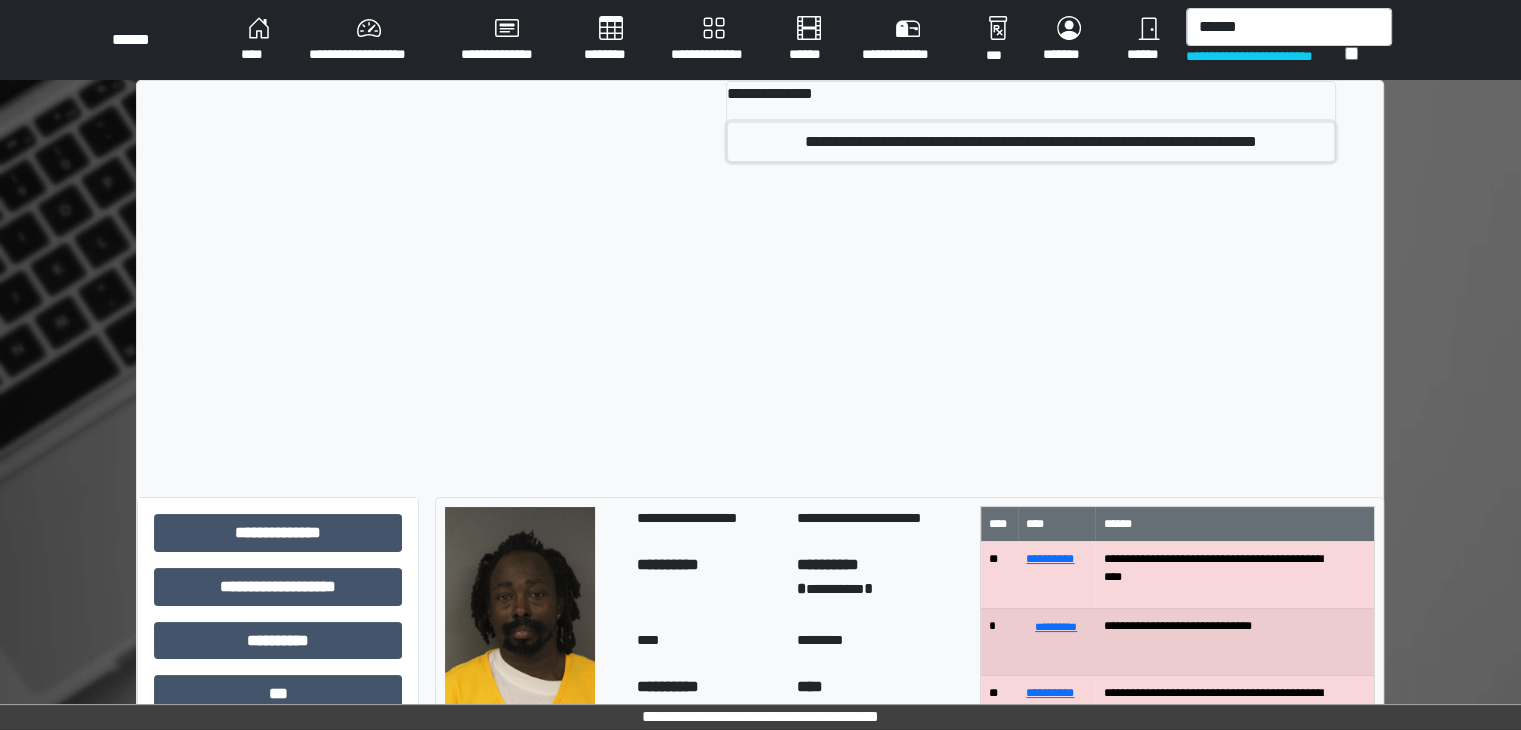 click on "**********" at bounding box center [1031, 142] 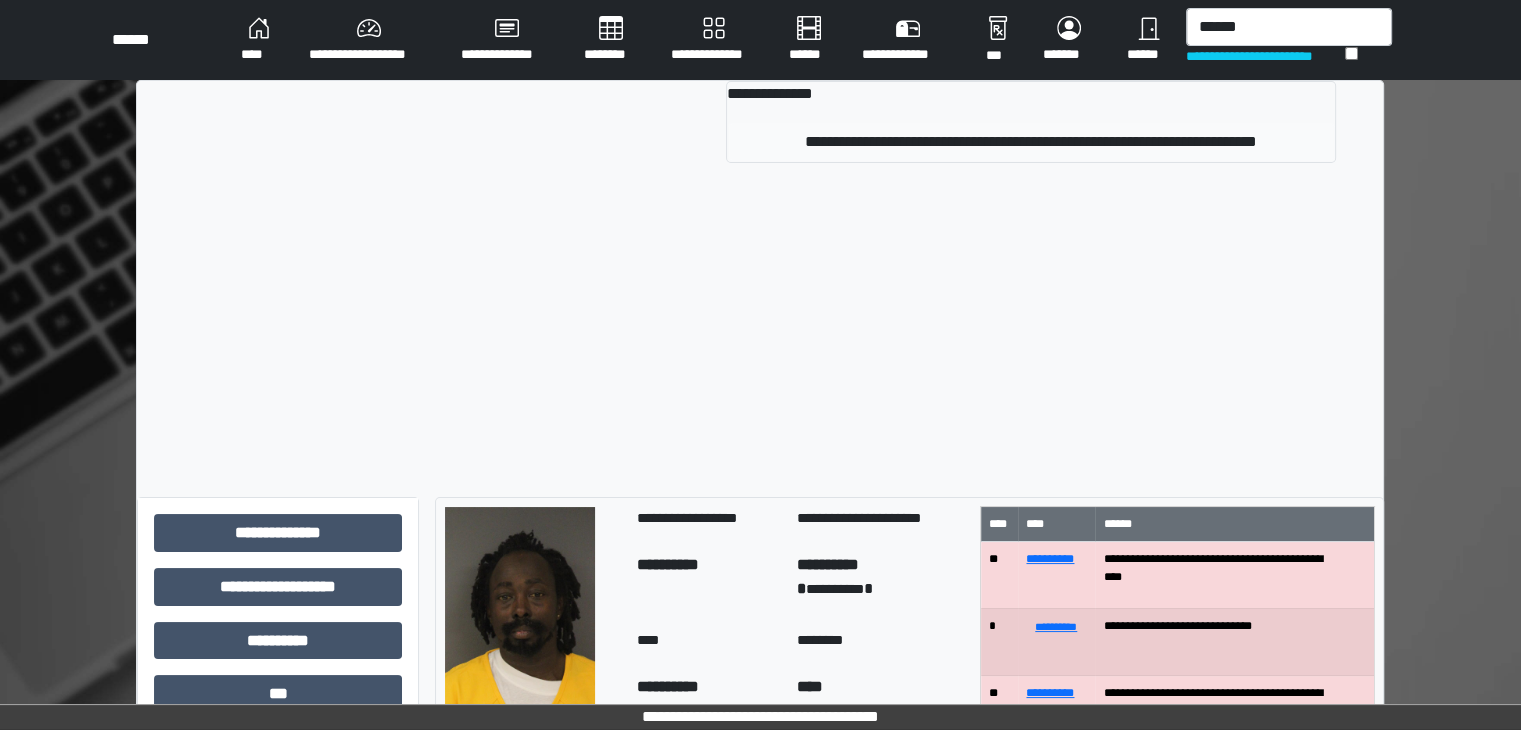 type 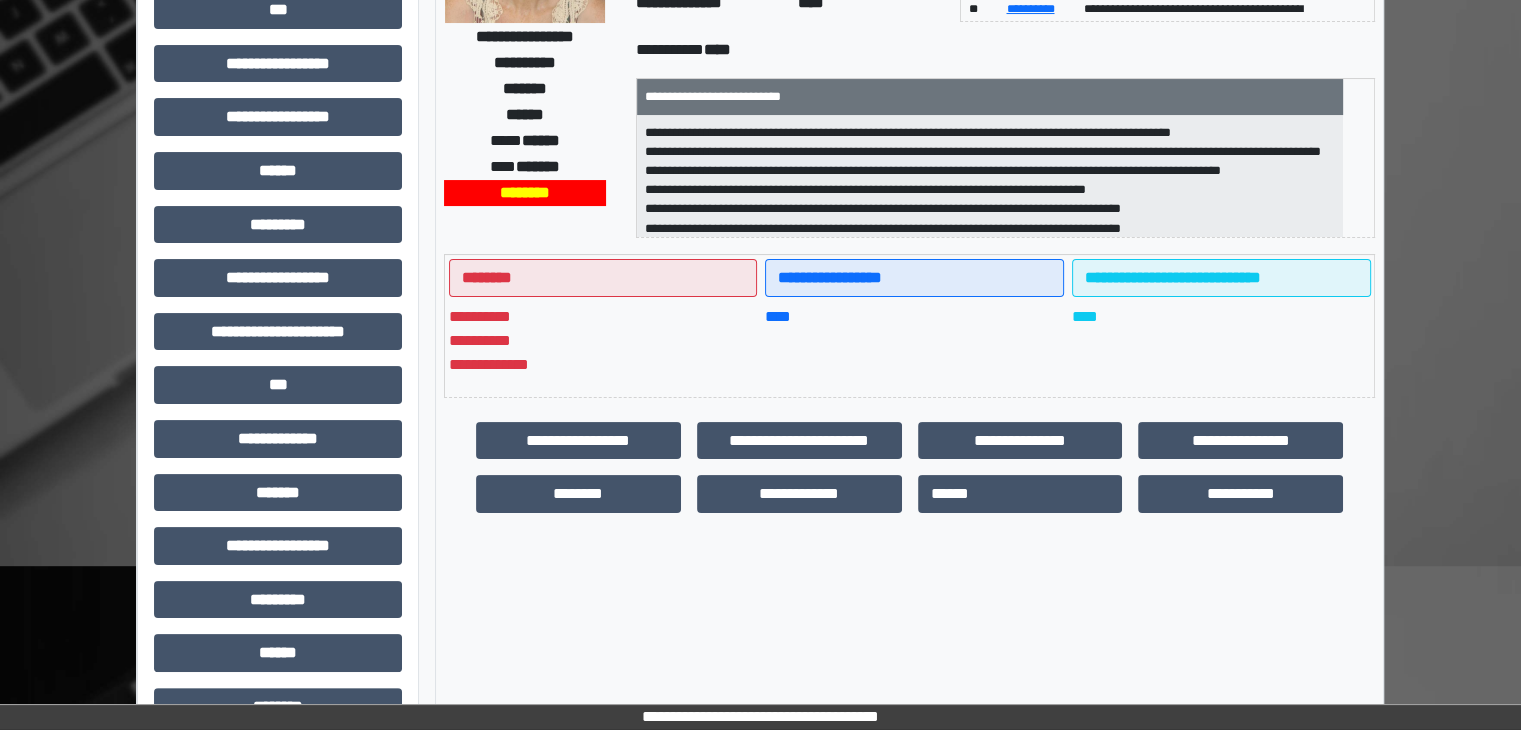 scroll, scrollTop: 300, scrollLeft: 0, axis: vertical 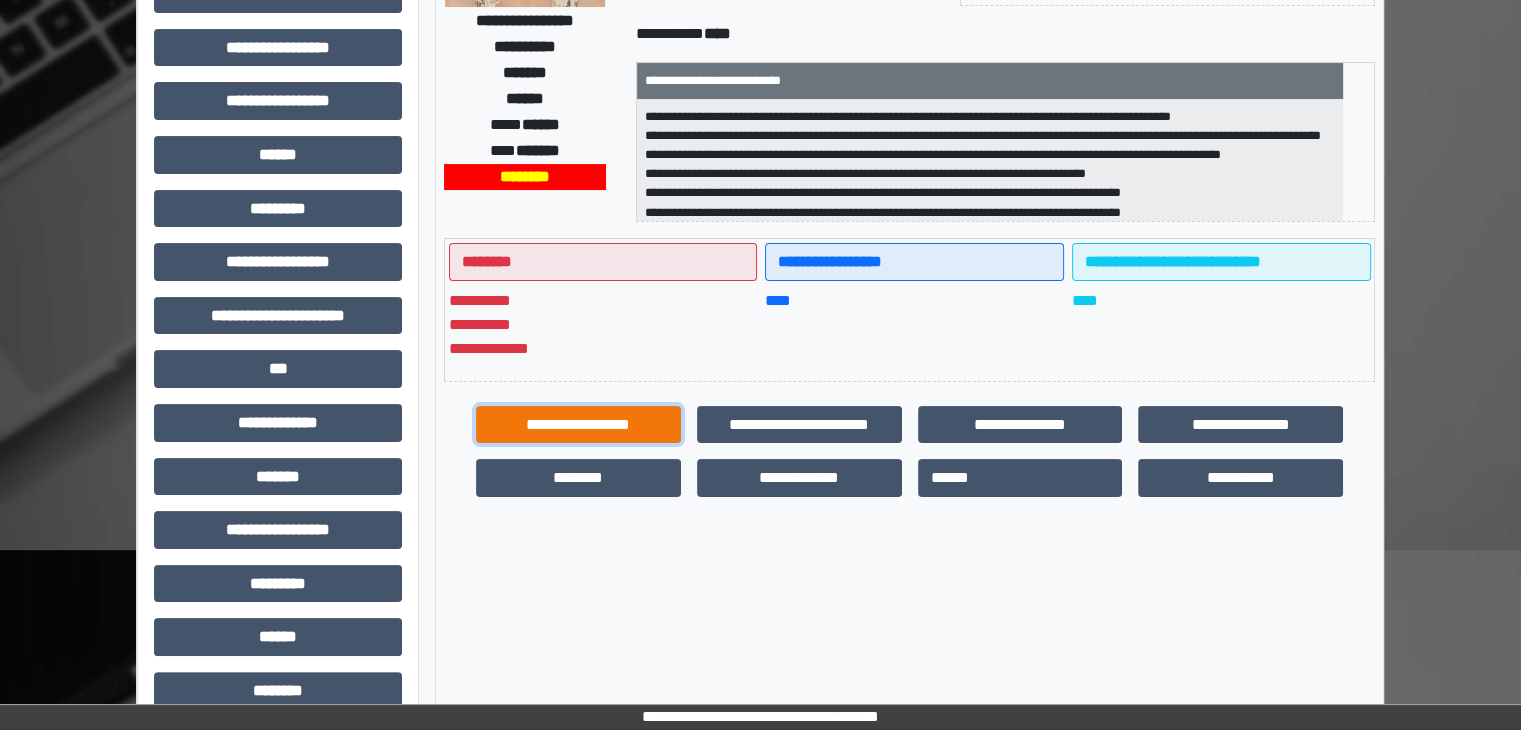 click on "**********" at bounding box center (578, 425) 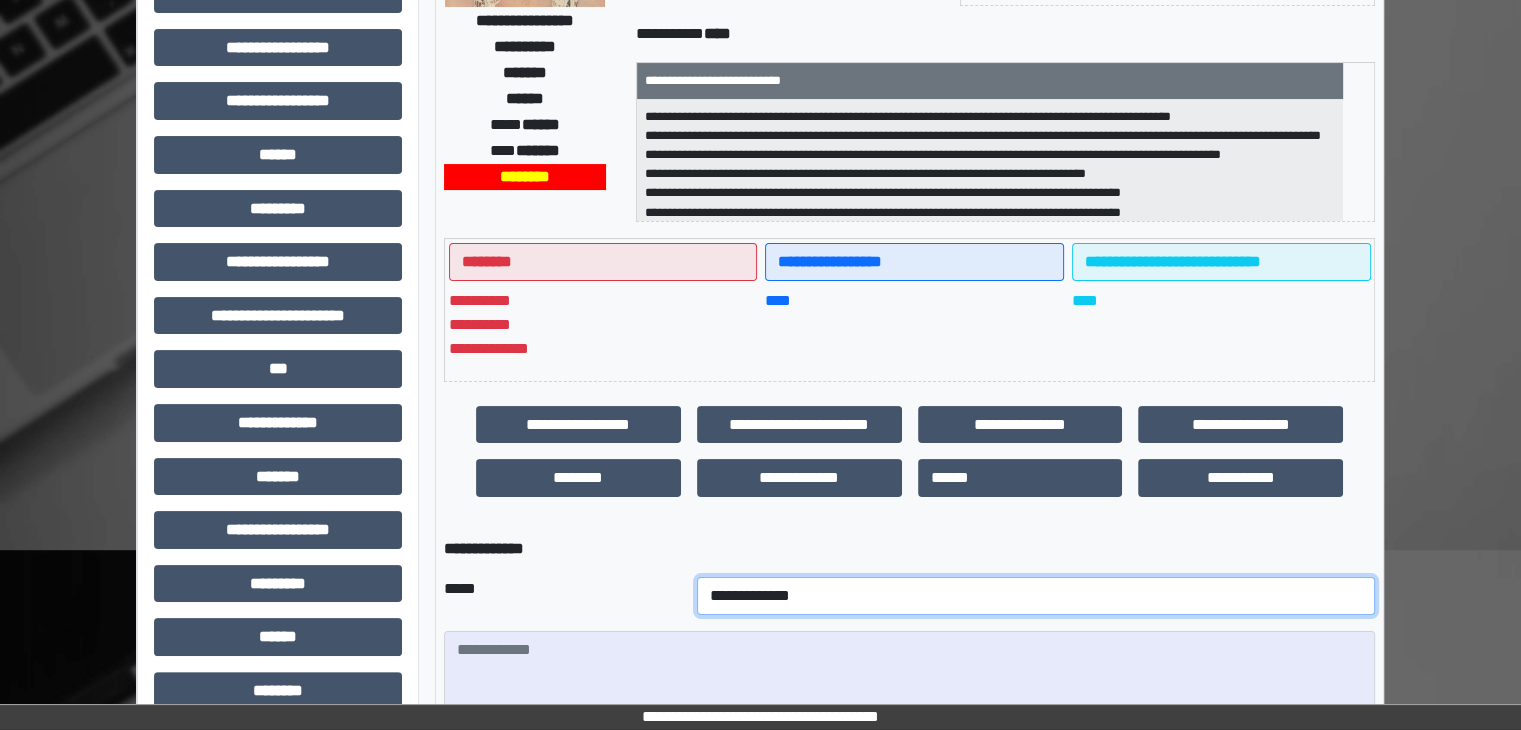 click on "**********" at bounding box center (1036, 596) 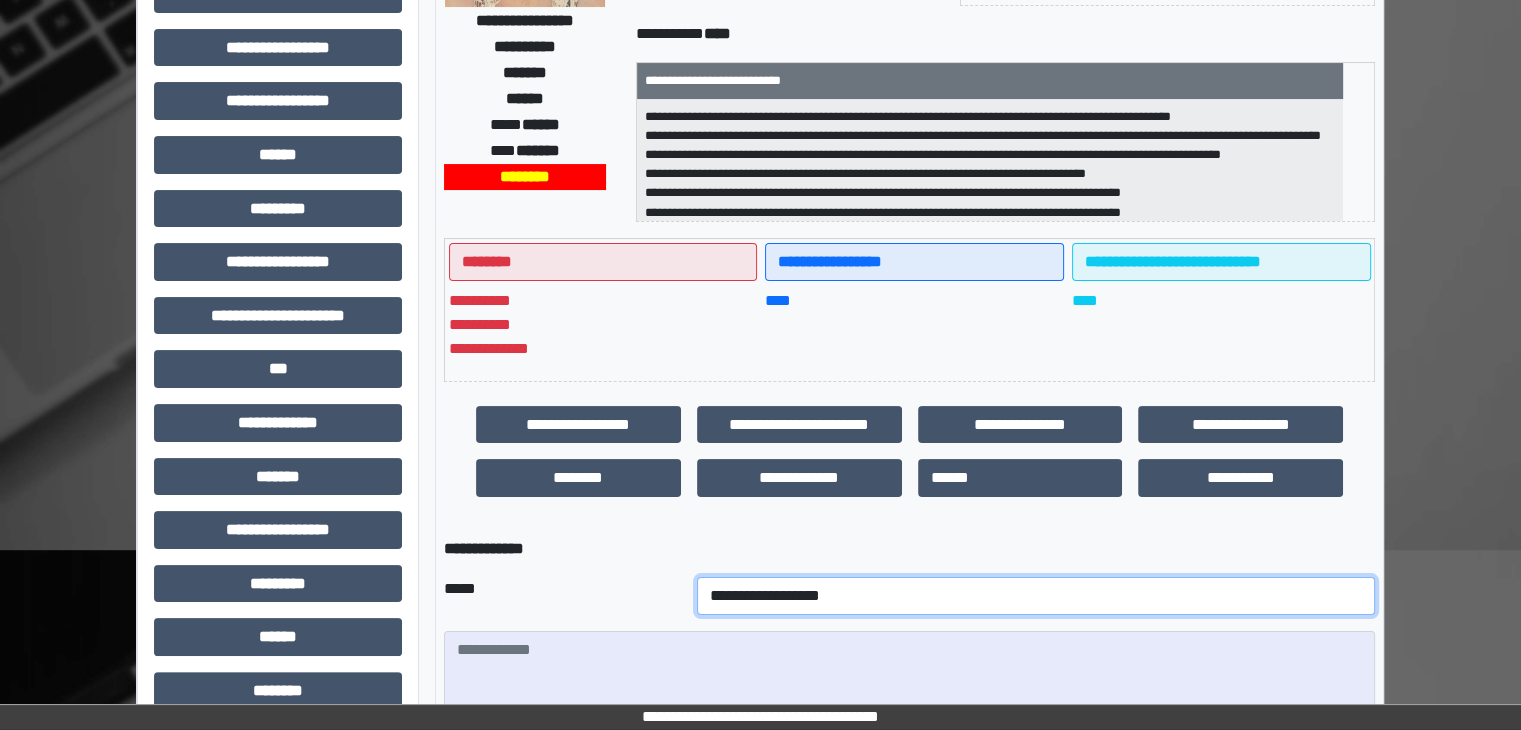 click on "**********" at bounding box center [1036, 596] 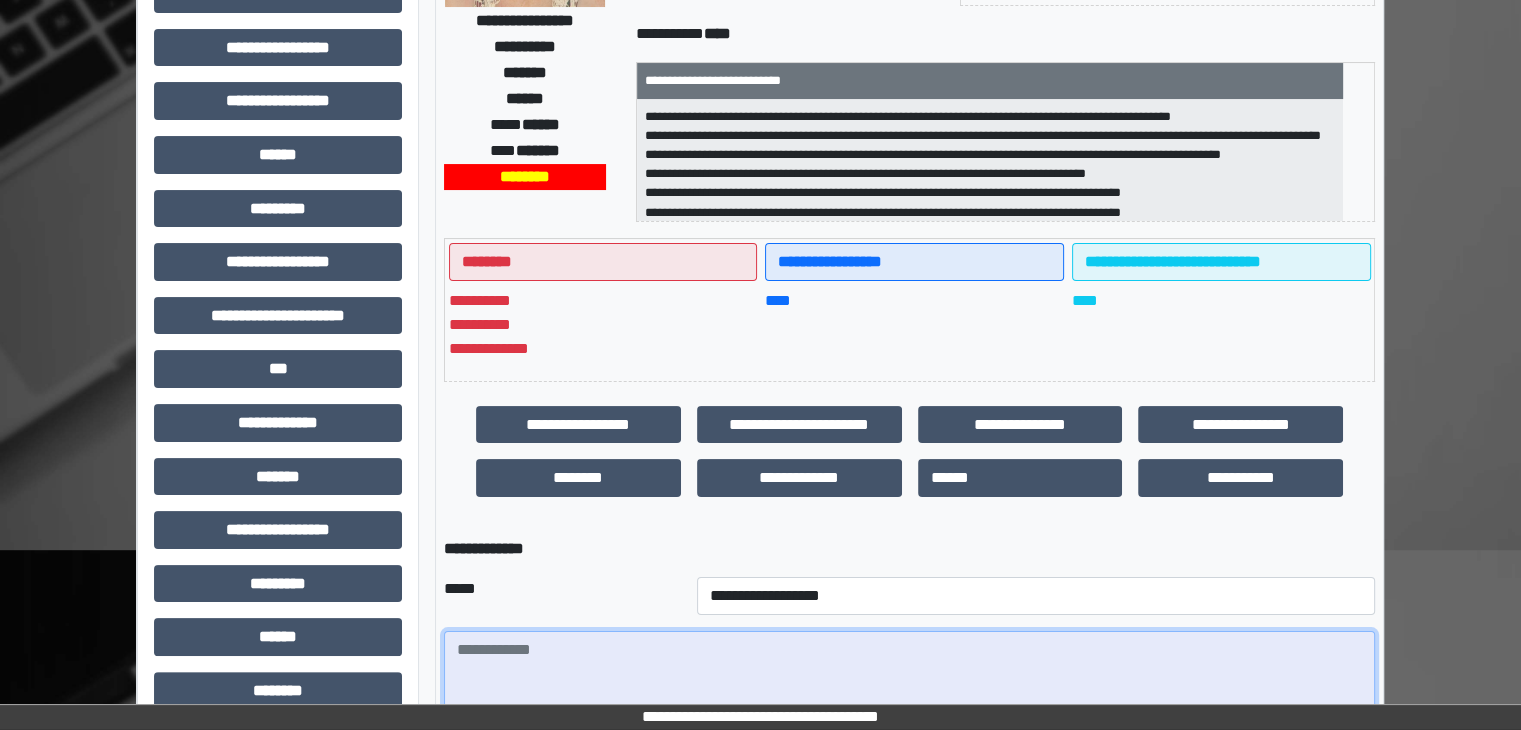 click at bounding box center (909, 686) 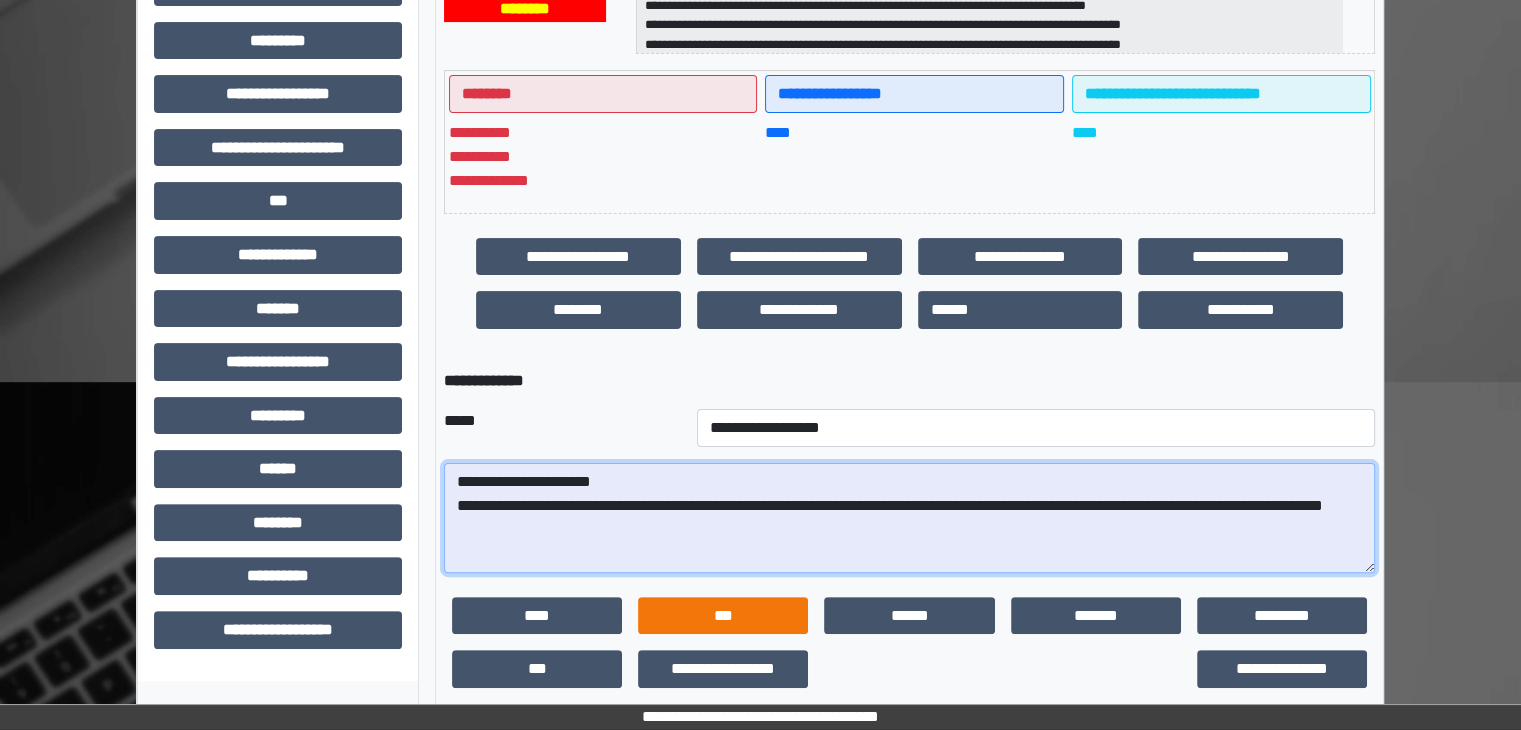 scroll, scrollTop: 500, scrollLeft: 0, axis: vertical 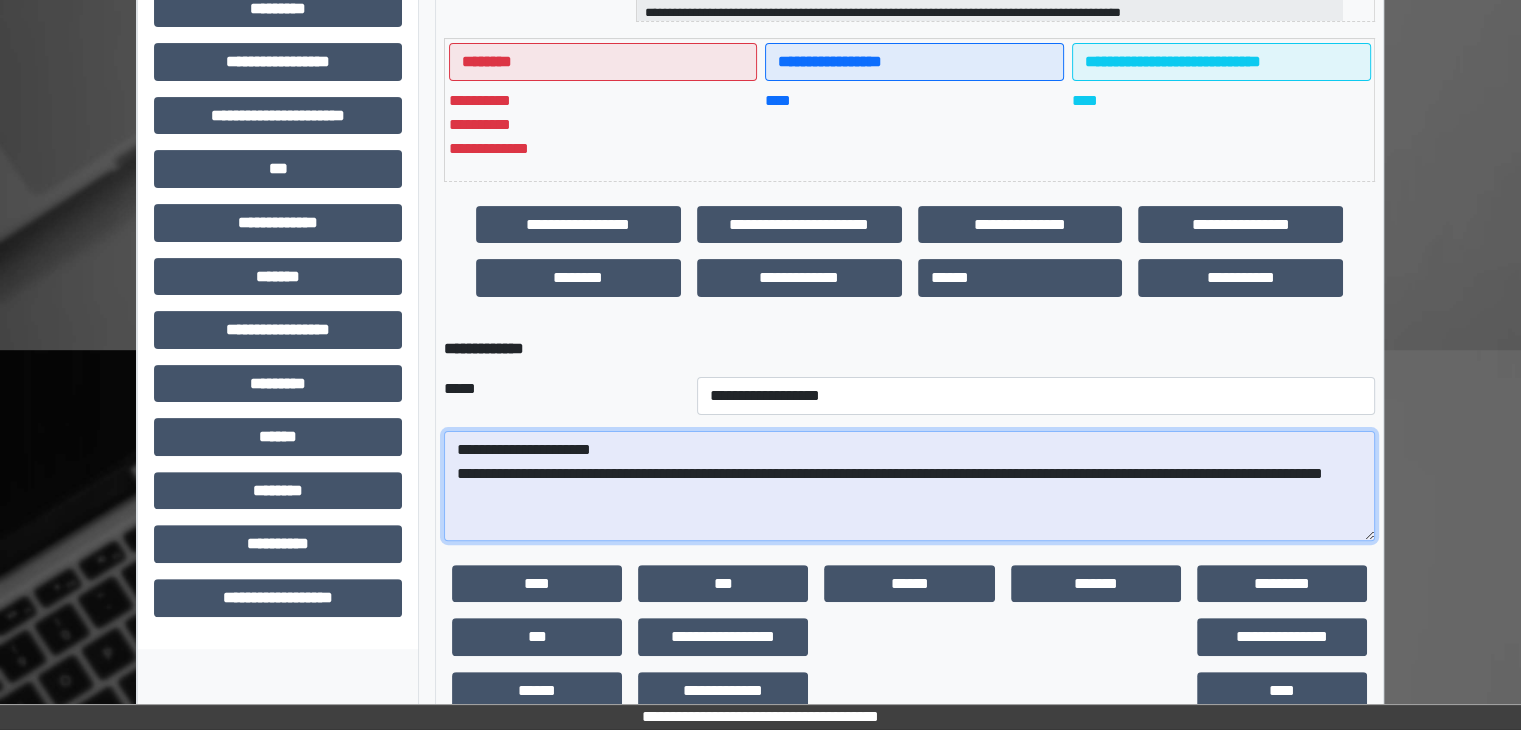 click on "**********" at bounding box center (909, 486) 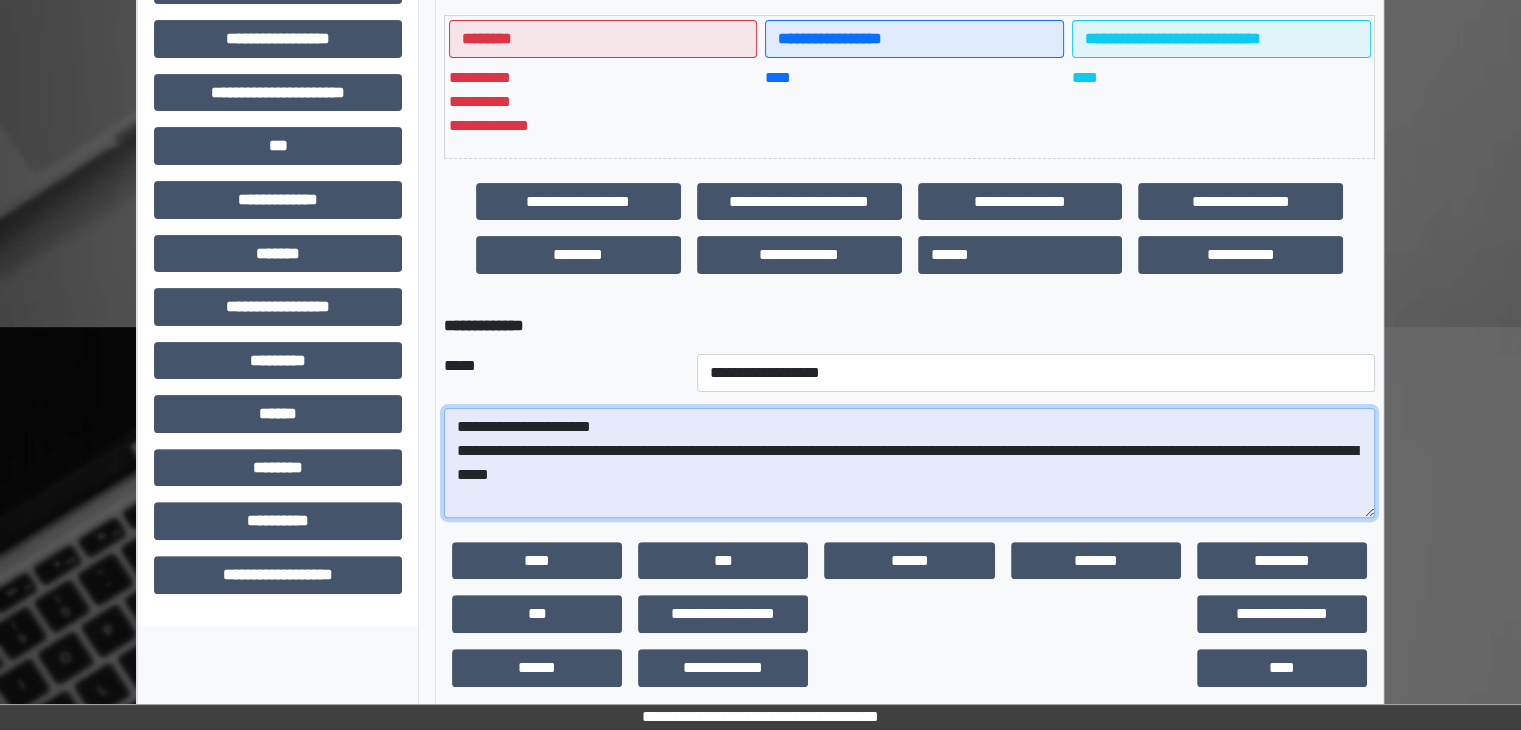 scroll, scrollTop: 544, scrollLeft: 0, axis: vertical 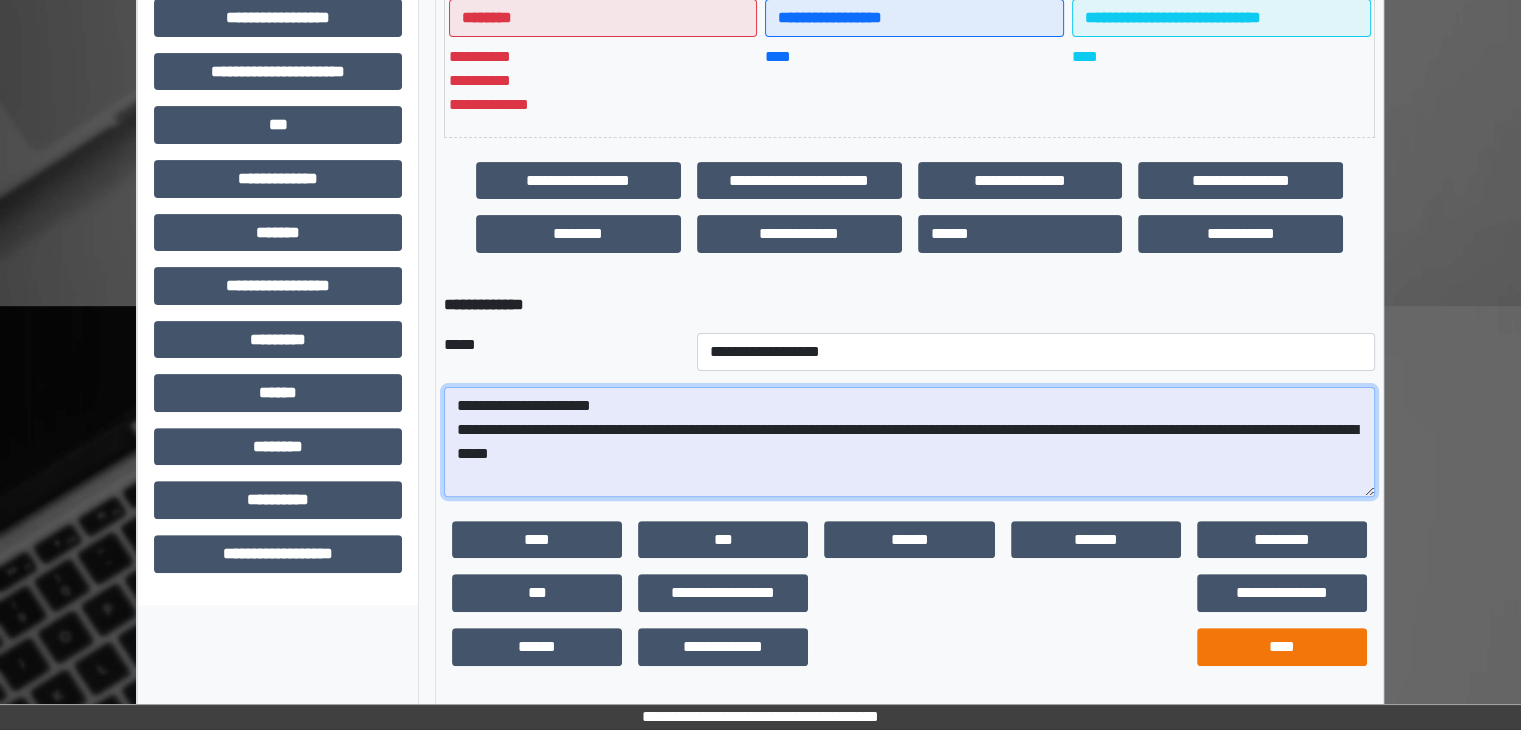 type on "**********" 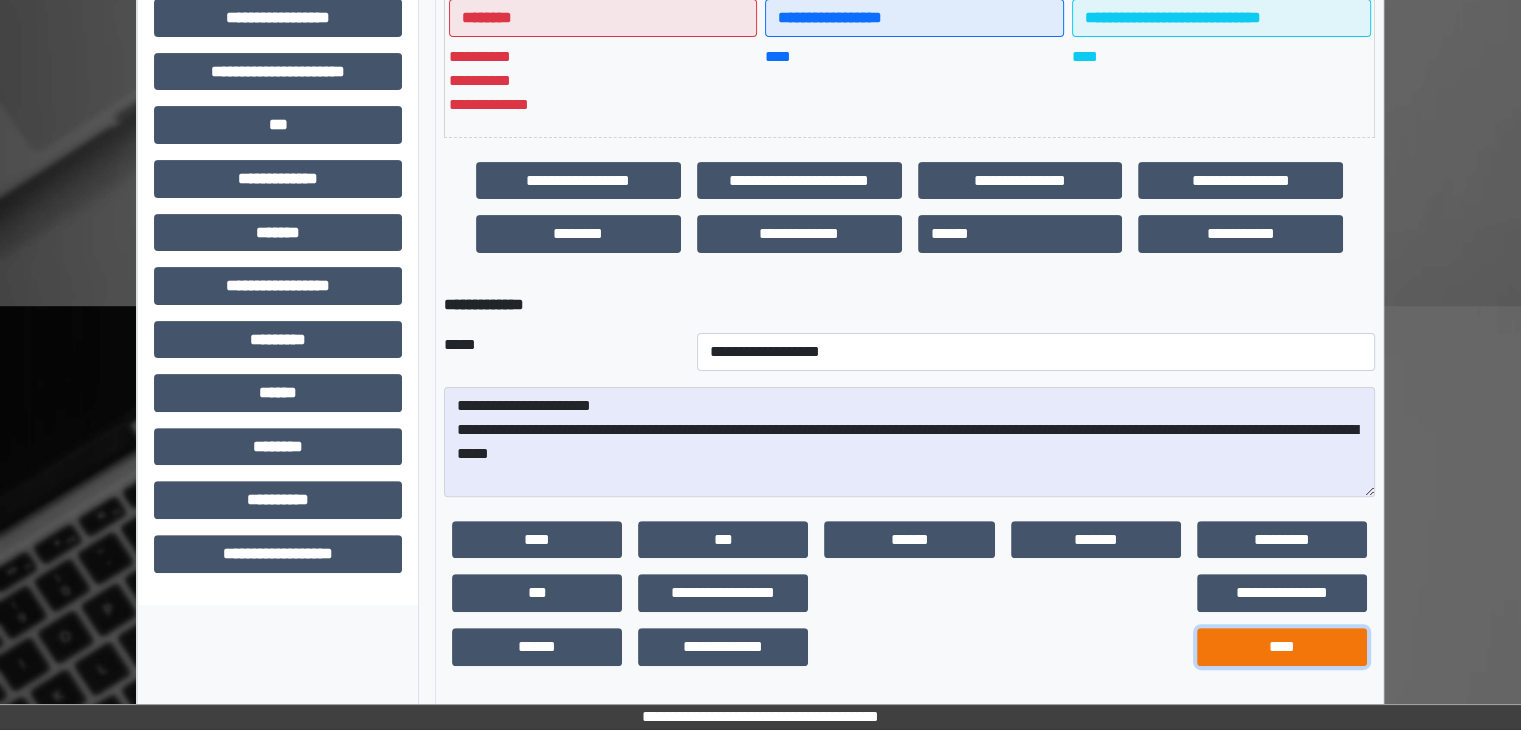 click on "****" at bounding box center [1282, 647] 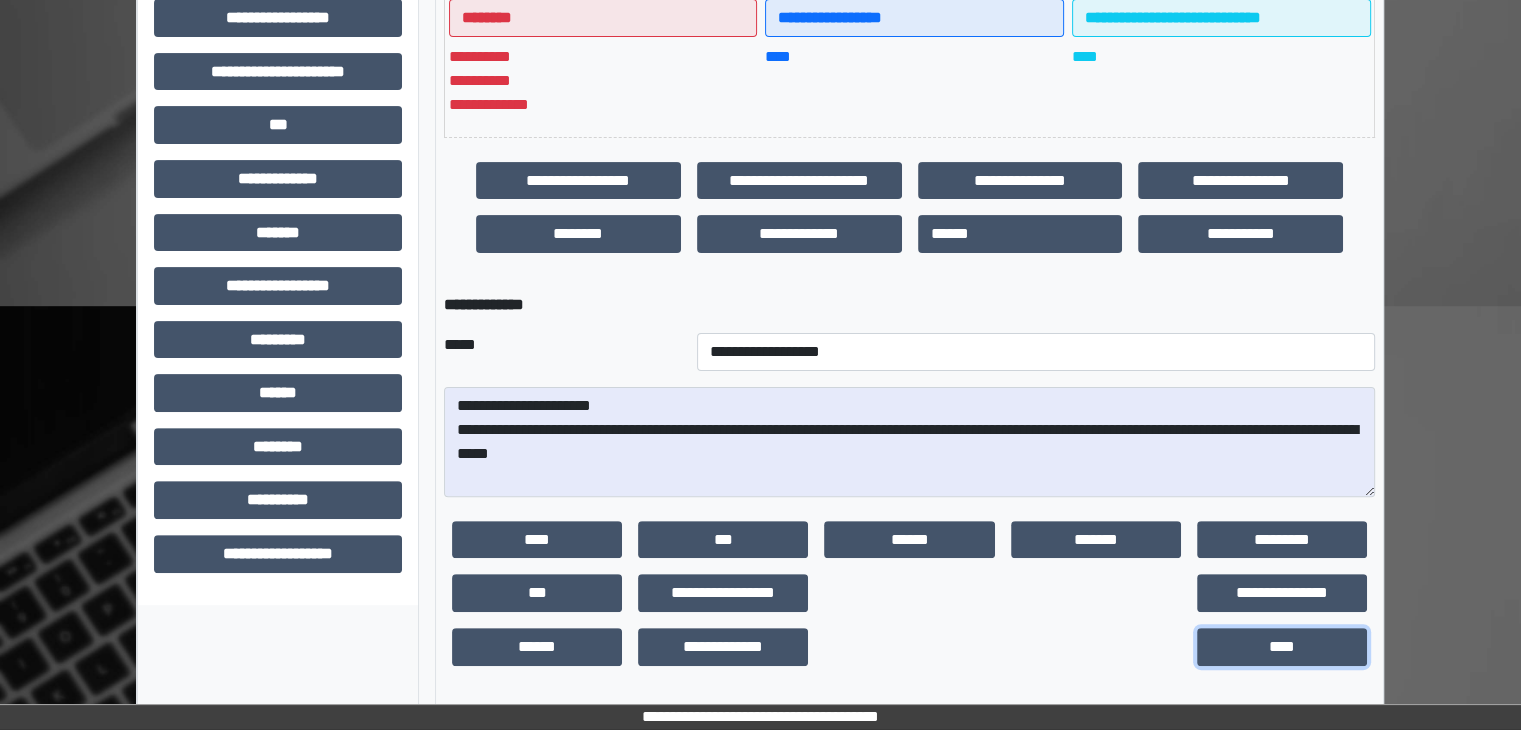 scroll, scrollTop: 422, scrollLeft: 0, axis: vertical 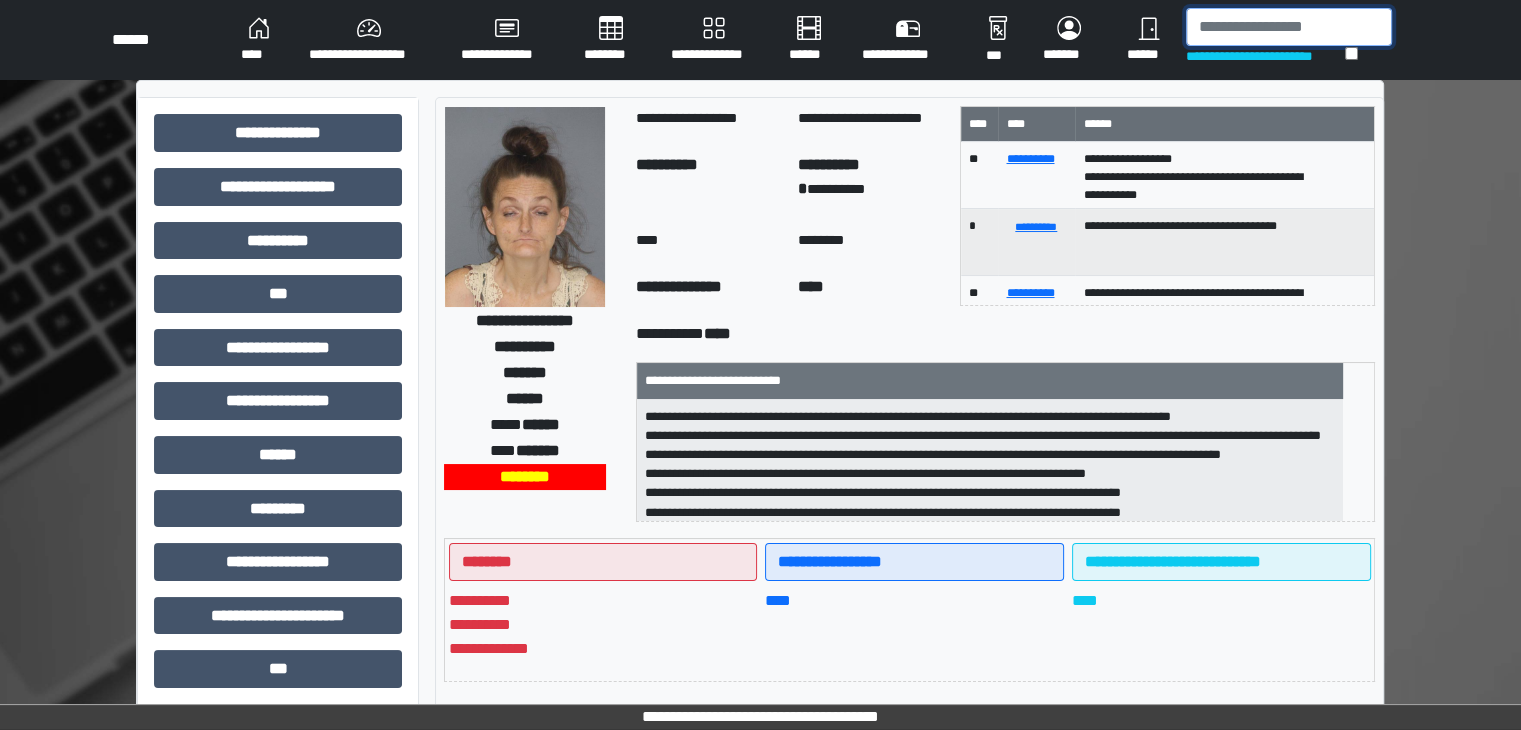 click at bounding box center [1289, 27] 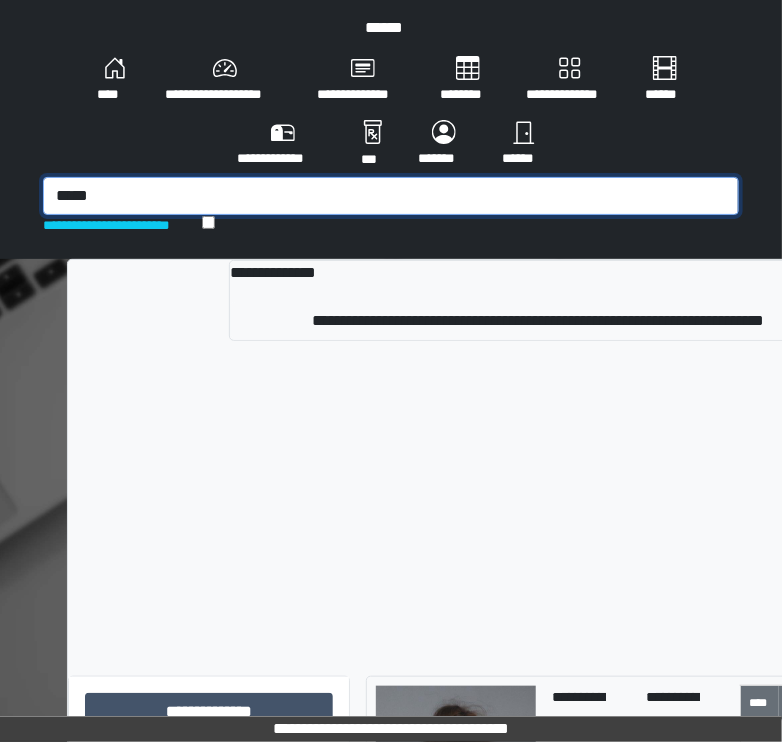 type on "*****" 